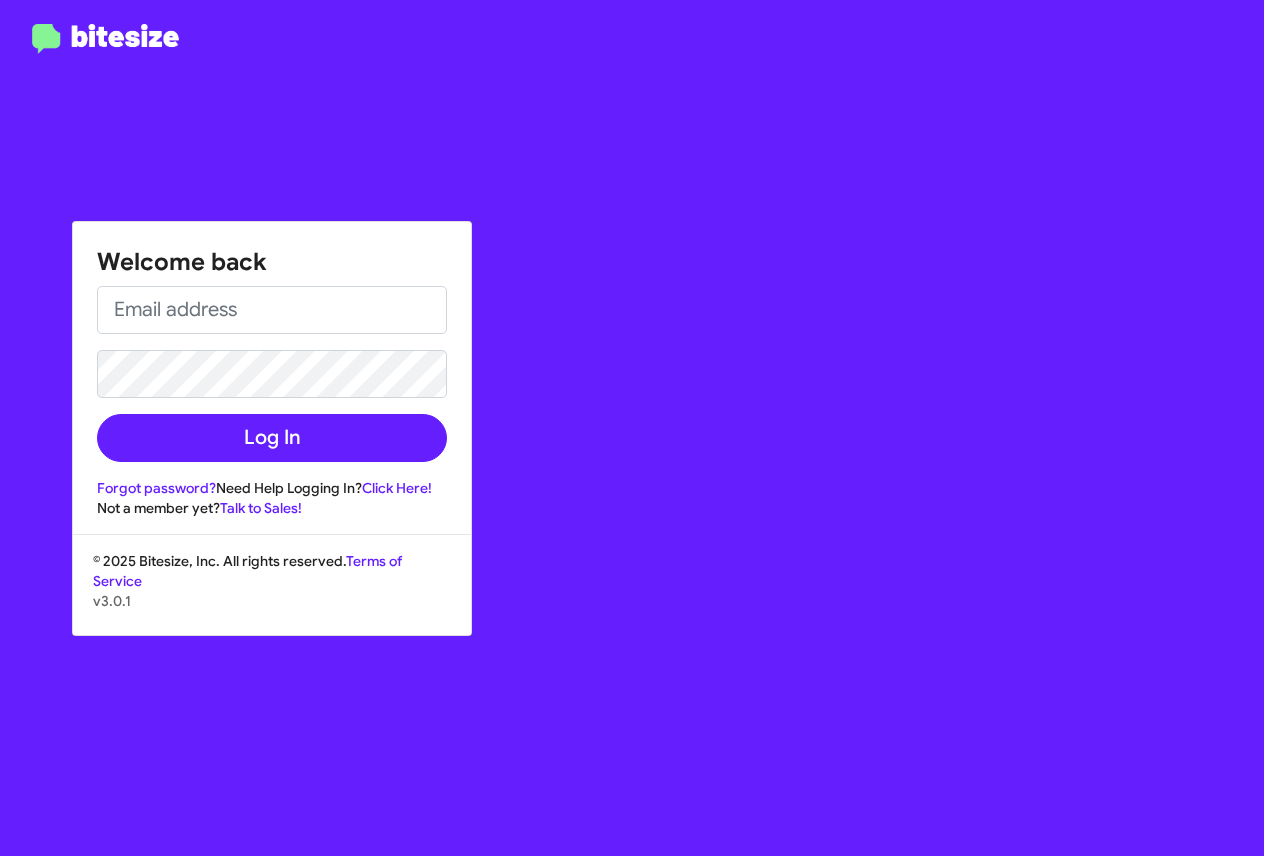 scroll, scrollTop: 0, scrollLeft: 0, axis: both 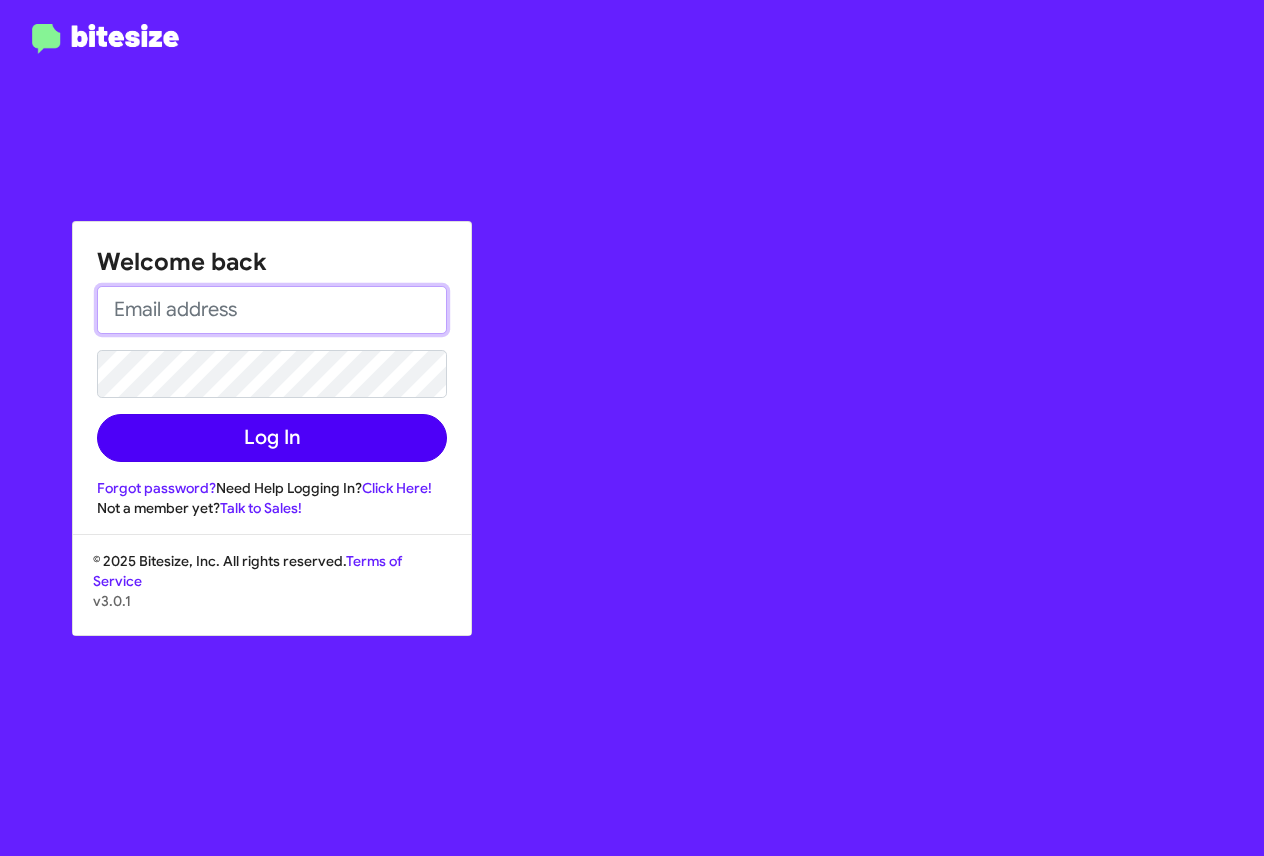 type on "[EMAIL]" 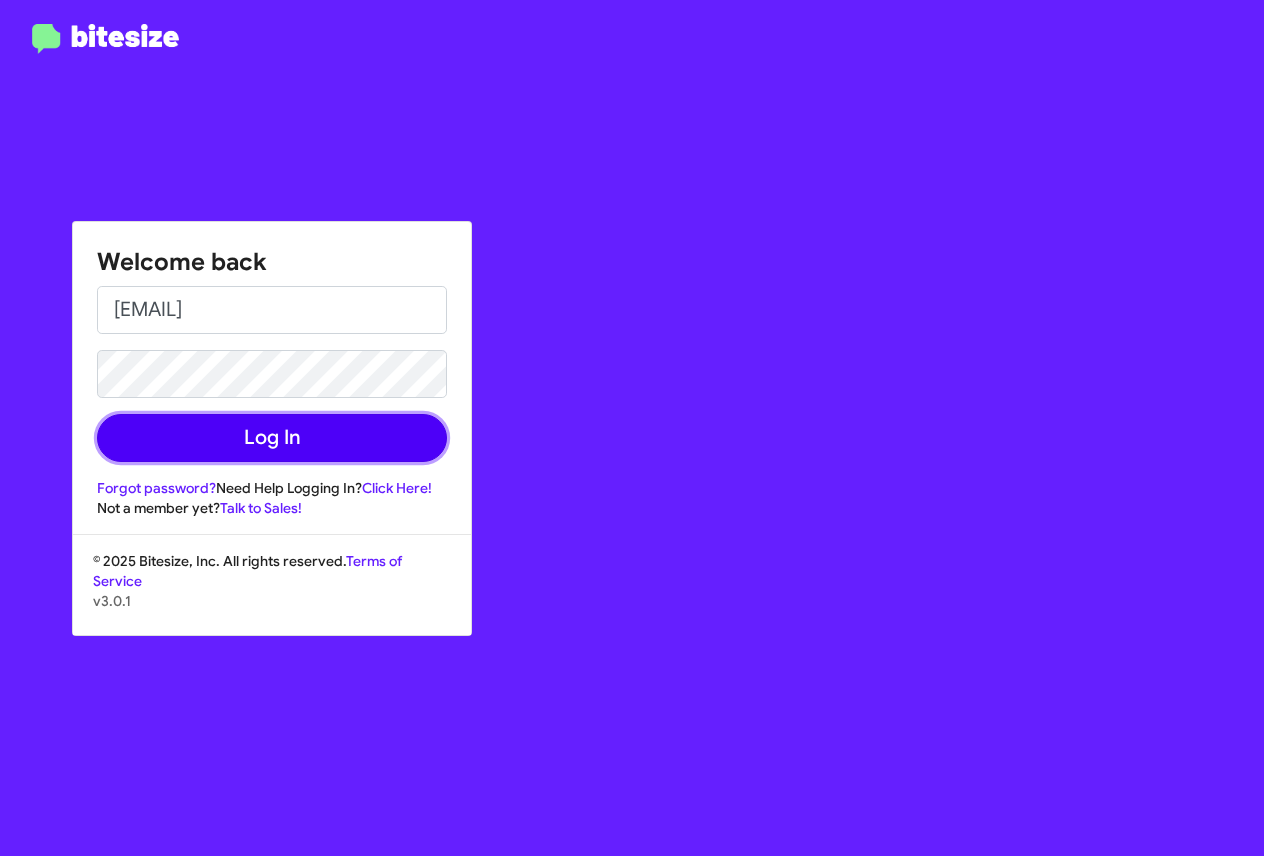click on "Log In" 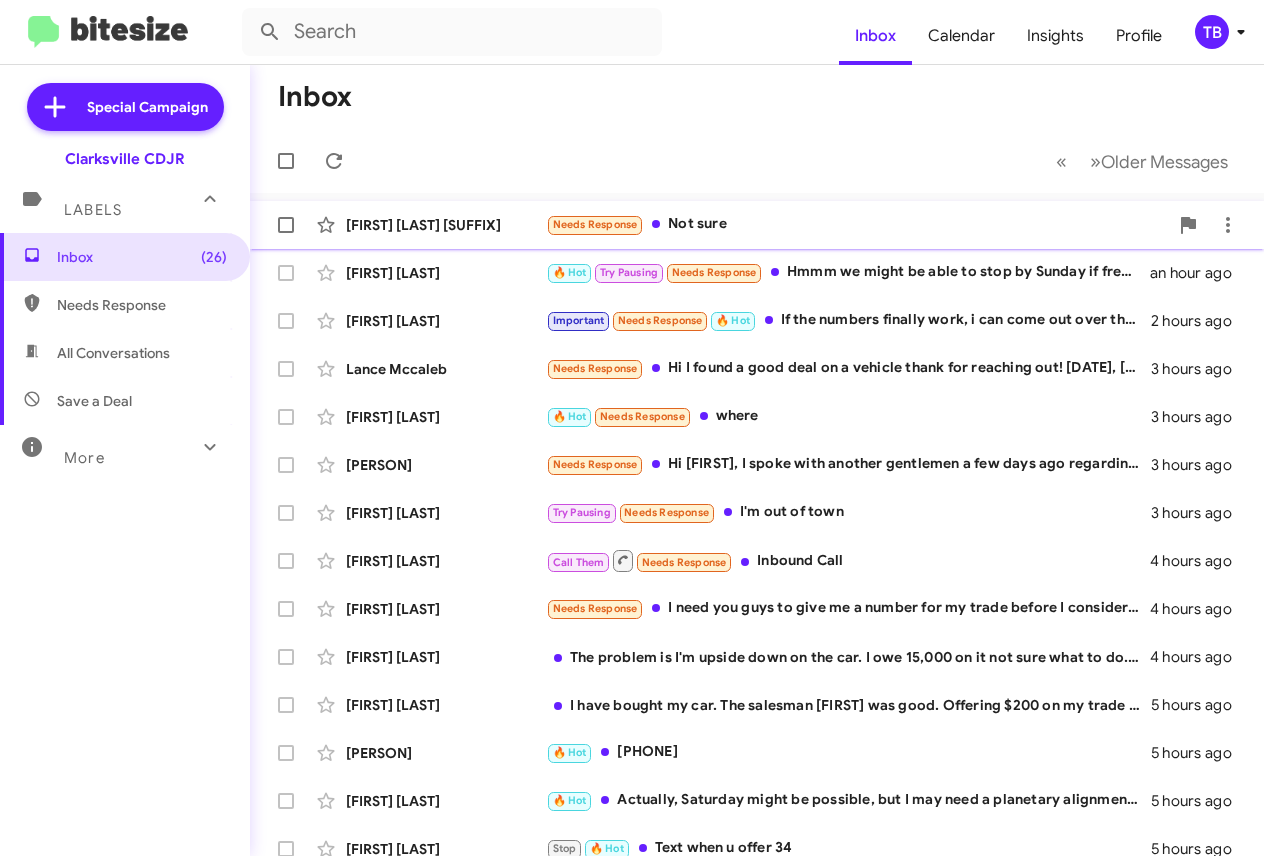 click on "Needs Response   Not sure" 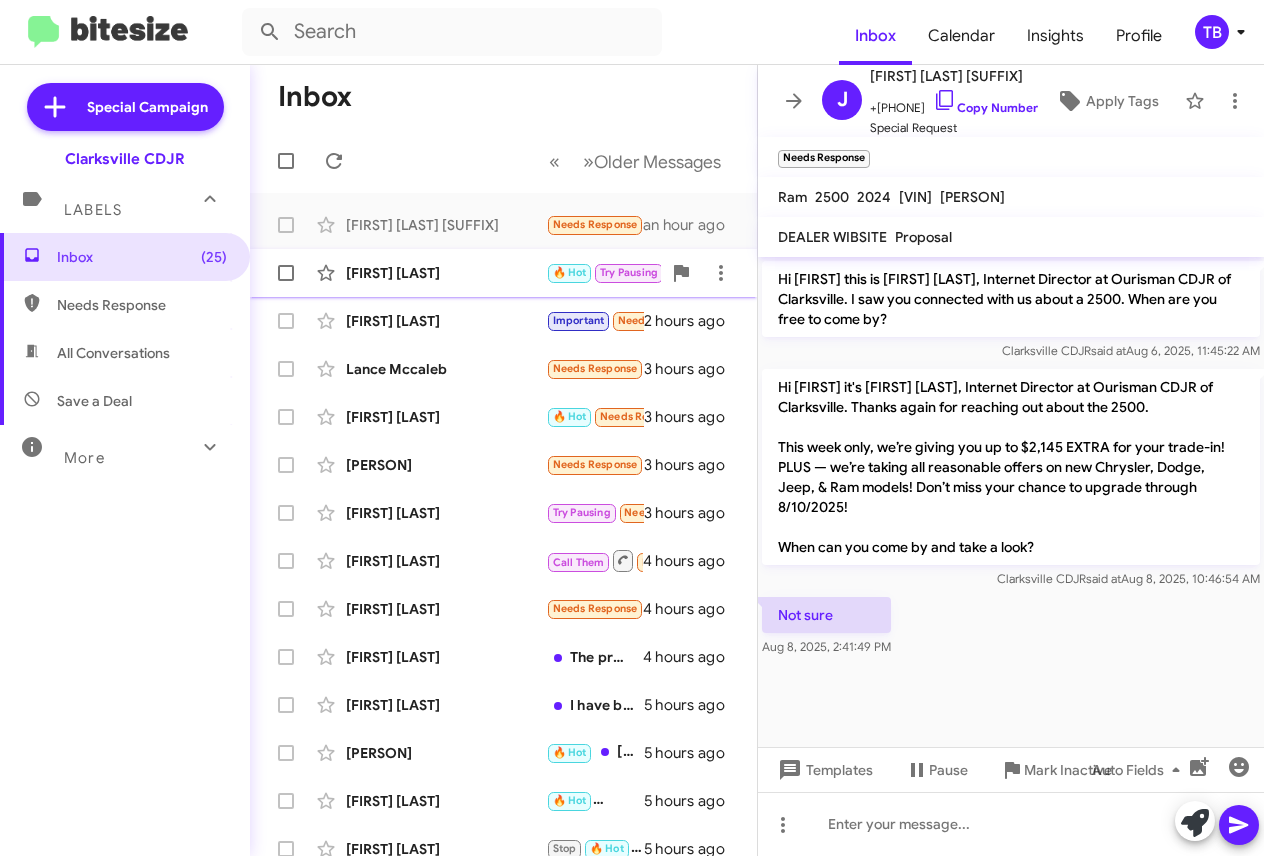 click on "[FIRST] [LAST]" 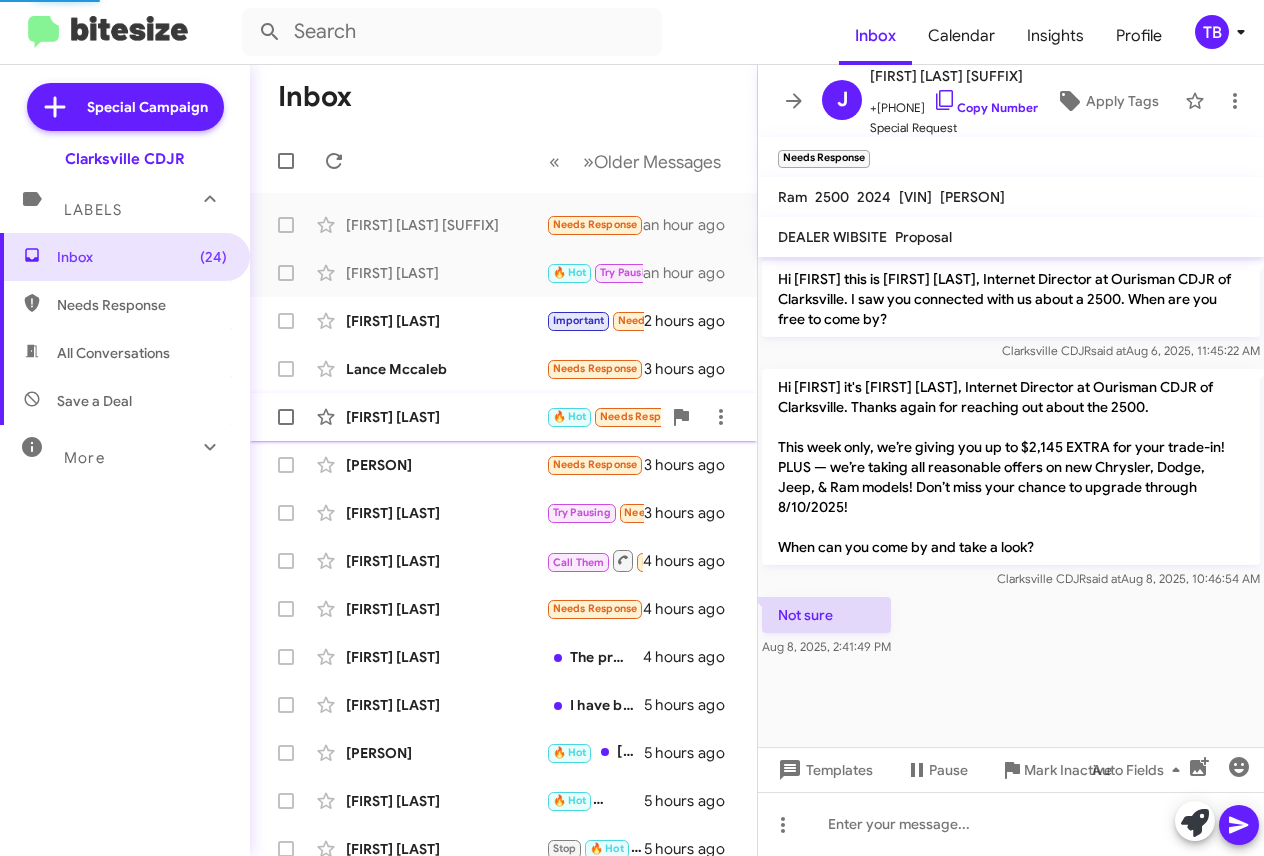 scroll, scrollTop: 806, scrollLeft: 0, axis: vertical 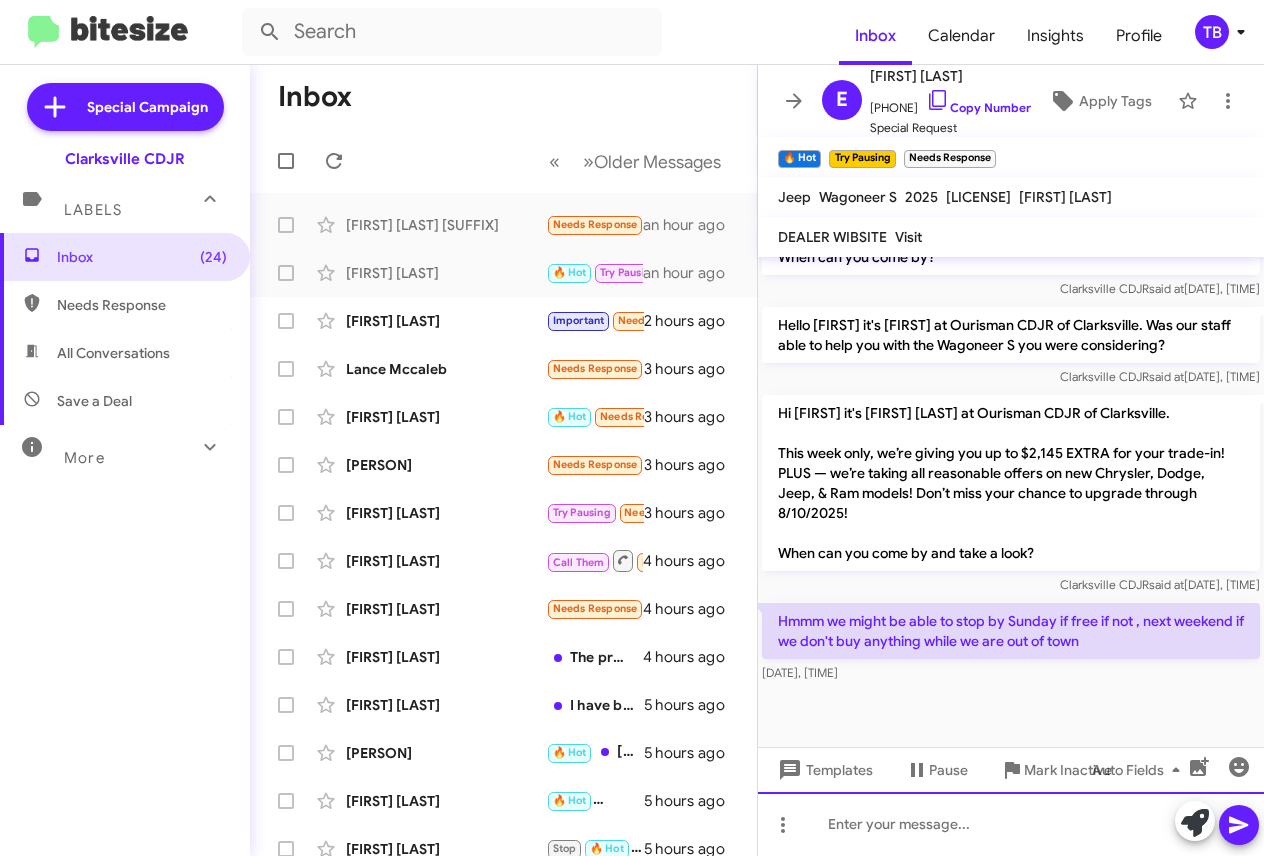 click 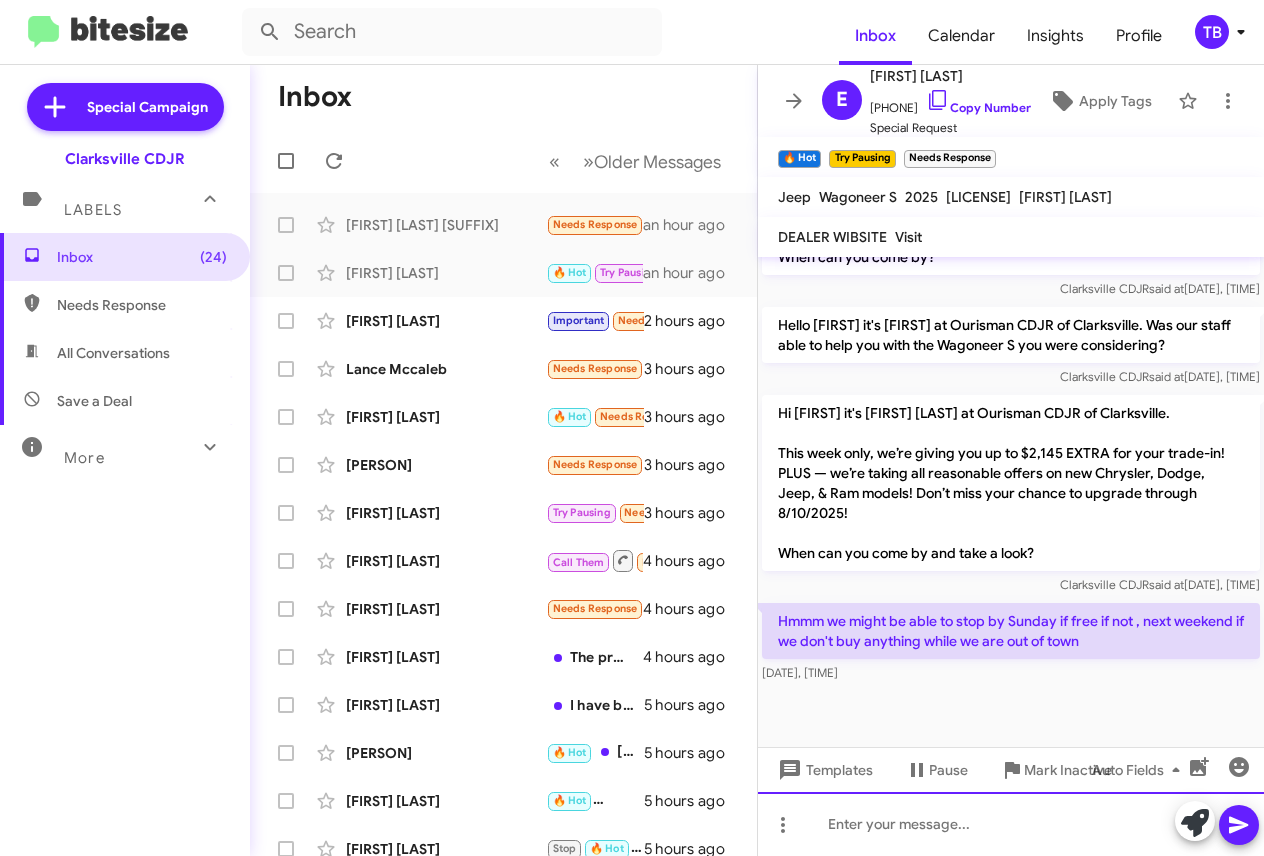 type 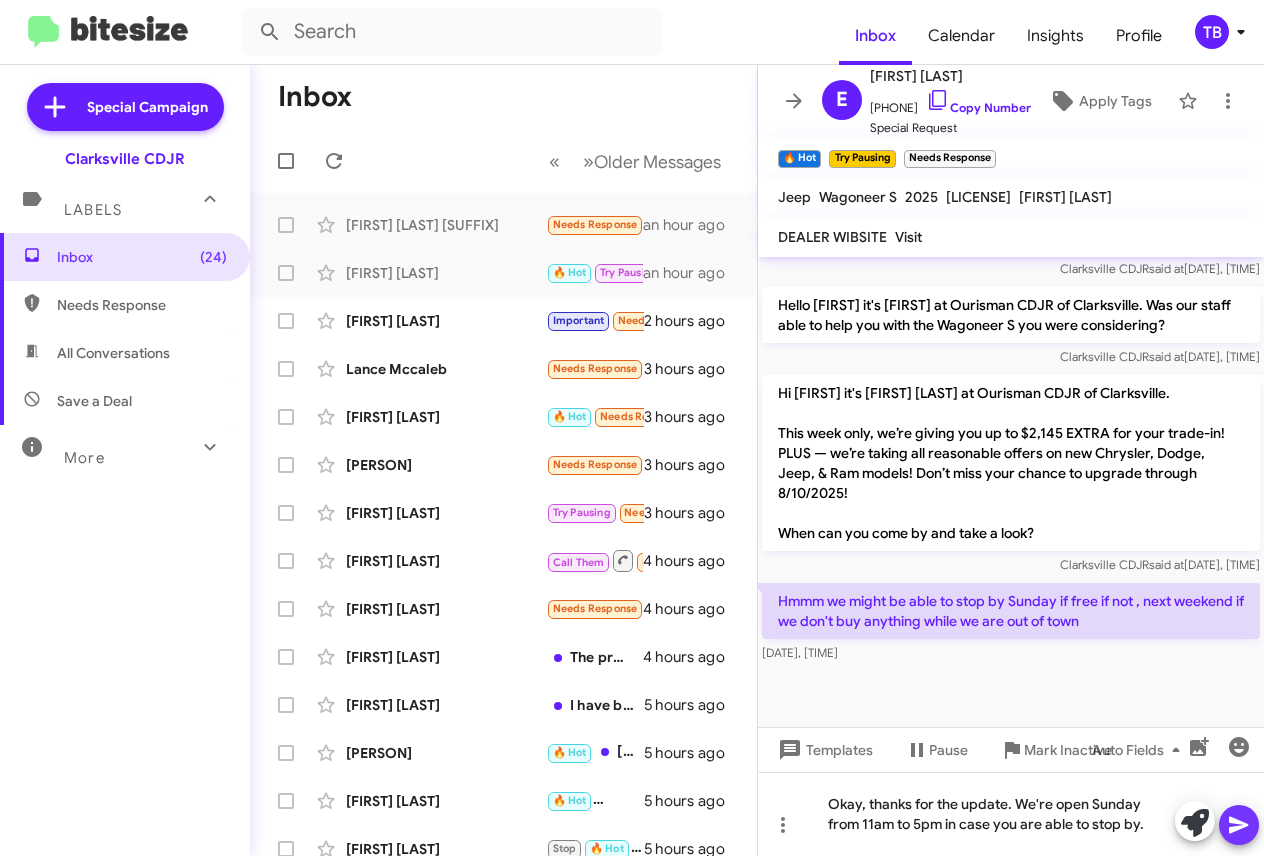 click 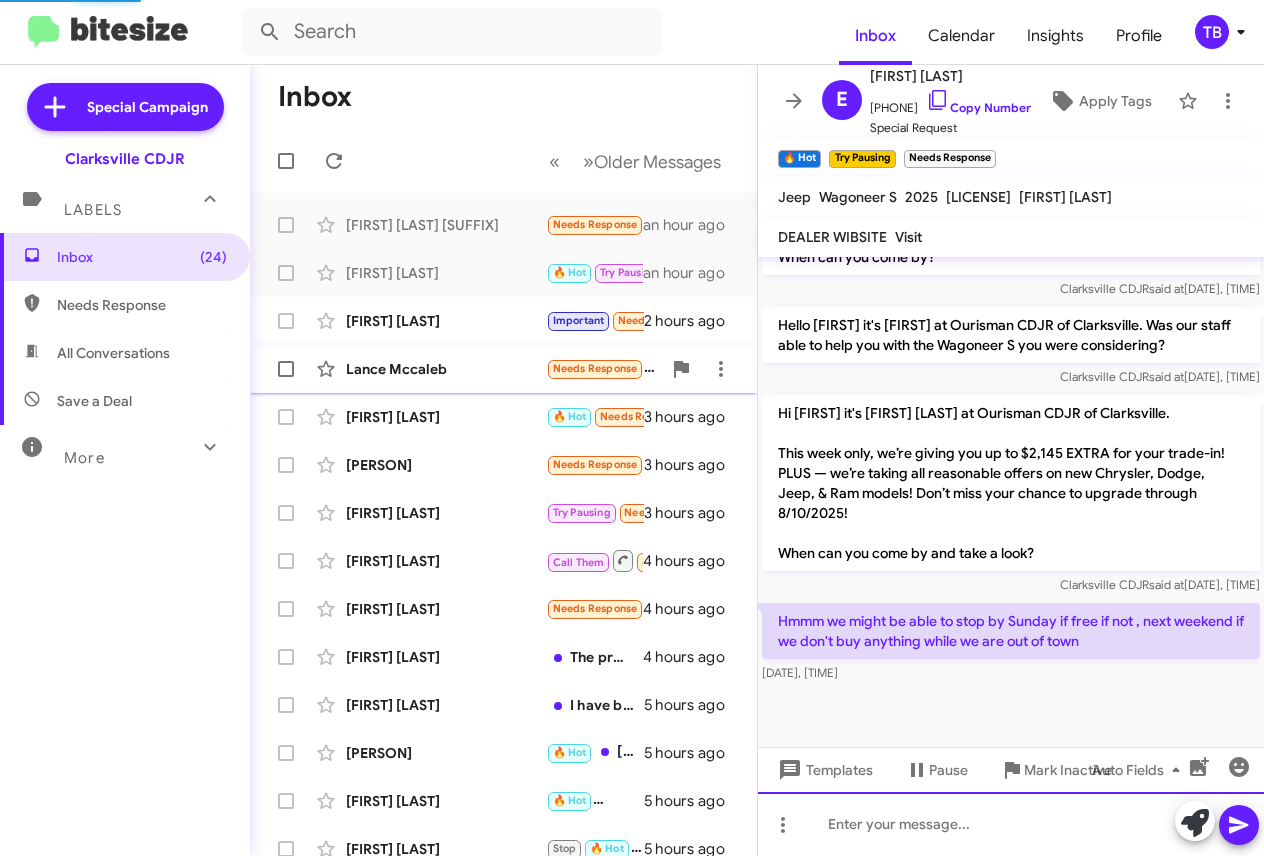scroll, scrollTop: 0, scrollLeft: 0, axis: both 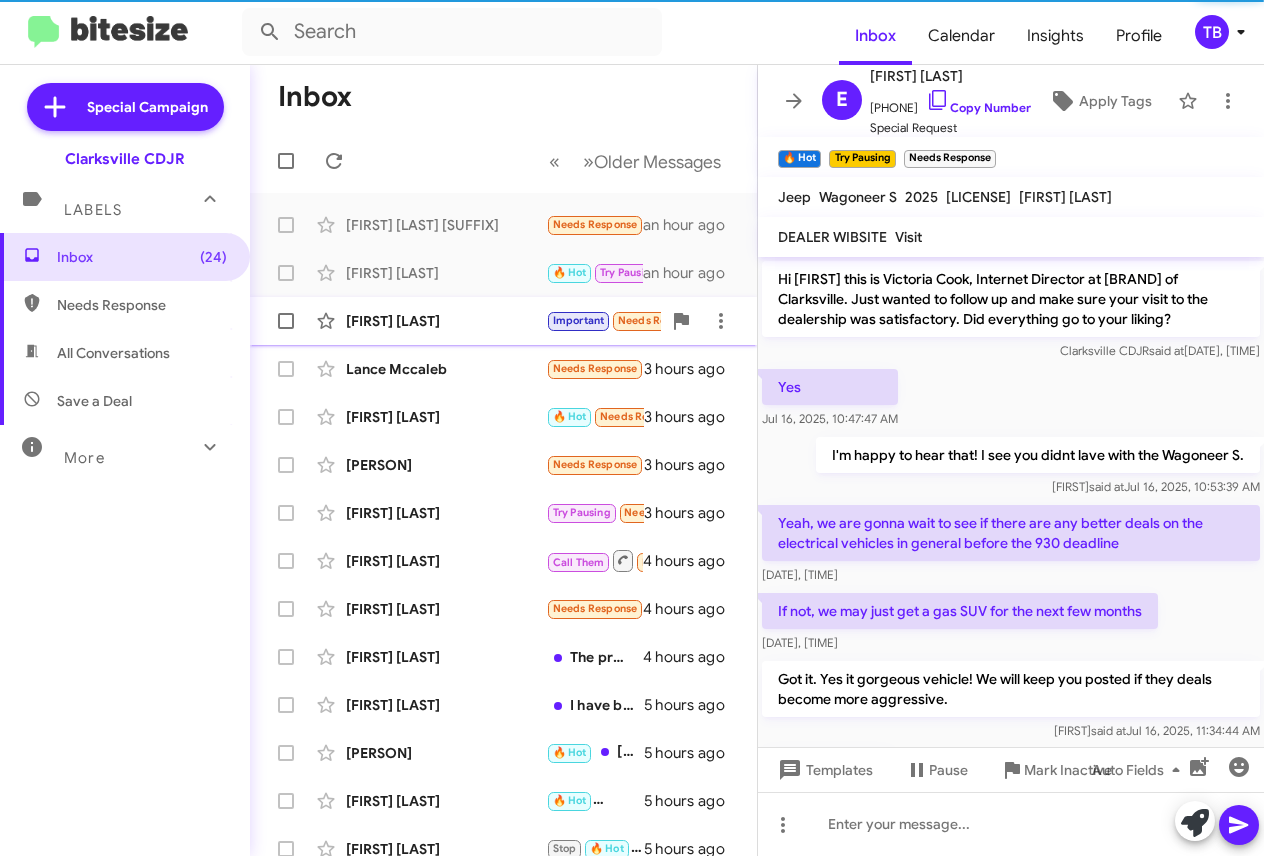 click on "[FIRST] [LAST]" 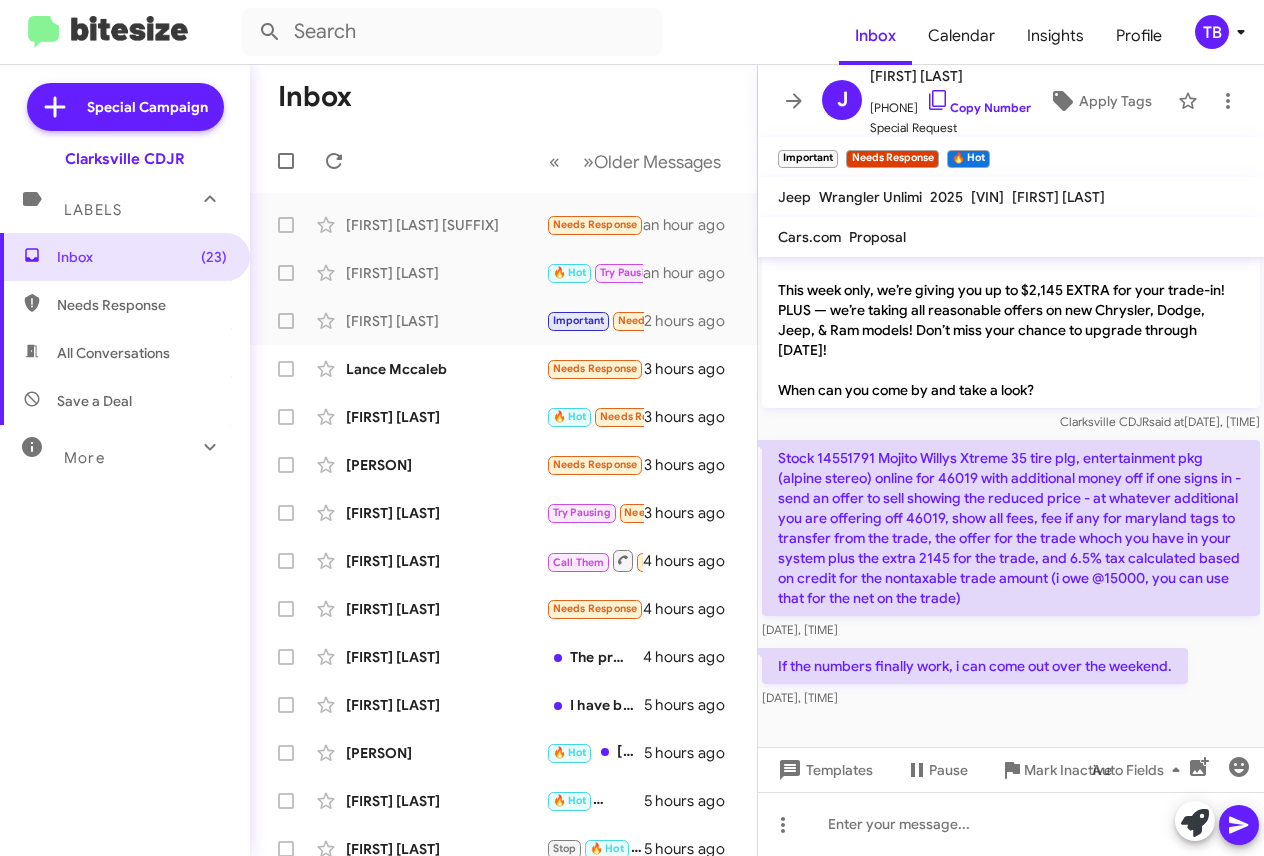 scroll, scrollTop: 1898, scrollLeft: 0, axis: vertical 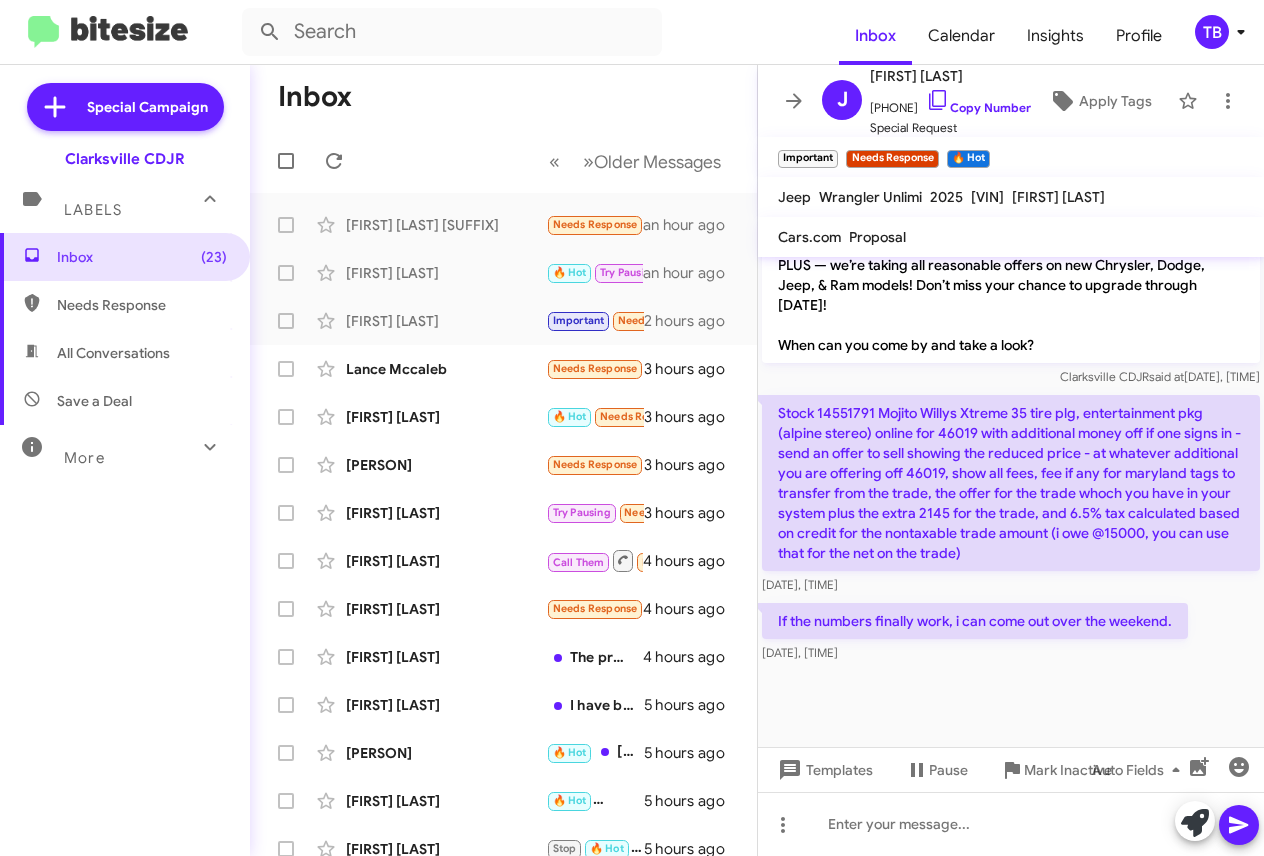 click on "Inbox  (23) Needs Response  All Conversations Save a Deal More Important  🔥 Hot Appointment Set
Starred Sent Sold Sold Responded Historic Reactivated Finished Opt out Paused Unpaused Phone Call" at bounding box center (125, 490) 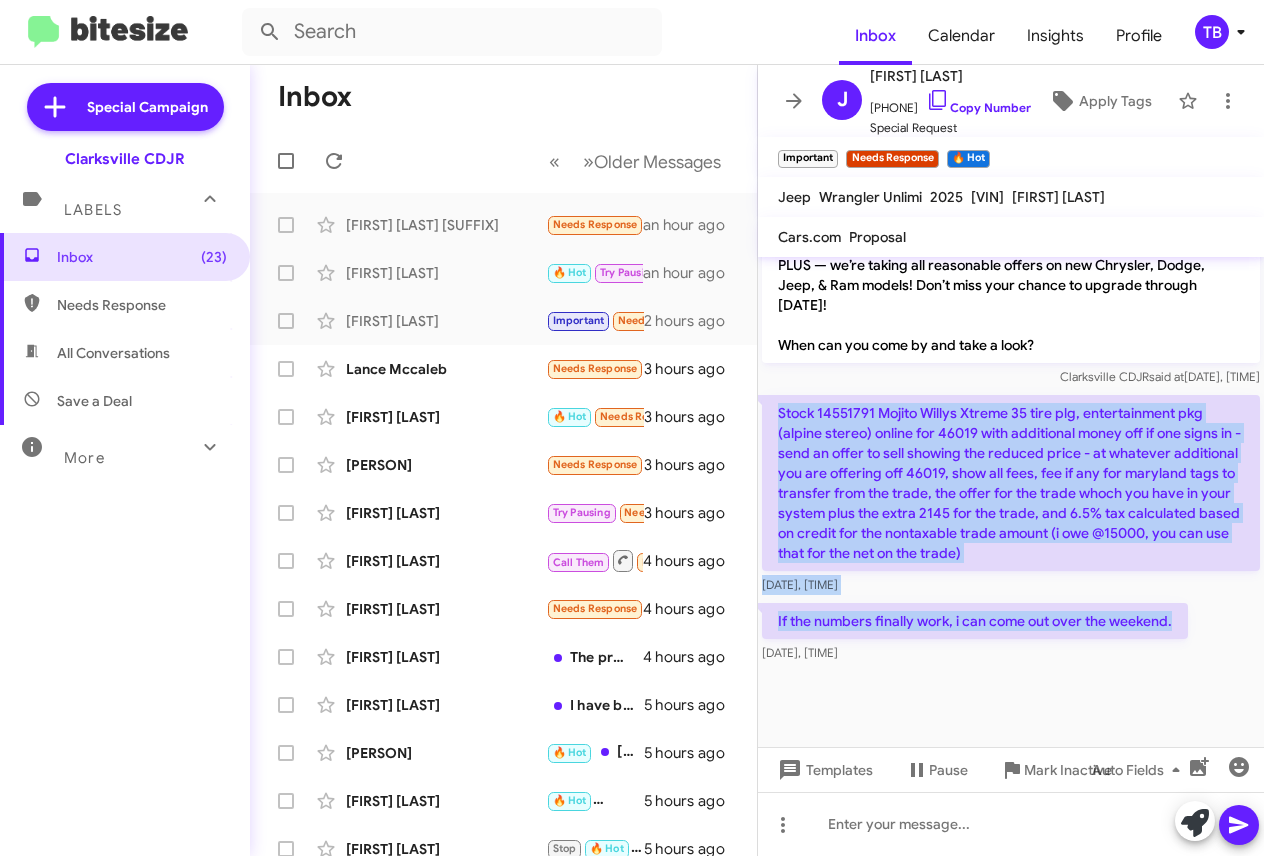 drag, startPoint x: 1190, startPoint y: 620, endPoint x: 773, endPoint y: 421, distance: 462.04977 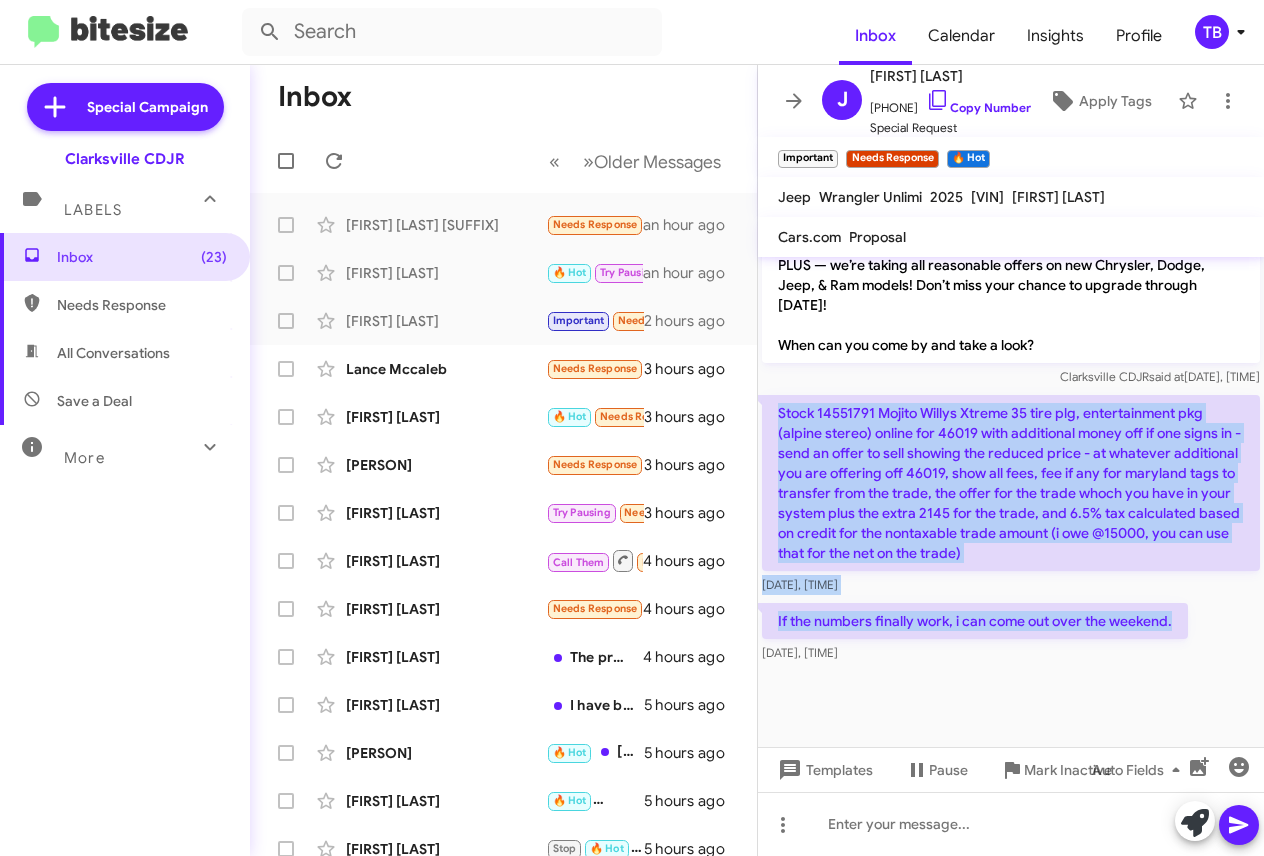 click on "Hi [FIRST] this is [FIRST] [LAST], General Manager at Ourisman CDJR of Clarksville. I saw you connected with us about a Wrangler. When are you free to come by? Clarksville CDJR   said at   [DATE], [TIME]  Hi [FIRST] it's [FIRST] [LAST] at Ourisman CDJR of Clarksville. Can I get you any more info on the Wrangler or on any of our vehicles? Would today 4p work for a few test drives or perhaps tomorrow 10a? Clarksville CDJR   said at   [DATE], [TIME]  Hi [FIRST] it's [FIRST] [LAST], Internet Director at Ourisman CDJR of Clarksville. Thanks again for reaching out about the Wrangler.
Big news! Your current vehicle could be worth MORE than ever! Get up to a $1,000 bonus trade-in this weekend only! Reply “TRADE” to get your appraisal started now! This offer expires on [DATE], so don't miss out!
When can you swing by? Clarksville CDJR   said at   [DATE], [TIME]  Clarksville CDJR   said at   [DATE], [TIME]     [DATE], [TIME]  [FIRST]   said at   said at" 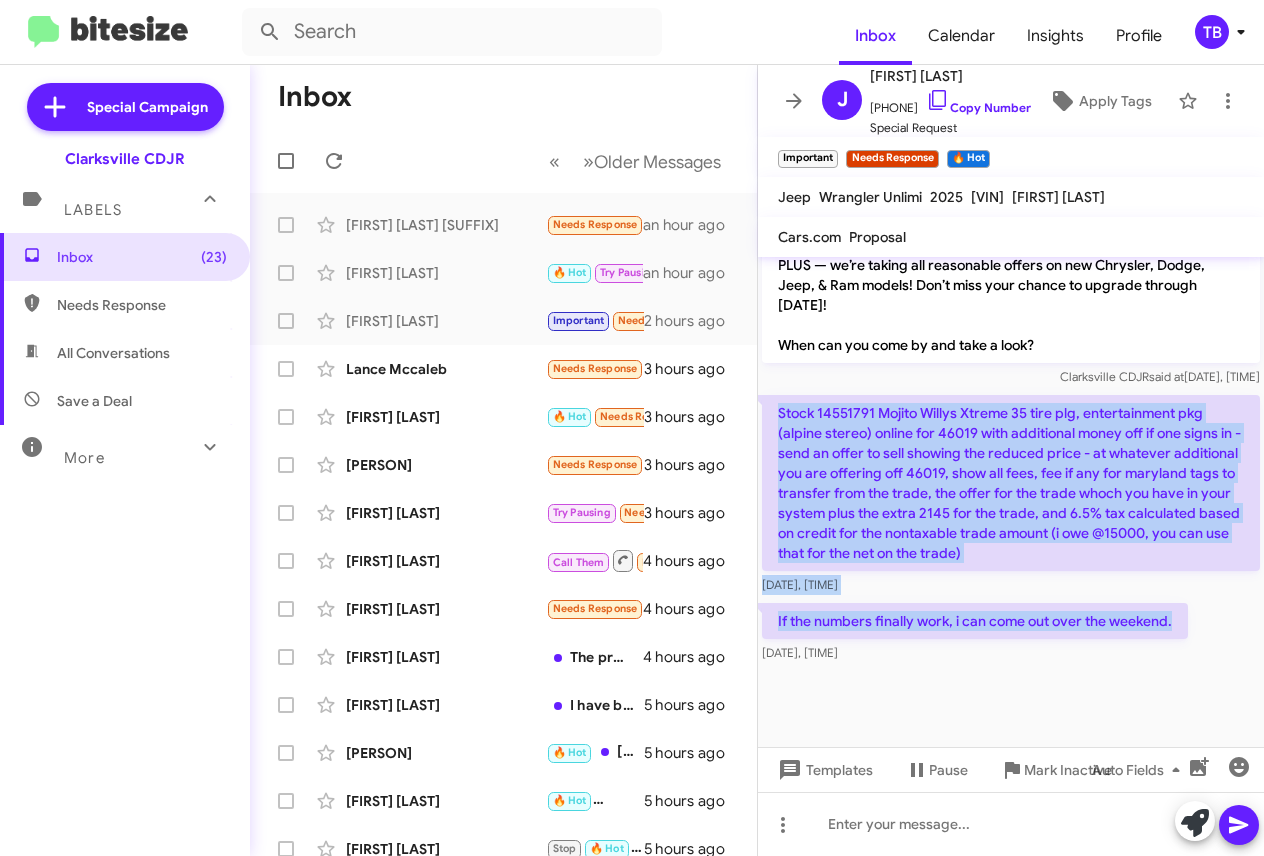 copy on "Stock 14551791 Mojito Willys Xtreme 35 tire plg, entertainment pkg (alpine stereo) online for 46019 with additional money off if one signs in - send an offer to sell showing the reduced price - at whatever additional you are offering off 46019, show all fees, fee if any for maryland tags to transfer from the trade, the offer for the trade whoch you have in your system plus the extra 2145 for the trade, and 6.5% tax calculated based on credit for the nontaxable trade amount (i owe @15000, you can use that for the net on the trade)    [DATE], [TIME]  If the numbers finally work, i can come out over the weekend." 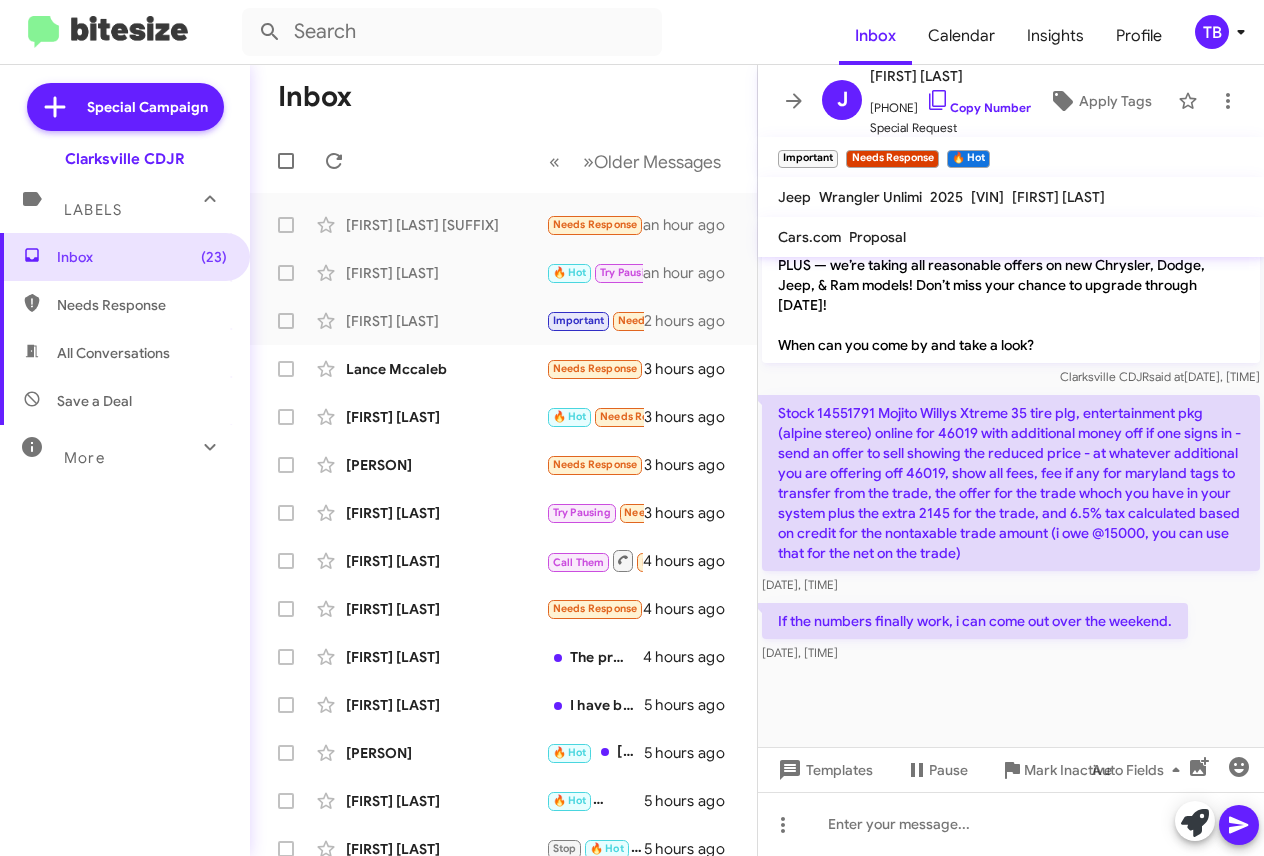 click on "Inbox  (23) Needs Response  All Conversations Save a Deal More Important  🔥 Hot Appointment Set
Starred Sent Sold Sold Responded Historic Reactivated Finished Opt out Paused Unpaused Phone Call" at bounding box center (125, 490) 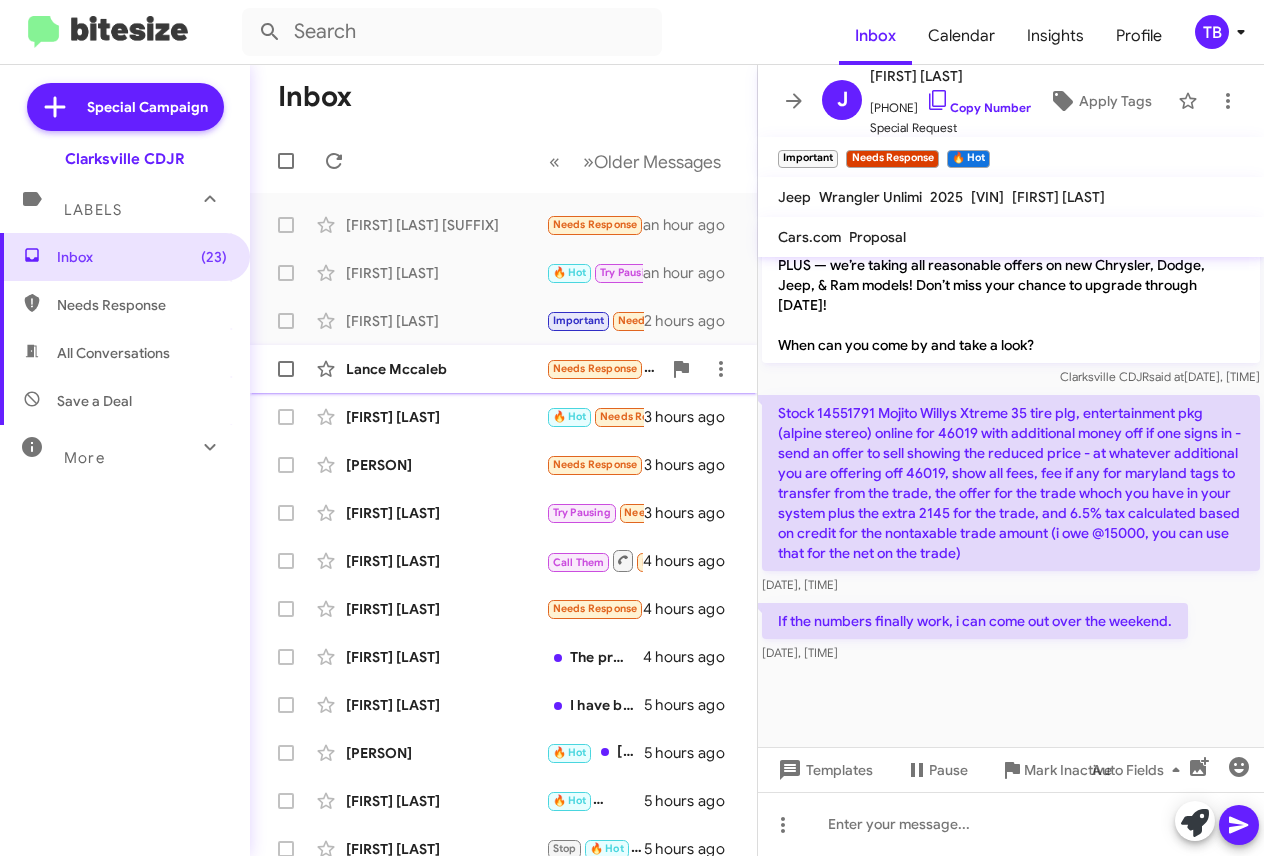click on "Lance Mccaleb" 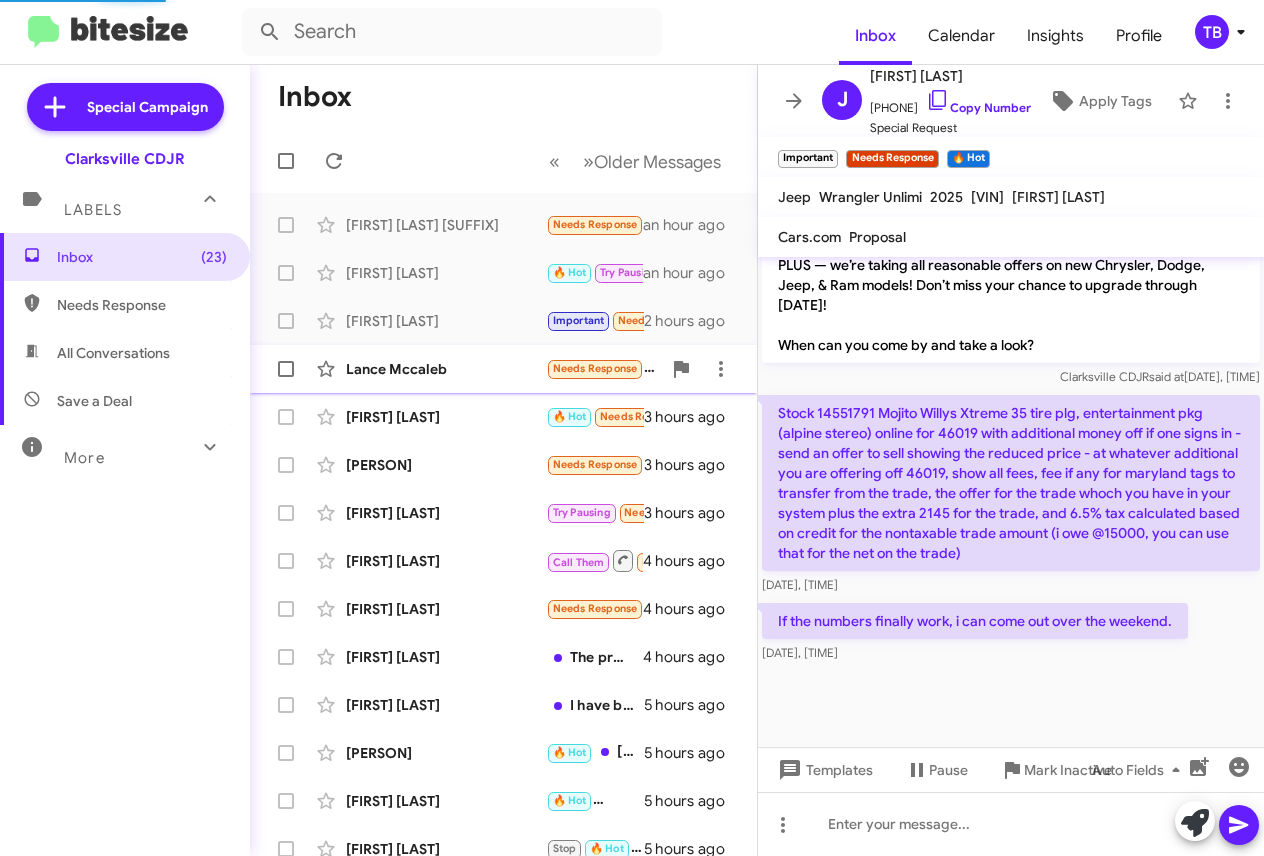 scroll, scrollTop: 62, scrollLeft: 0, axis: vertical 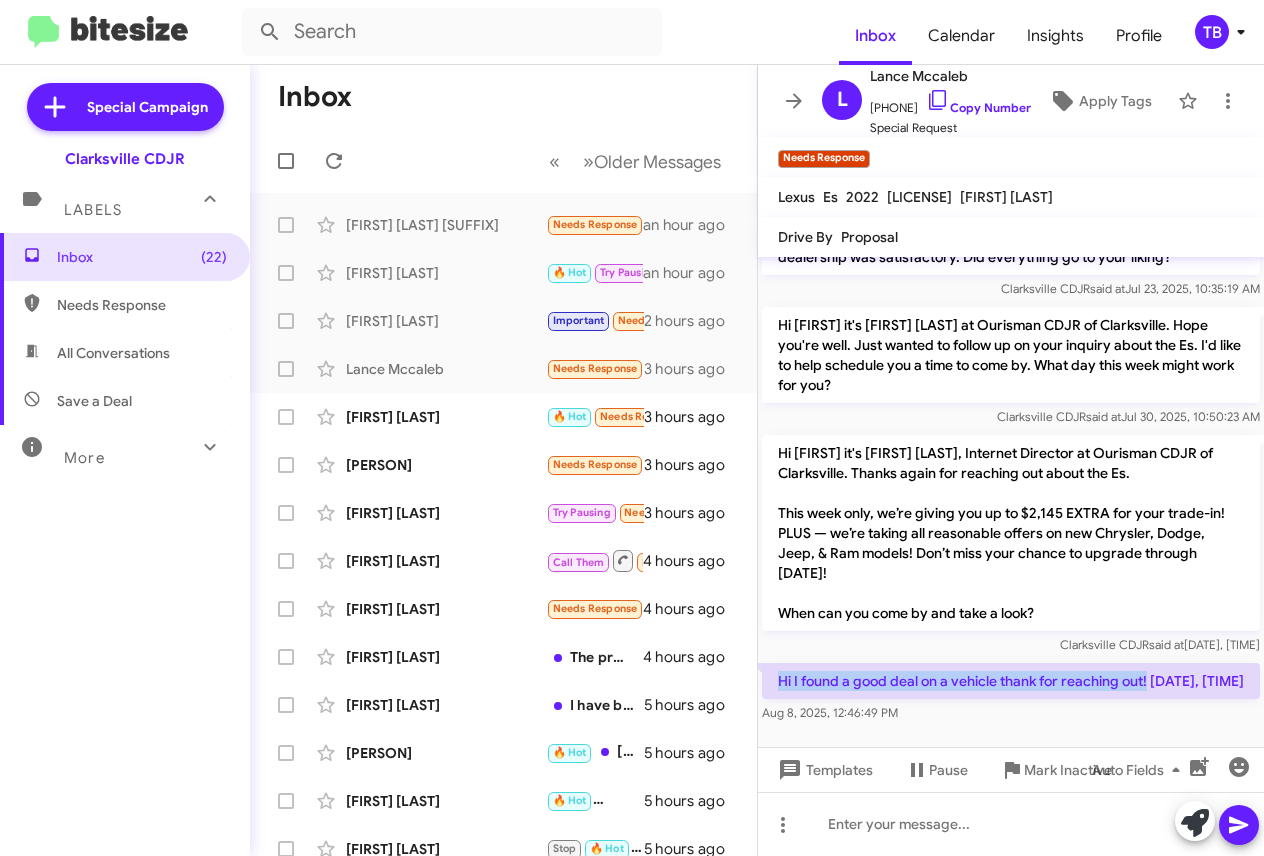 drag, startPoint x: 1175, startPoint y: 677, endPoint x: 770, endPoint y: 687, distance: 405.12344 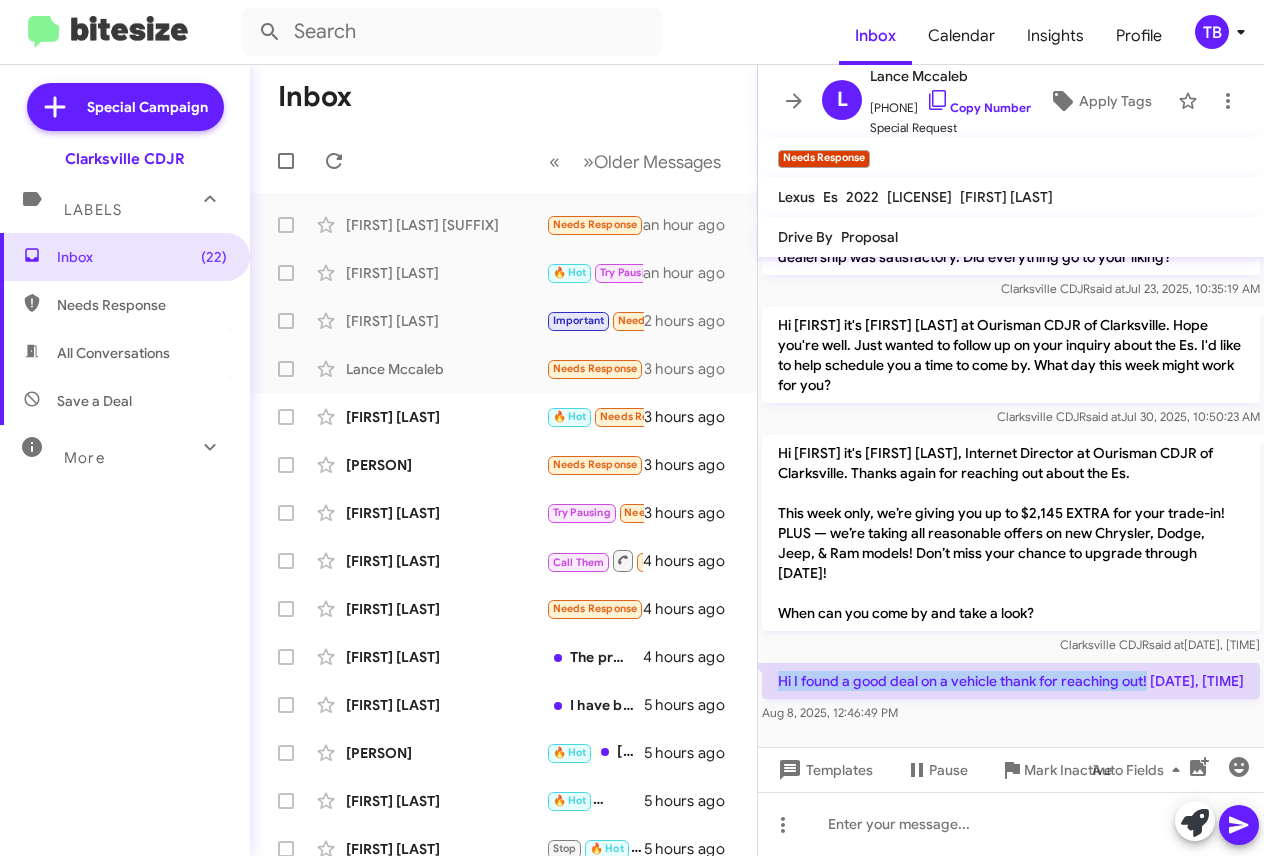 click on "Hi I found a good deal on a vehicle thank for reaching out! [DATE], [TIME]" 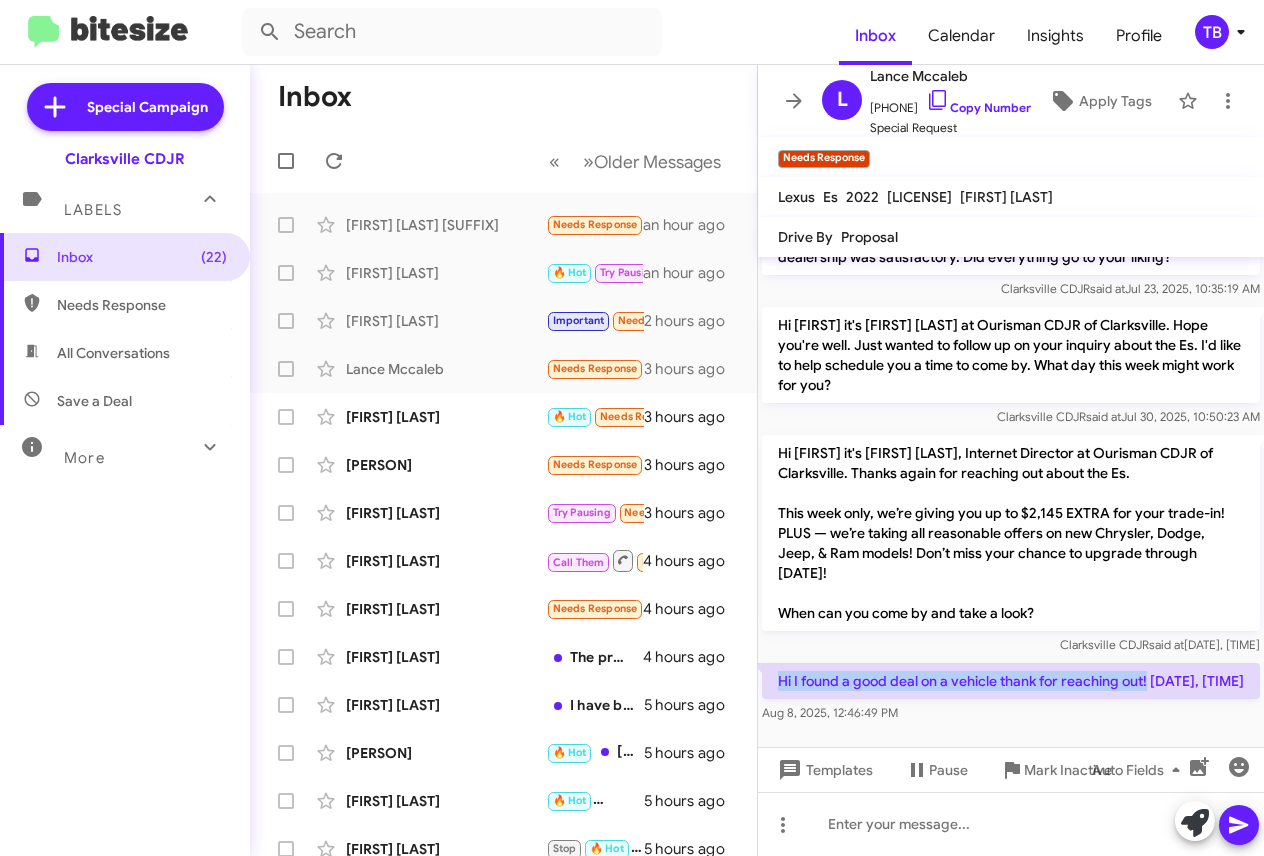 copy on "Hi I found a good deal on a vehicle thank for reaching out! [DATE], [TIME]" 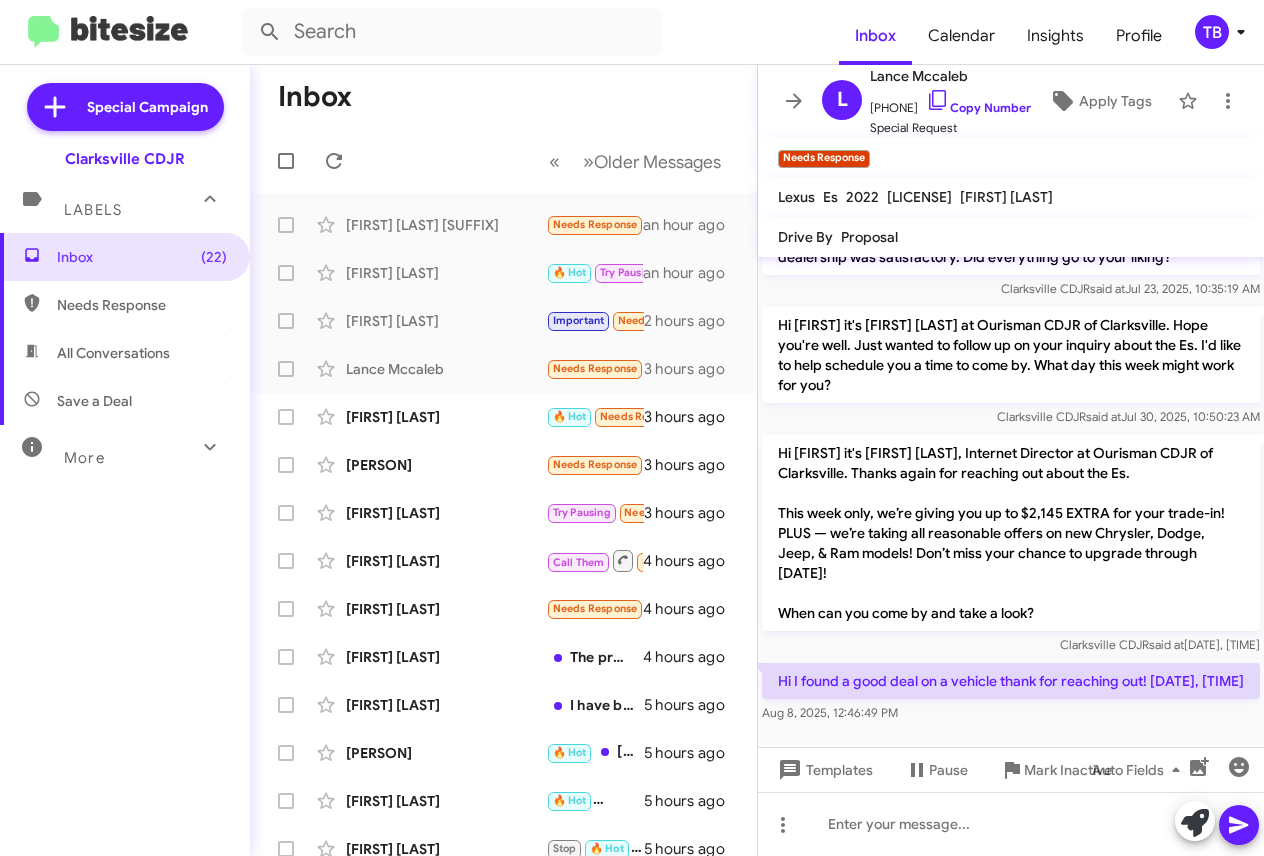 drag, startPoint x: 148, startPoint y: 705, endPoint x: 175, endPoint y: 698, distance: 27.89265 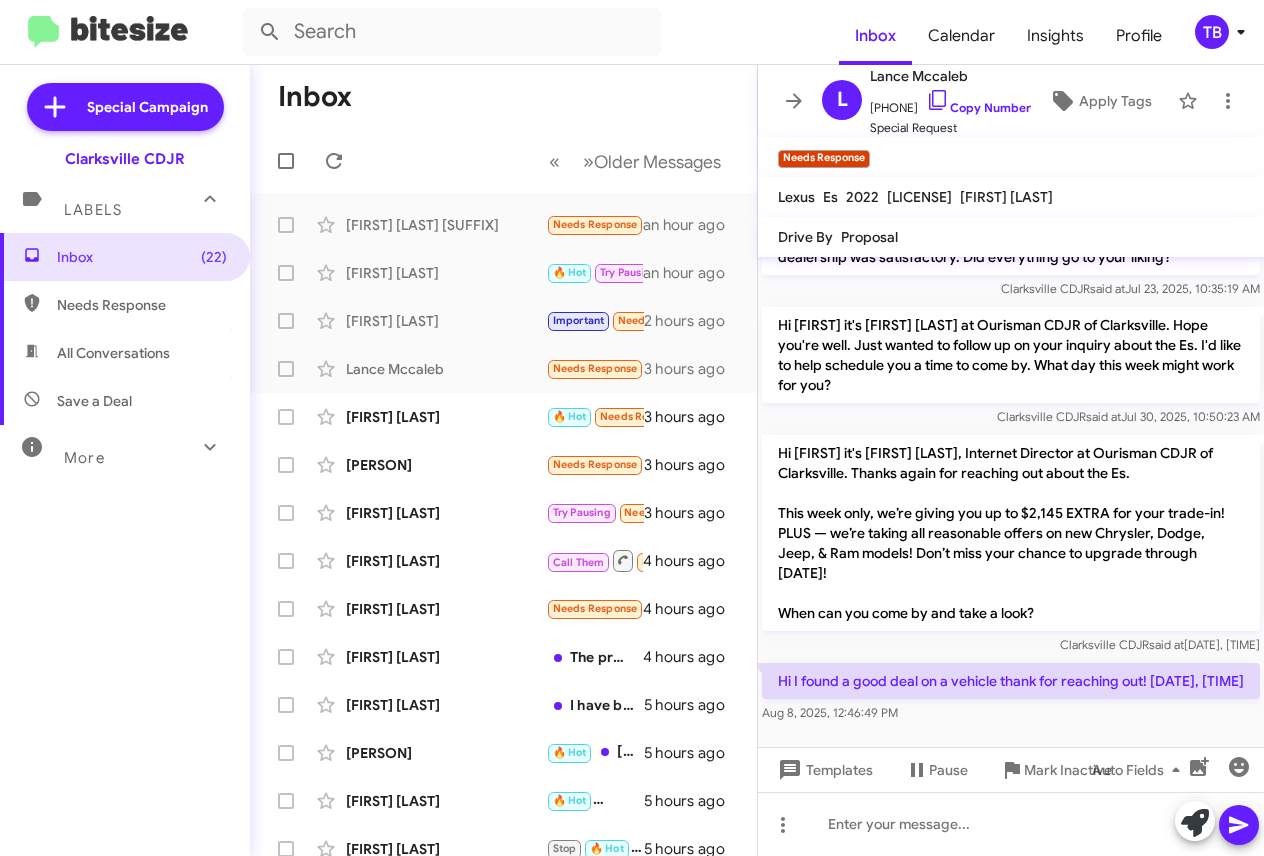 click on "Inbox  (22) Needs Response  All Conversations Save a Deal More Important  🔥 Hot Appointment Set
Starred Sent Sold Sold Responded Historic Reactivated Finished Opt out Paused Unpaused Phone Call" at bounding box center (125, 490) 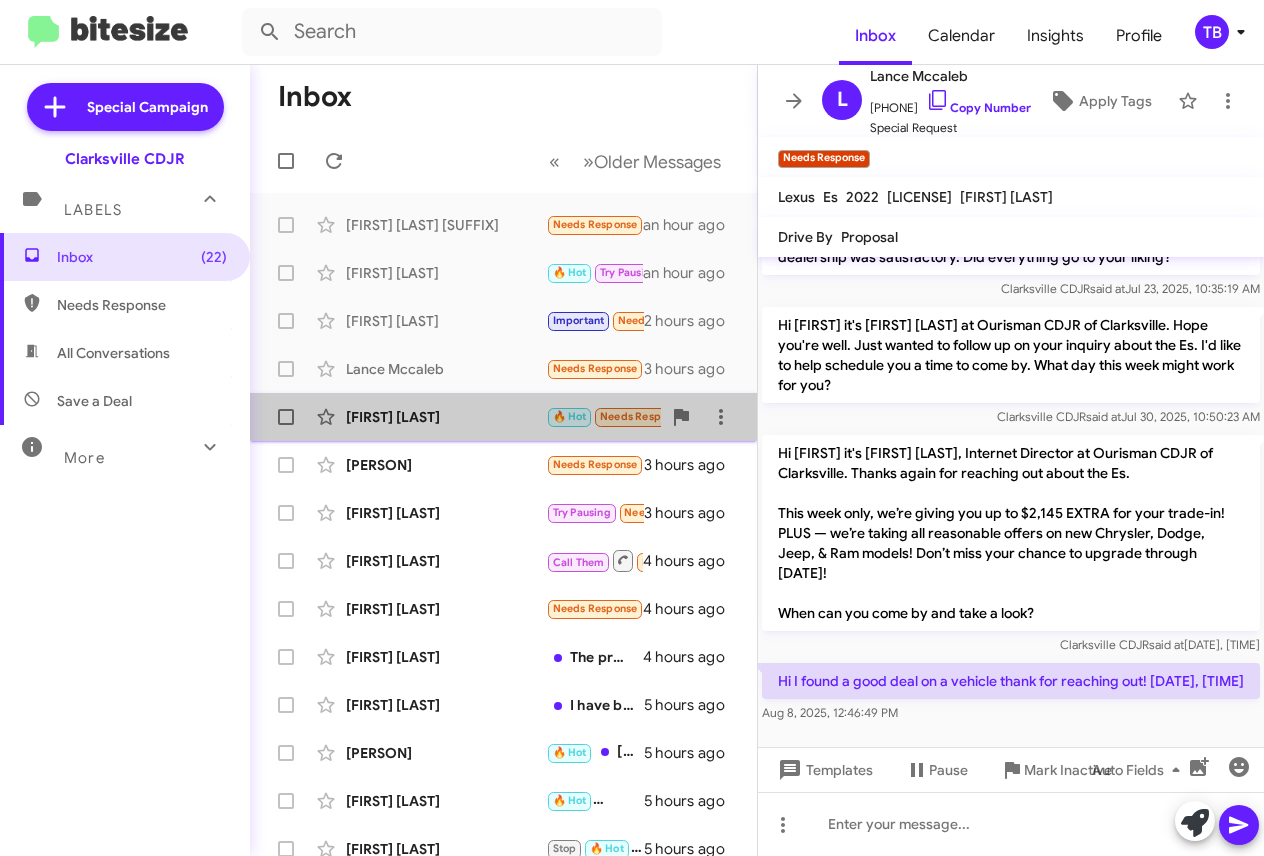click on "[FIRST] [LAST]" 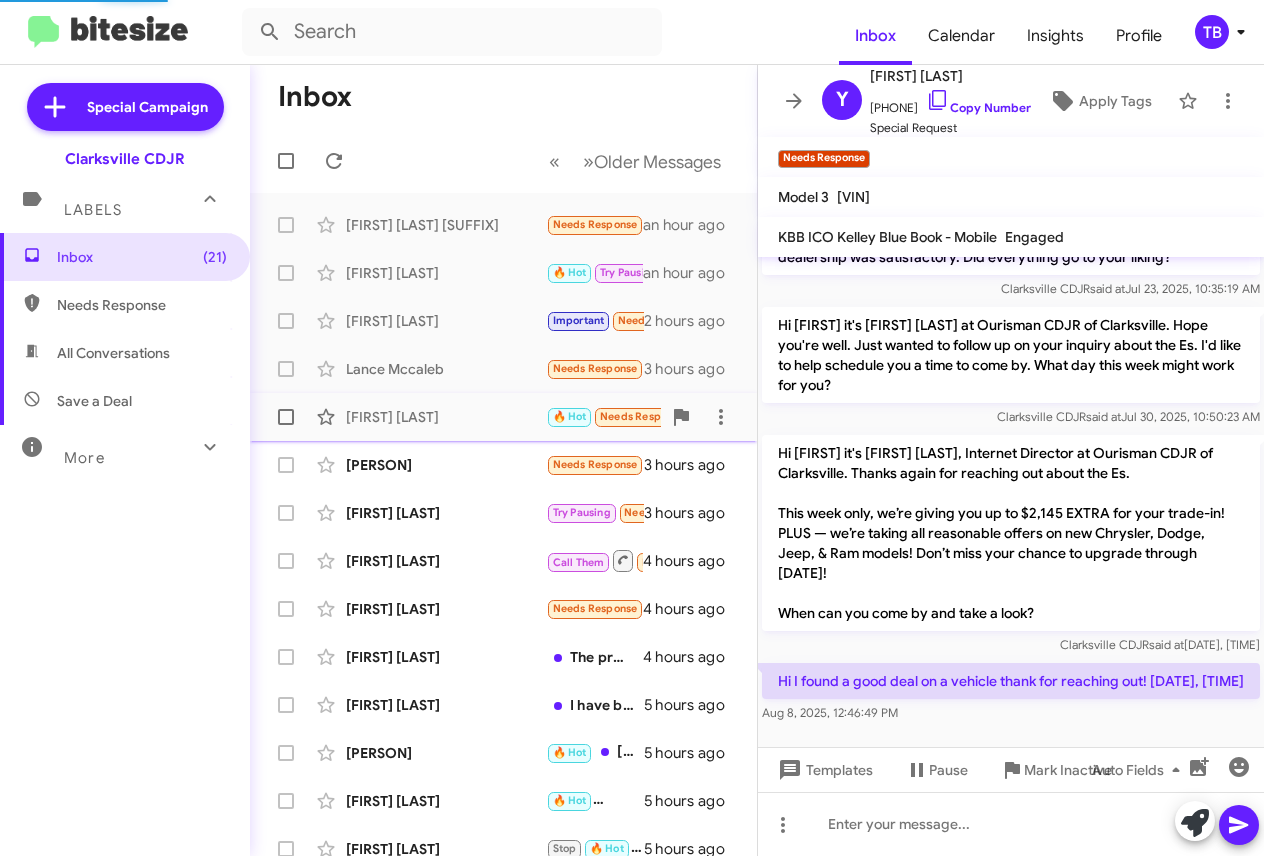 scroll, scrollTop: 587, scrollLeft: 0, axis: vertical 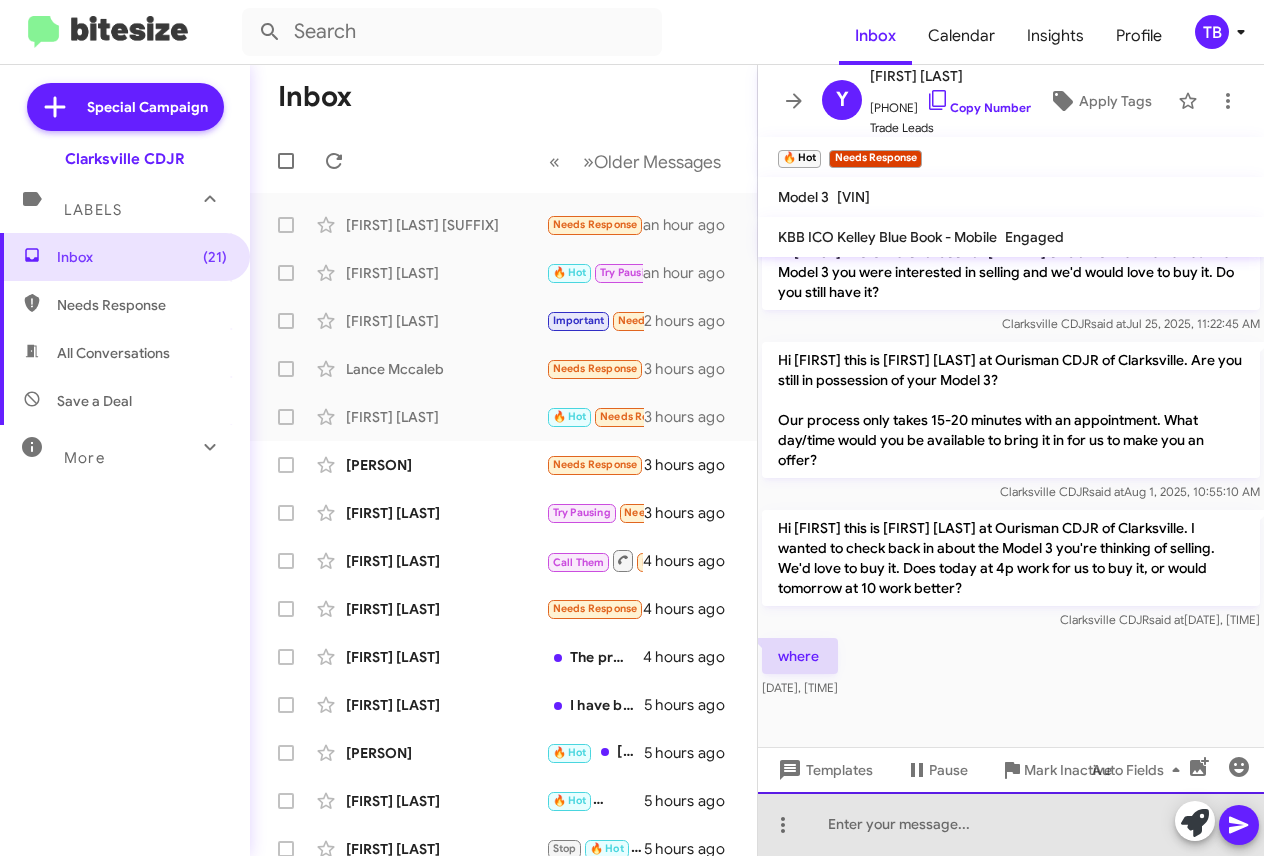 click 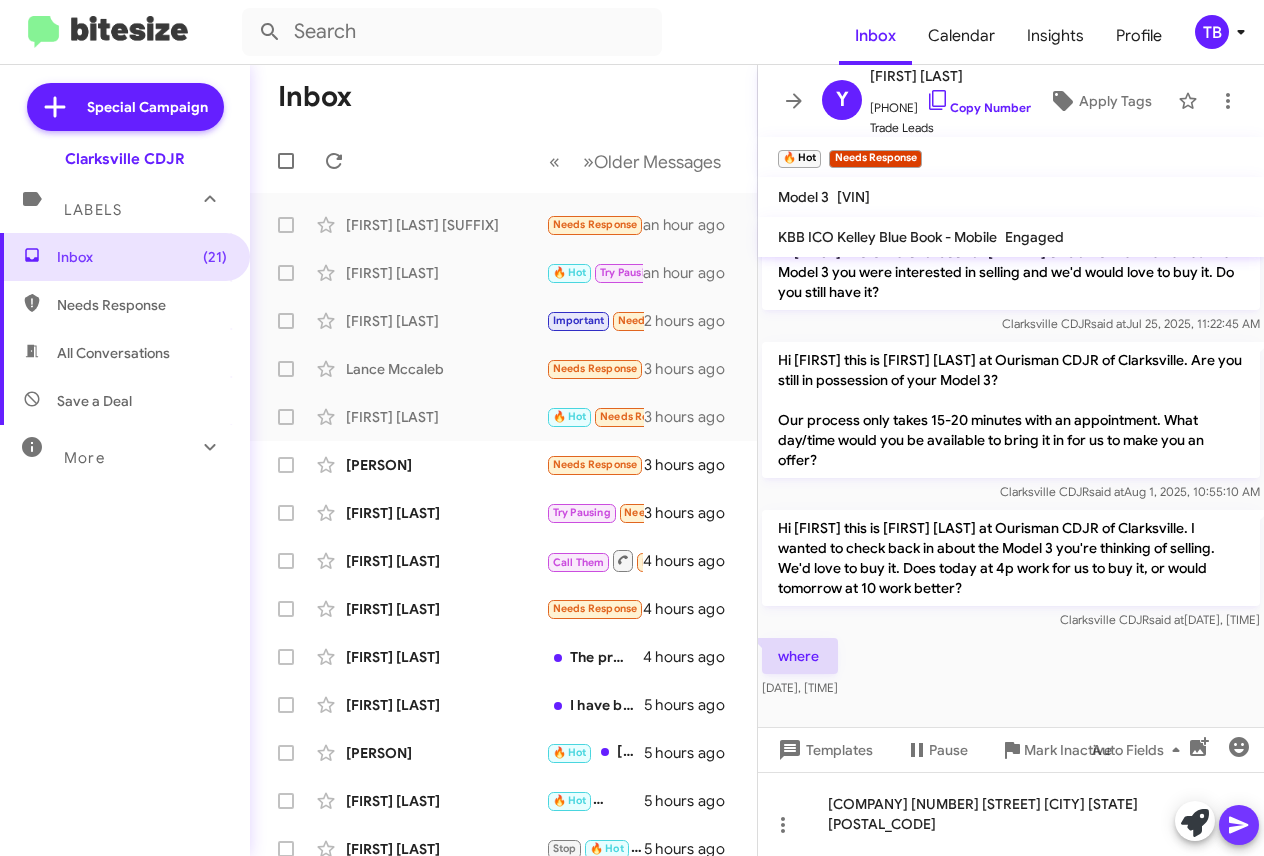 click 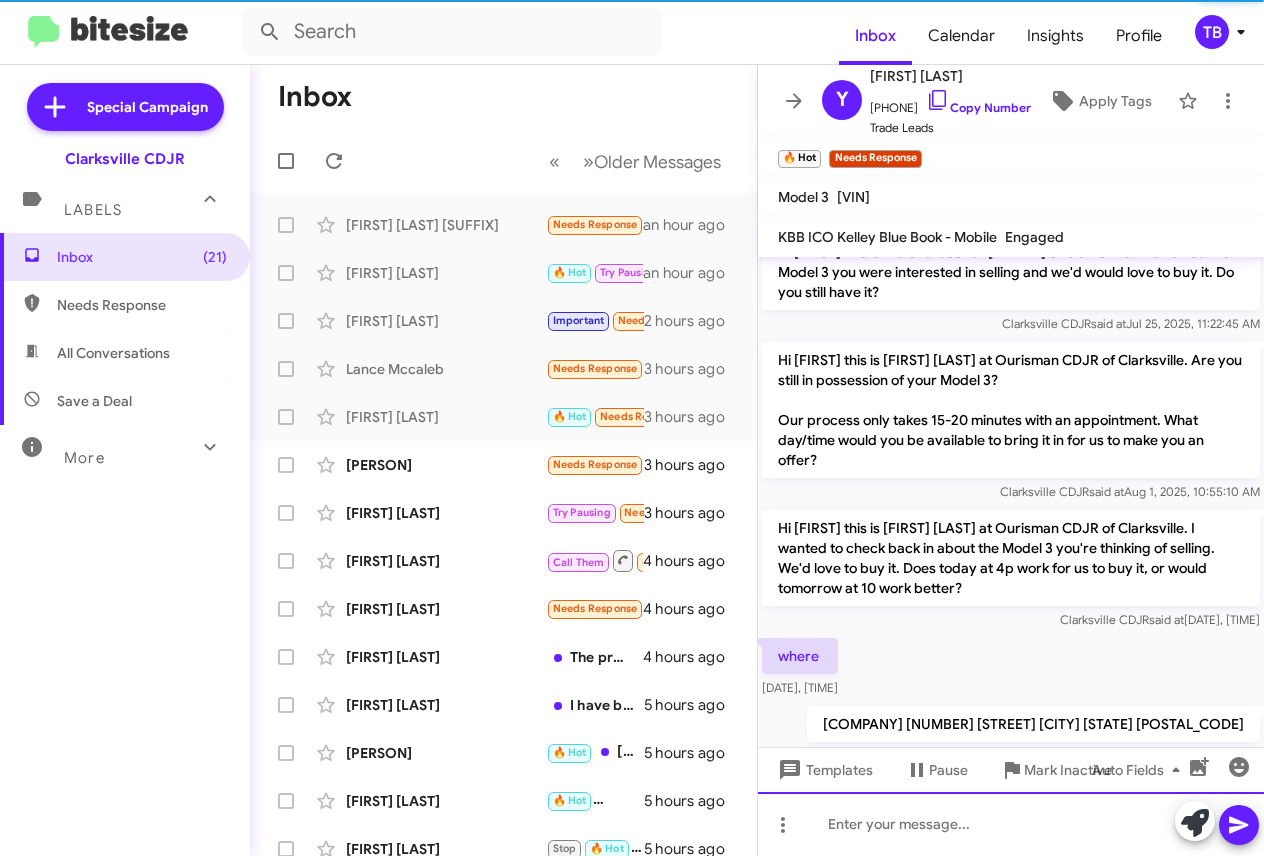 scroll, scrollTop: 0, scrollLeft: 0, axis: both 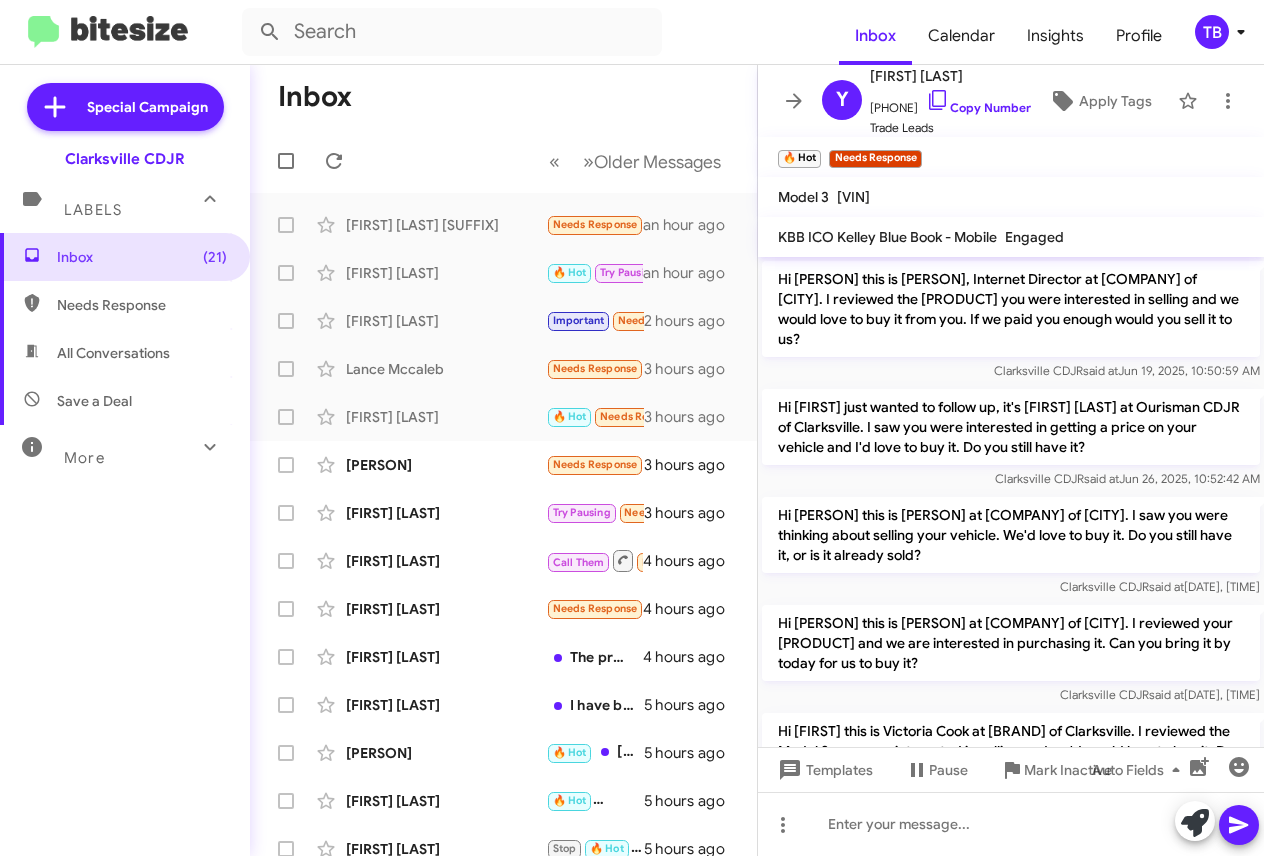 click on "Inbox  (21) Needs Response  All Conversations Save a Deal More Important  🔥 Hot Appointment Set
Starred Sent Sold Sold Responded Historic Reactivated Finished Opt out Paused Unpaused Phone Call" at bounding box center [125, 490] 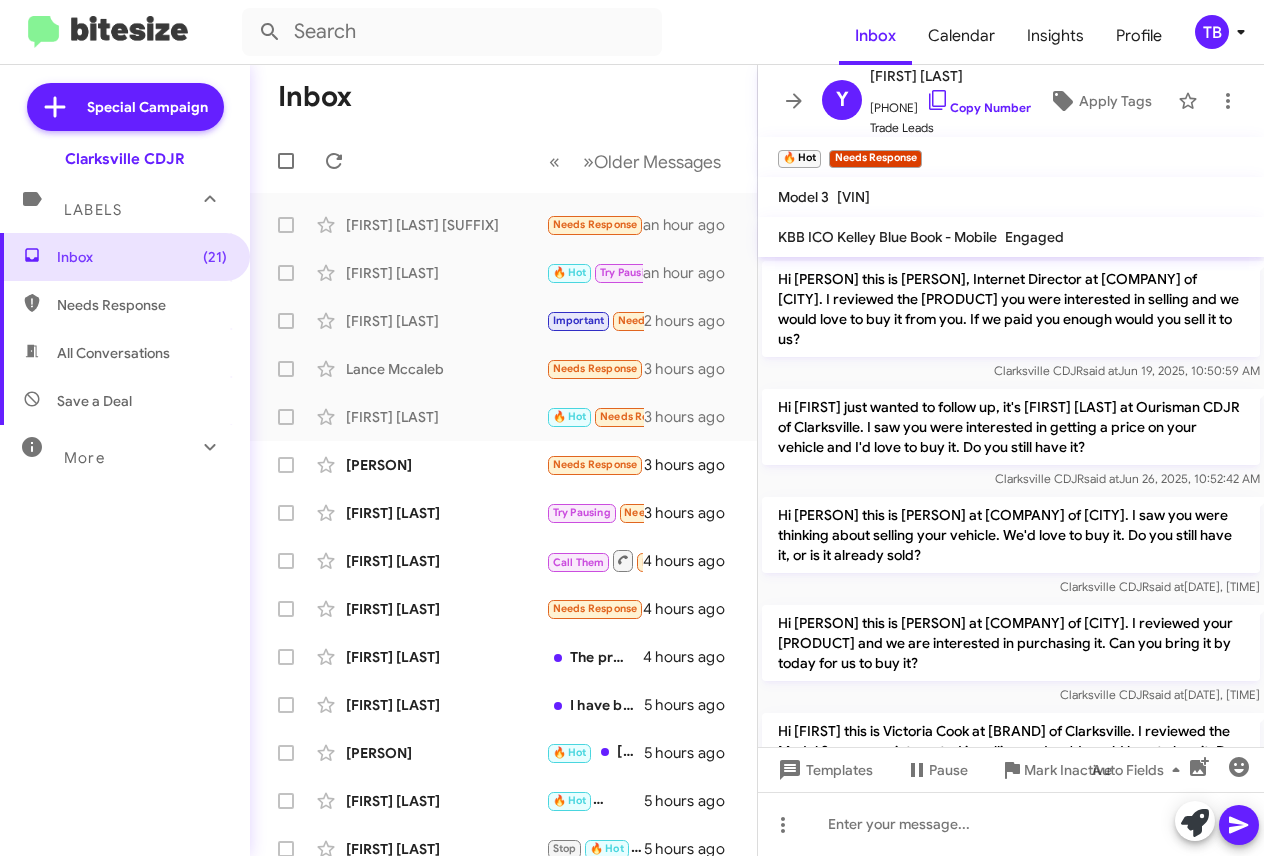 click on "Inbox  (21) Needs Response  All Conversations Save a Deal More Important  🔥 Hot Appointment Set
Starred Sent Sold Sold Responded Historic Reactivated Finished Opt out Paused Unpaused Phone Call" at bounding box center [125, 490] 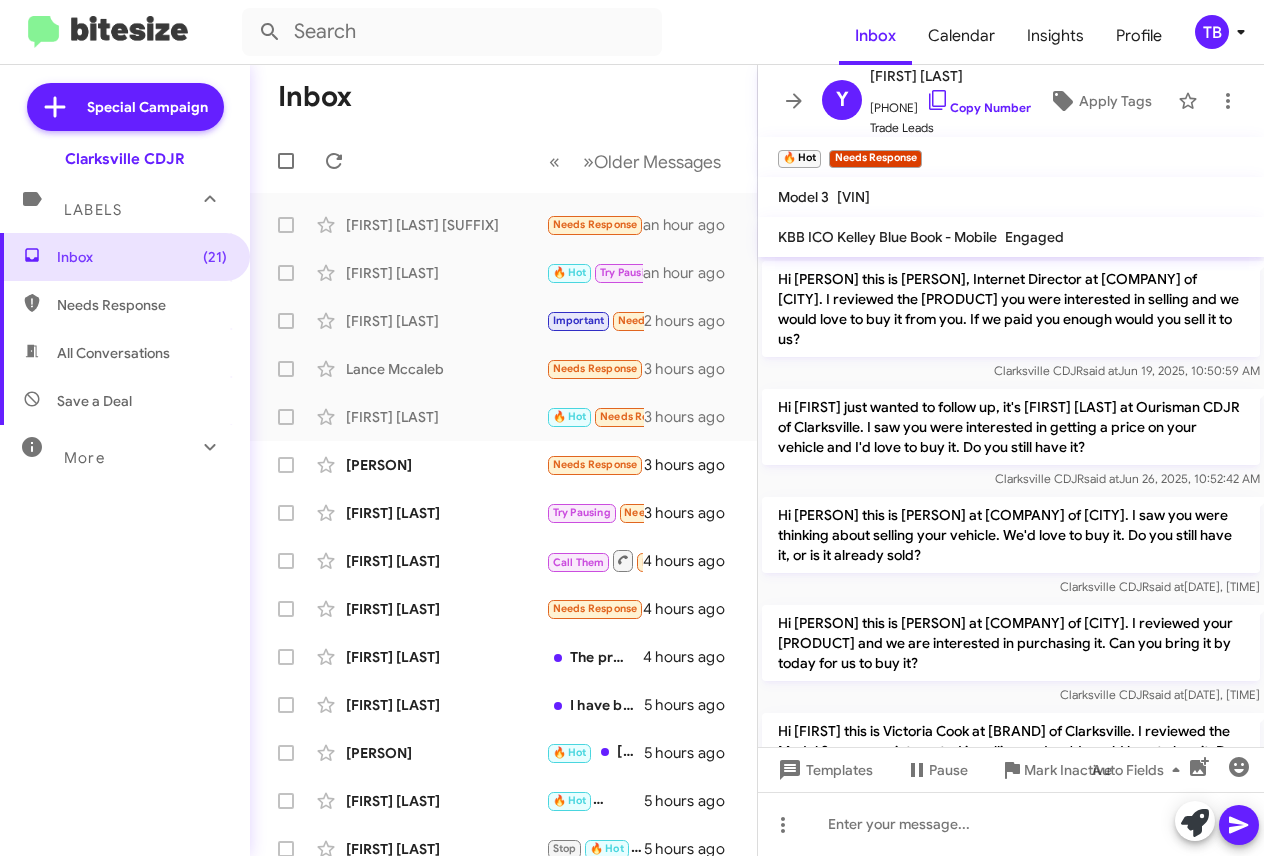click on "Inbox  (21) Needs Response  All Conversations Save a Deal More Important  🔥 Hot Appointment Set
Starred Sent Sold Sold Responded Historic Reactivated Finished Opt out Paused Unpaused Phone Call" at bounding box center (125, 490) 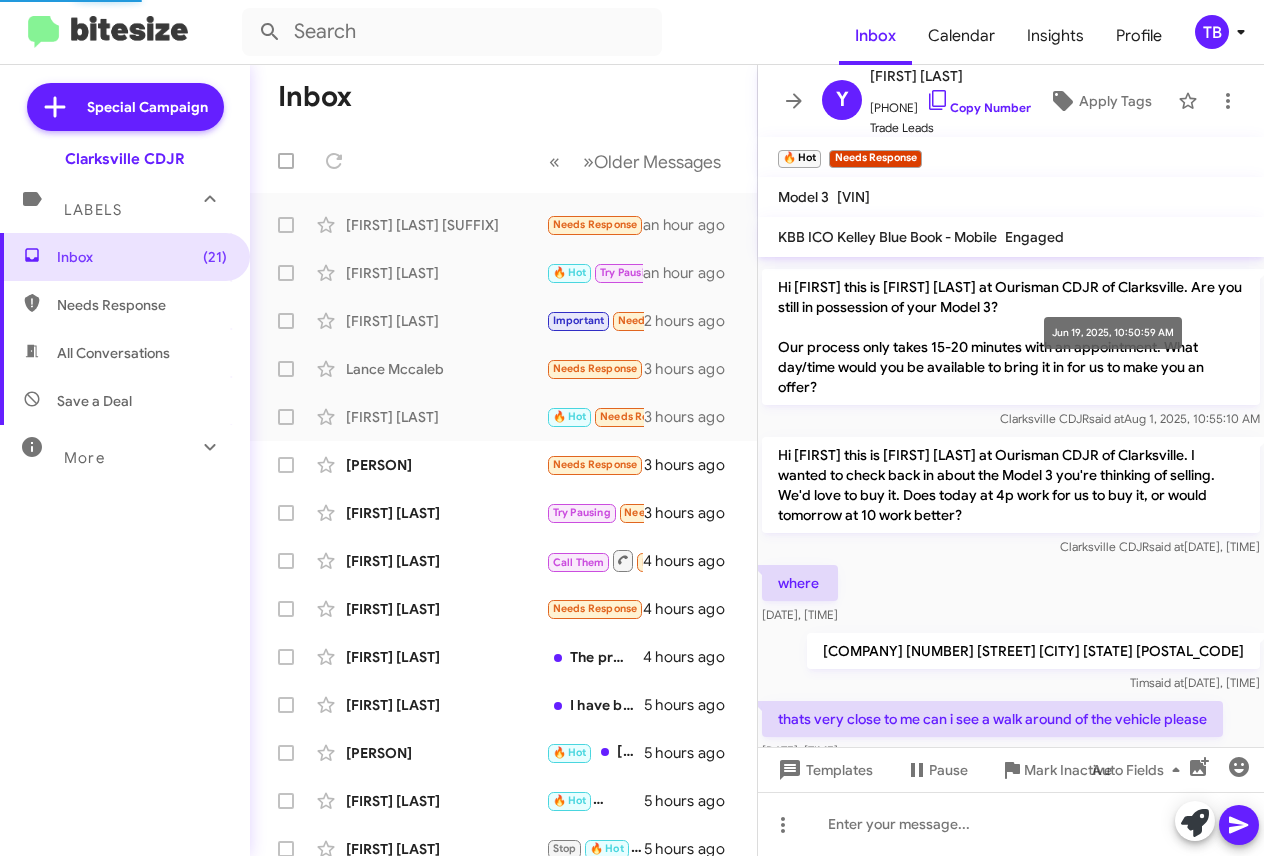scroll, scrollTop: 0, scrollLeft: 0, axis: both 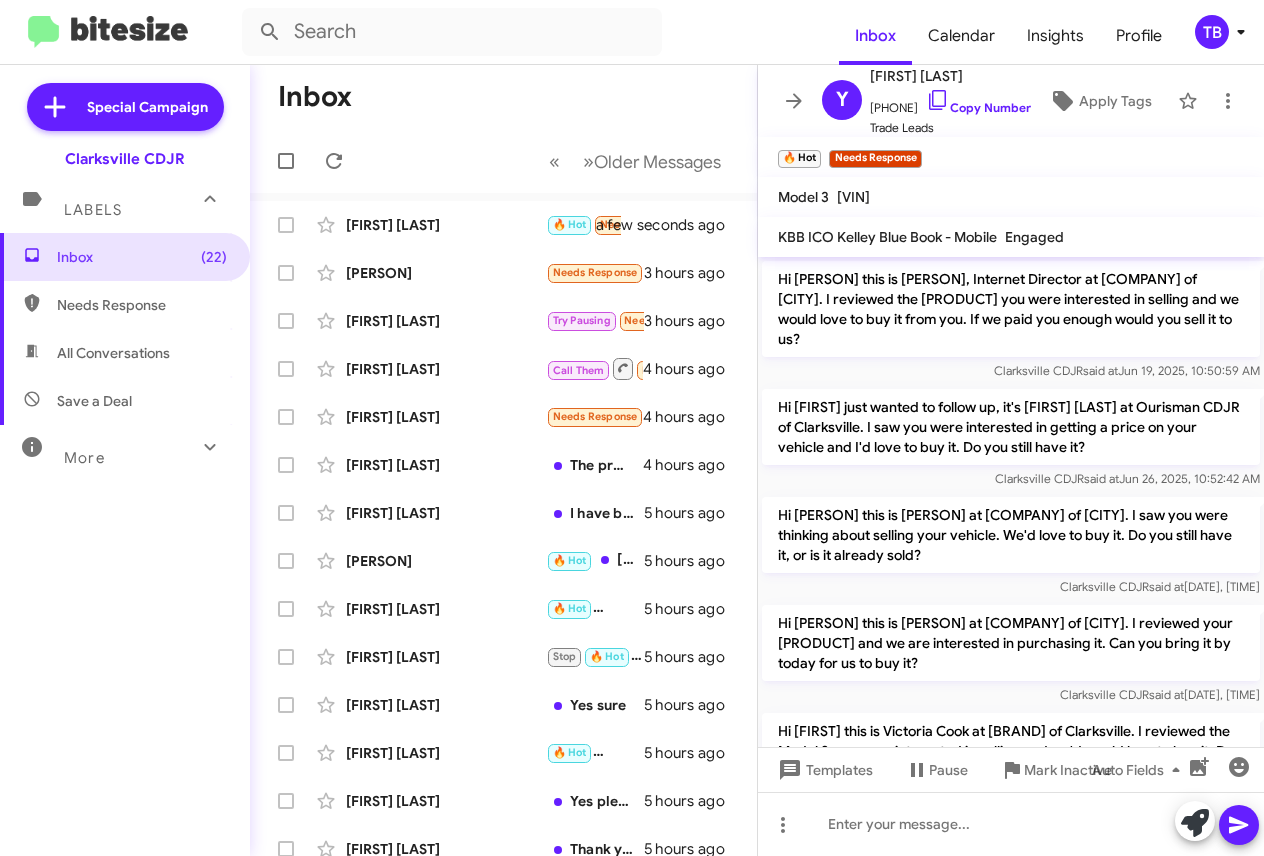 click on "Inbox  (22) Needs Response  All Conversations Save a Deal More Important  🔥 Hot Appointment Set
Starred Sent Sold Sold Responded Historic Reactivated Finished Opt out Paused Unpaused Phone Call" at bounding box center (125, 490) 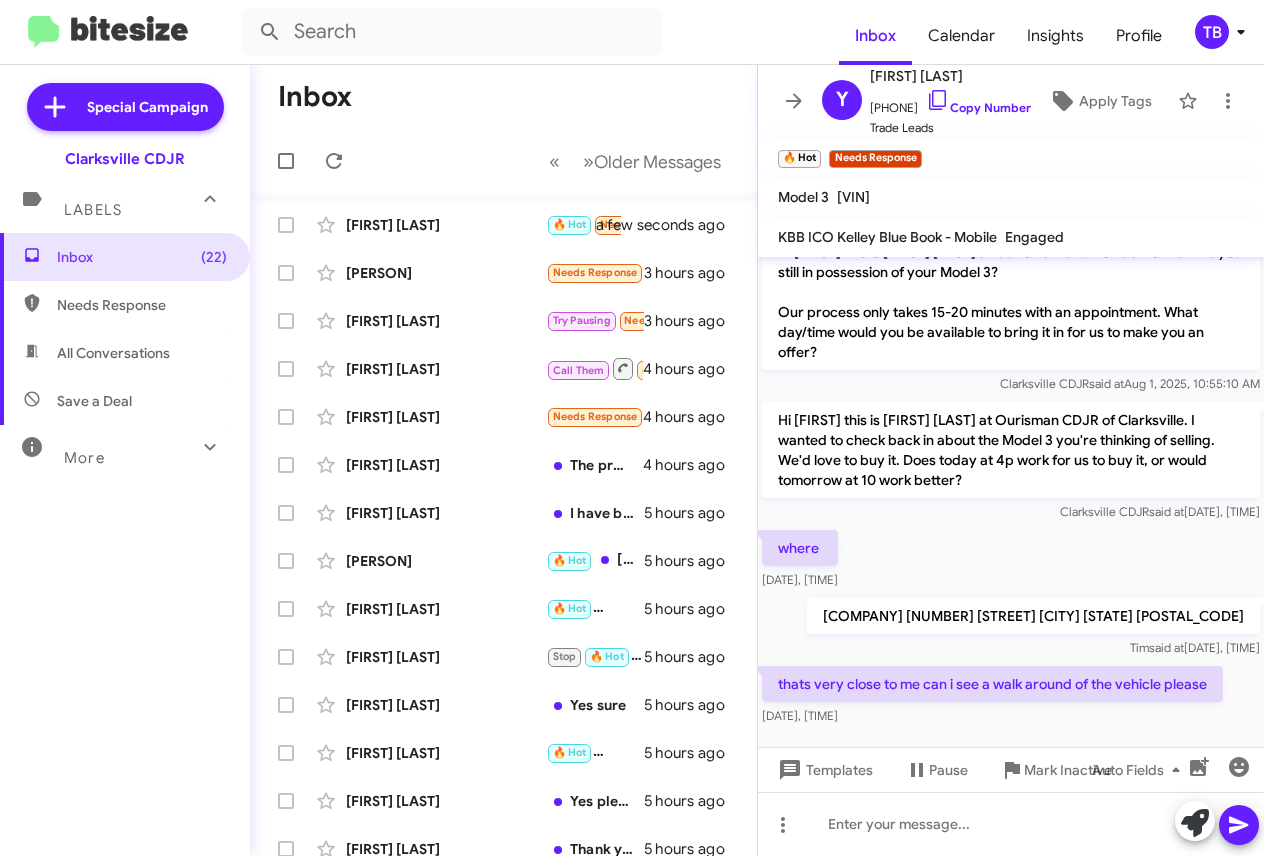 scroll, scrollTop: 733, scrollLeft: 0, axis: vertical 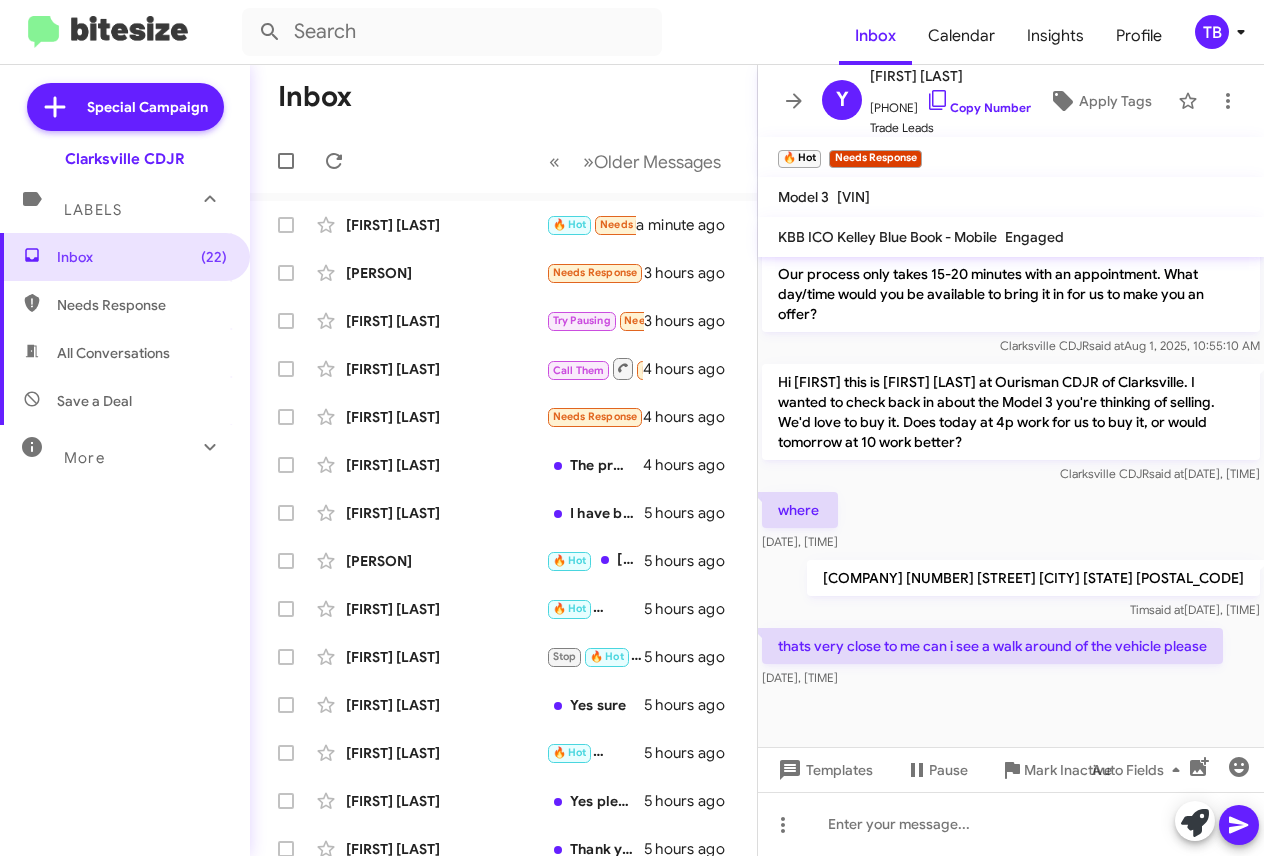 drag, startPoint x: 1232, startPoint y: 670, endPoint x: 770, endPoint y: 390, distance: 540.2259 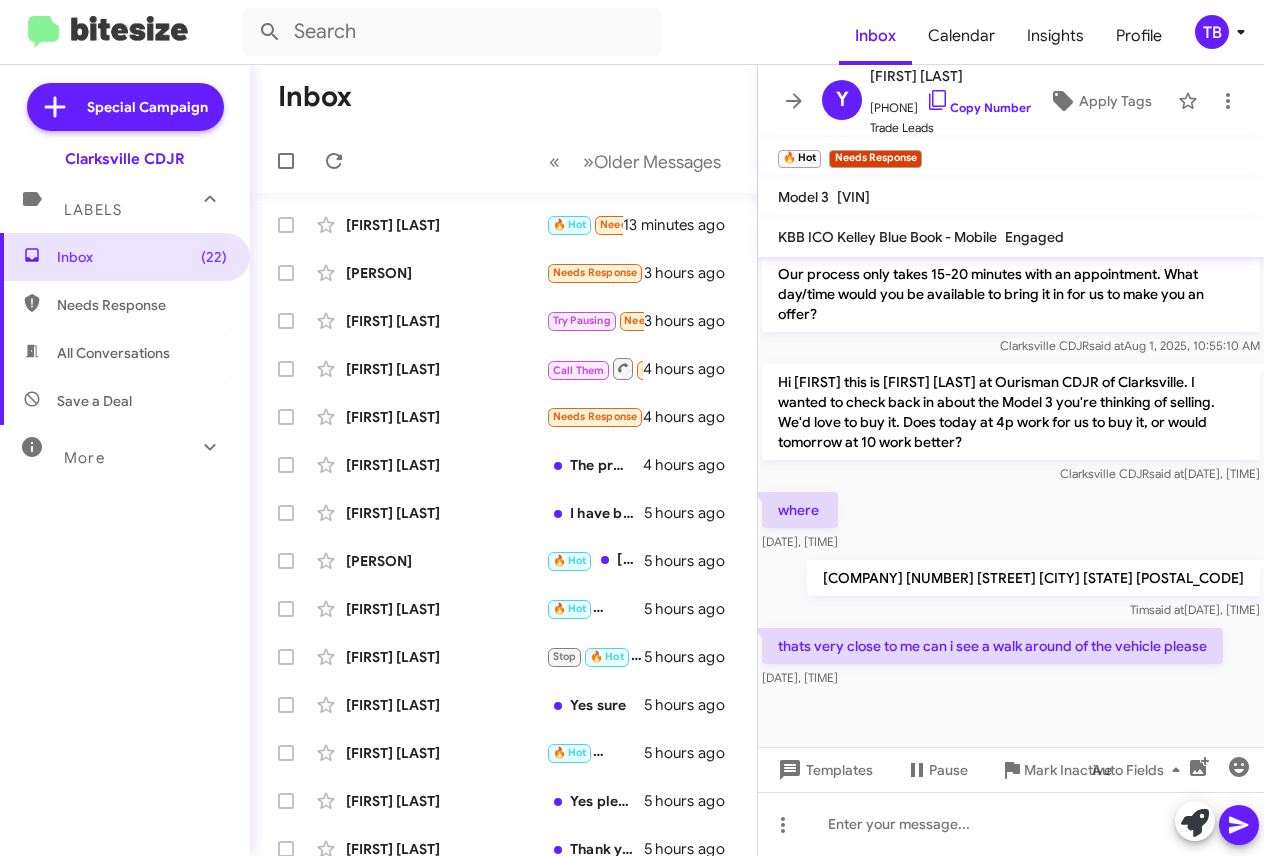 click on "Inbox  (22) Needs Response  All Conversations Save a Deal More Important  🔥 Hot Appointment Set
Starred Sent Sold Sold Responded Historic Reactivated Finished Opt out Paused Unpaused Phone Call" at bounding box center (125, 490) 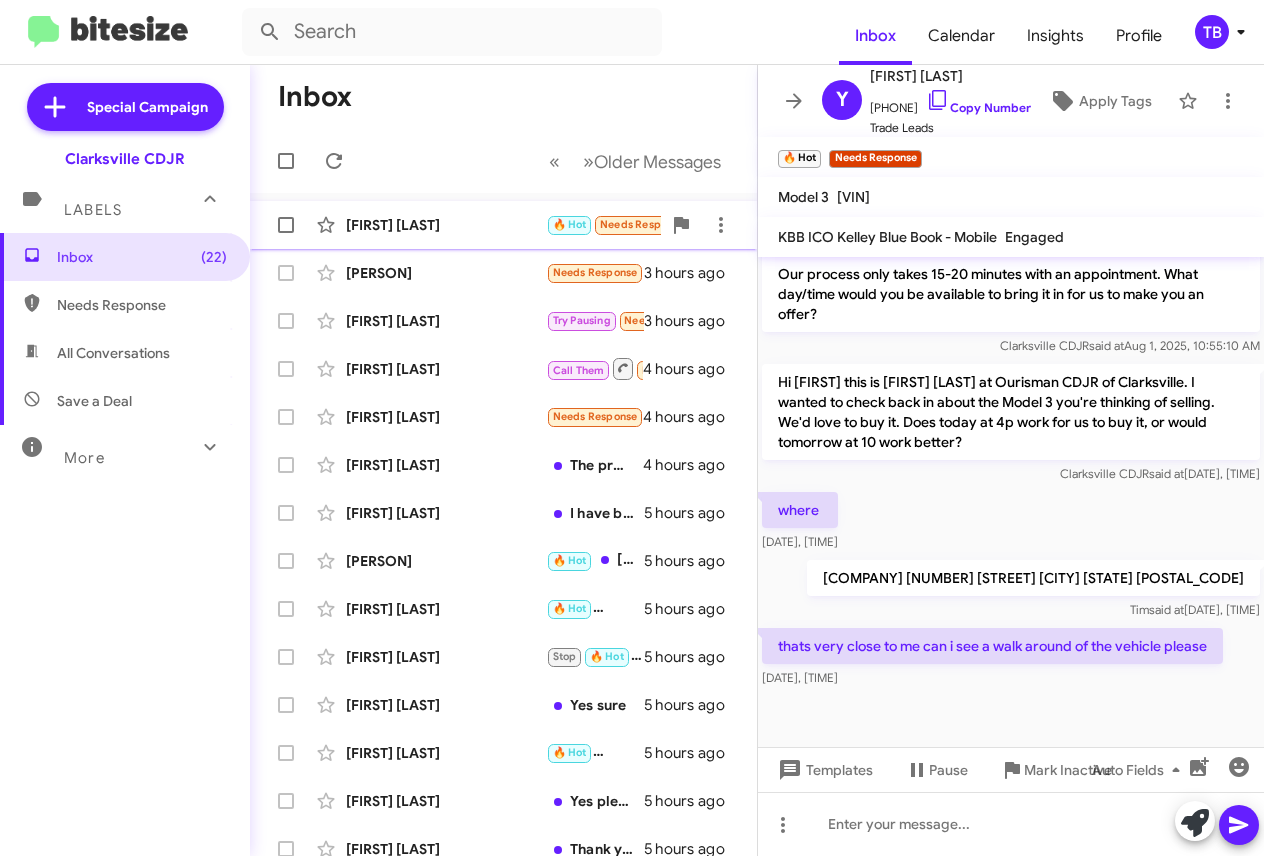 click on "[FIRST] [LAST]" 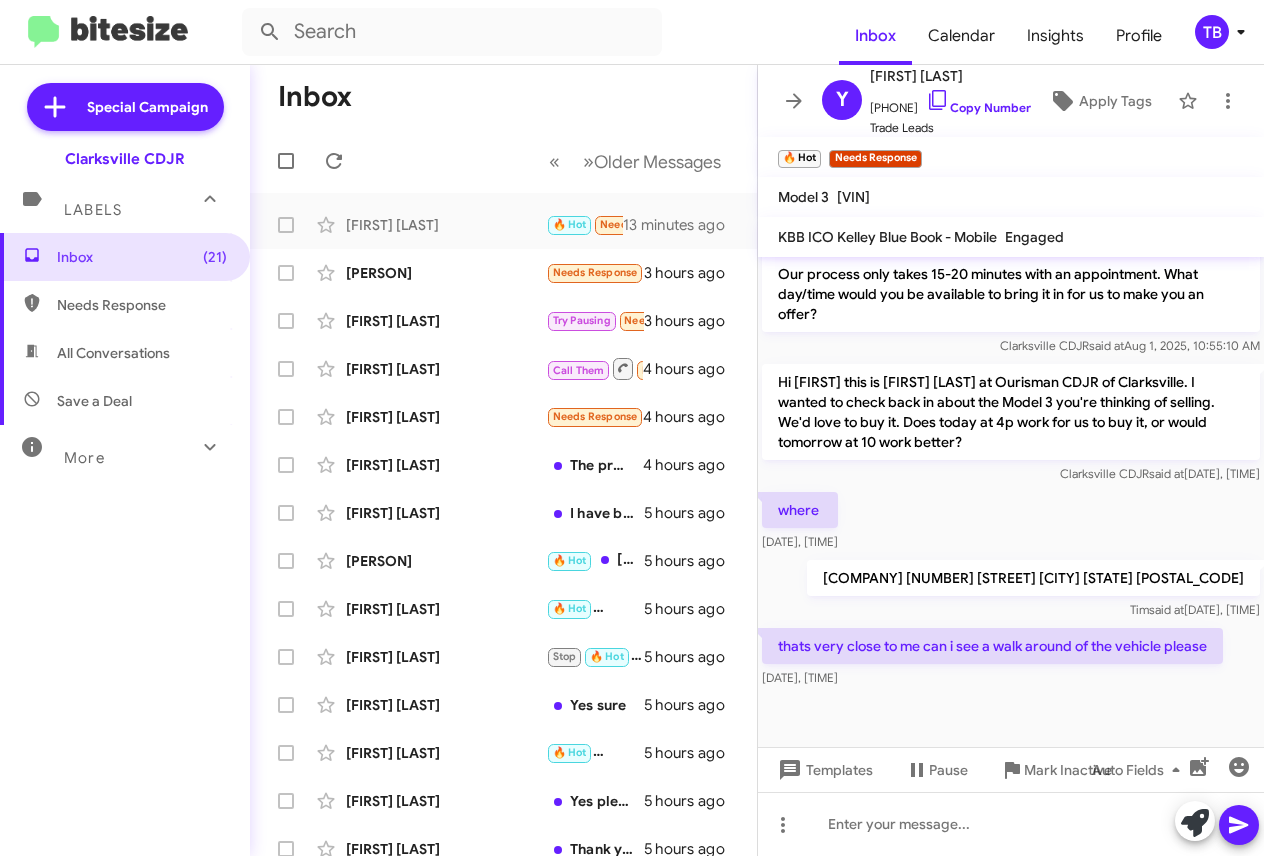 drag, startPoint x: 1230, startPoint y: 672, endPoint x: 770, endPoint y: 390, distance: 539.5591 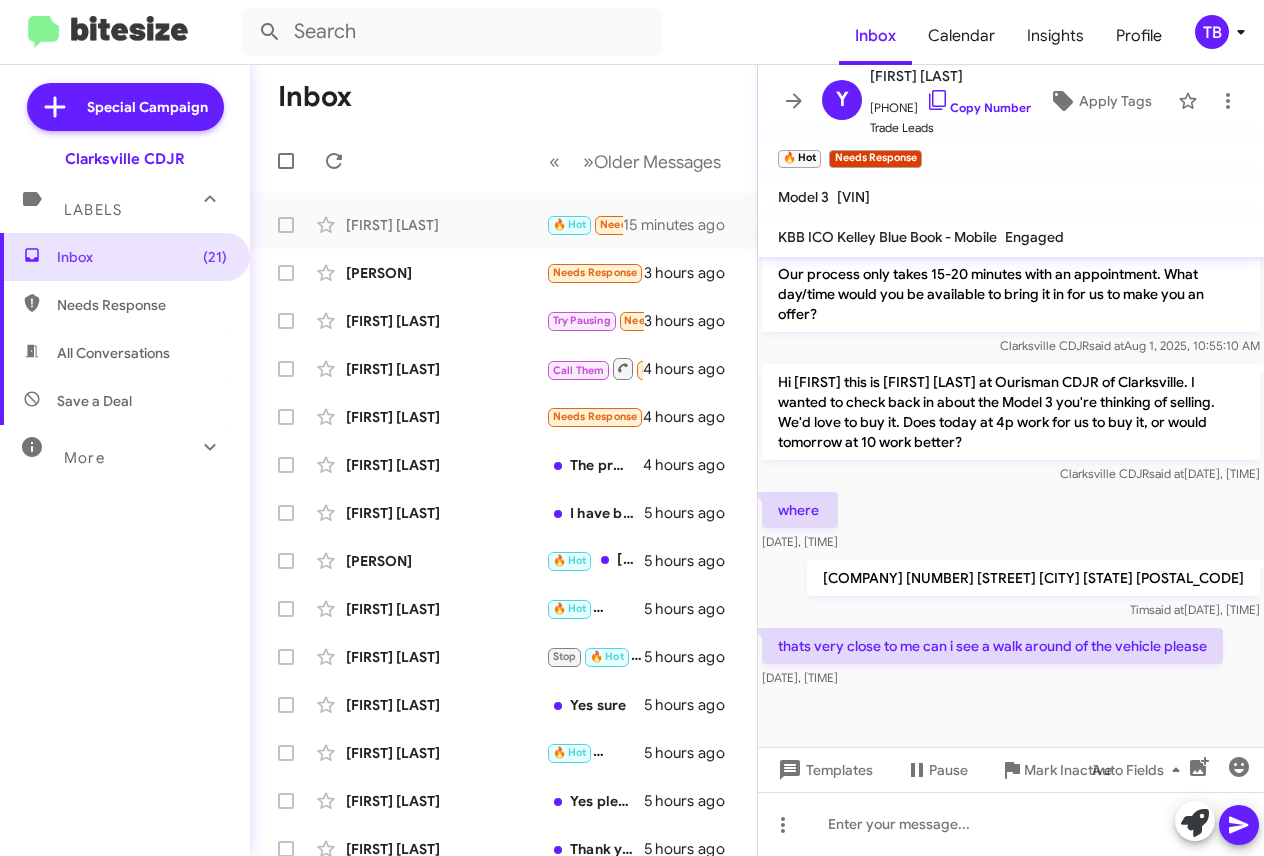 click on "Inbox  (21) Needs Response  All Conversations Save a Deal More Important  🔥 Hot Appointment Set
Starred Sent Sold Sold Responded Historic Reactivated Finished Opt out Paused Unpaused Phone Call" at bounding box center [125, 490] 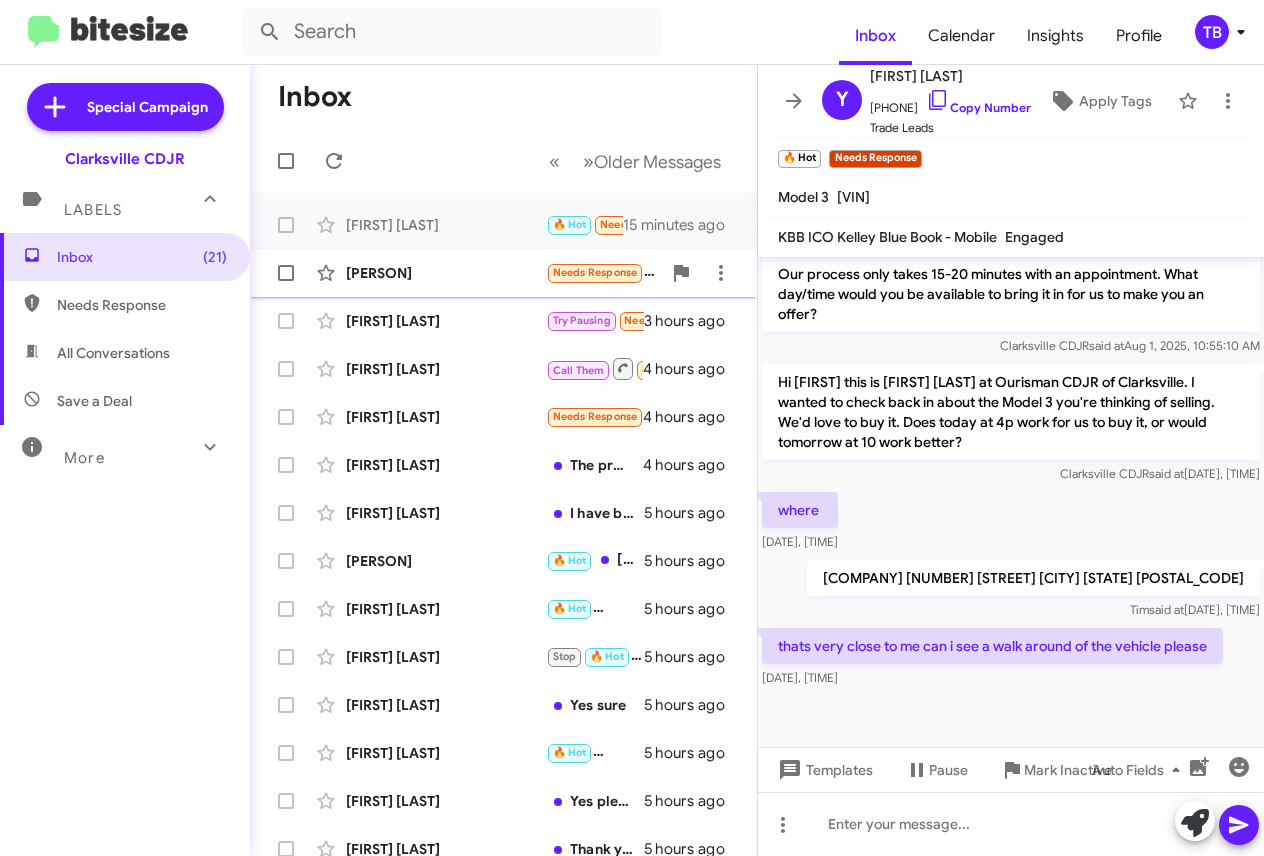 click on "[PERSON]" 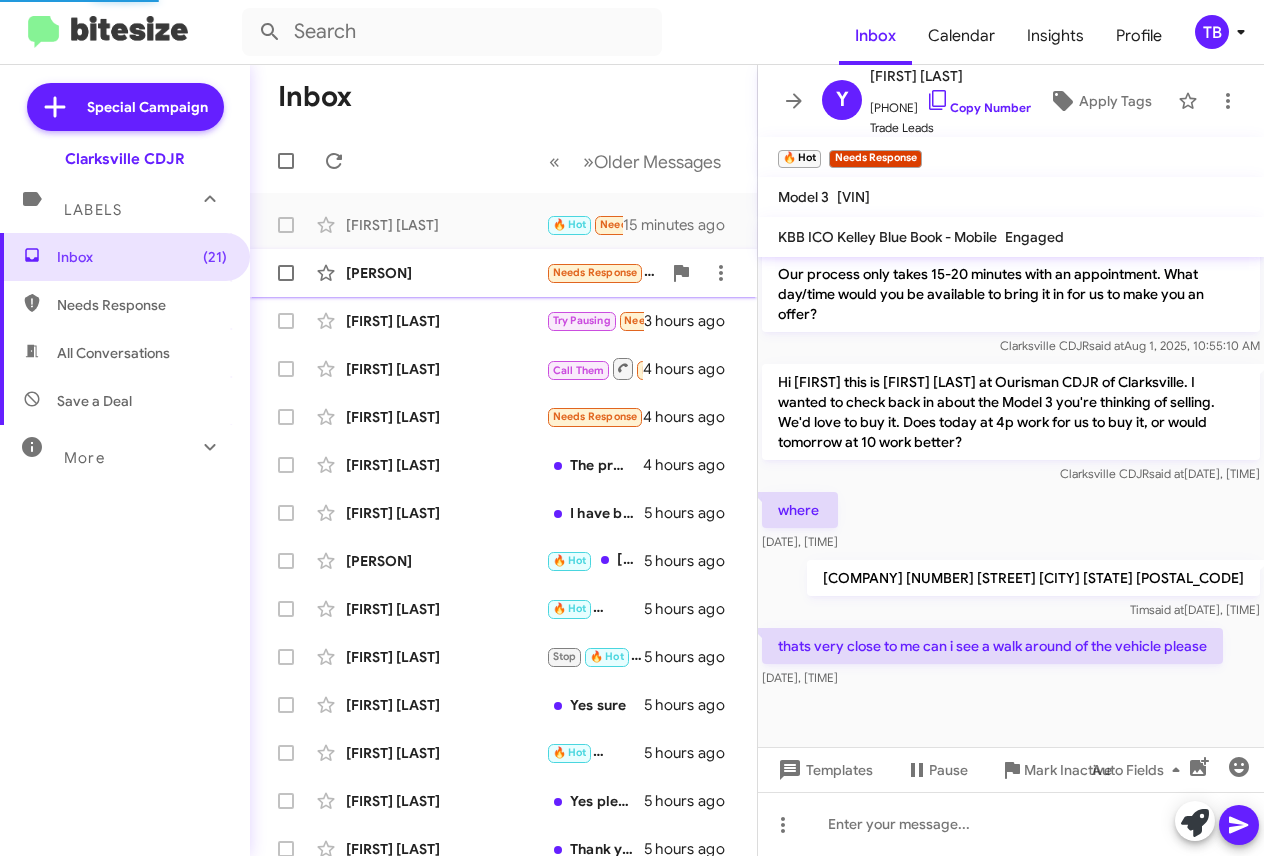 scroll, scrollTop: 0, scrollLeft: 0, axis: both 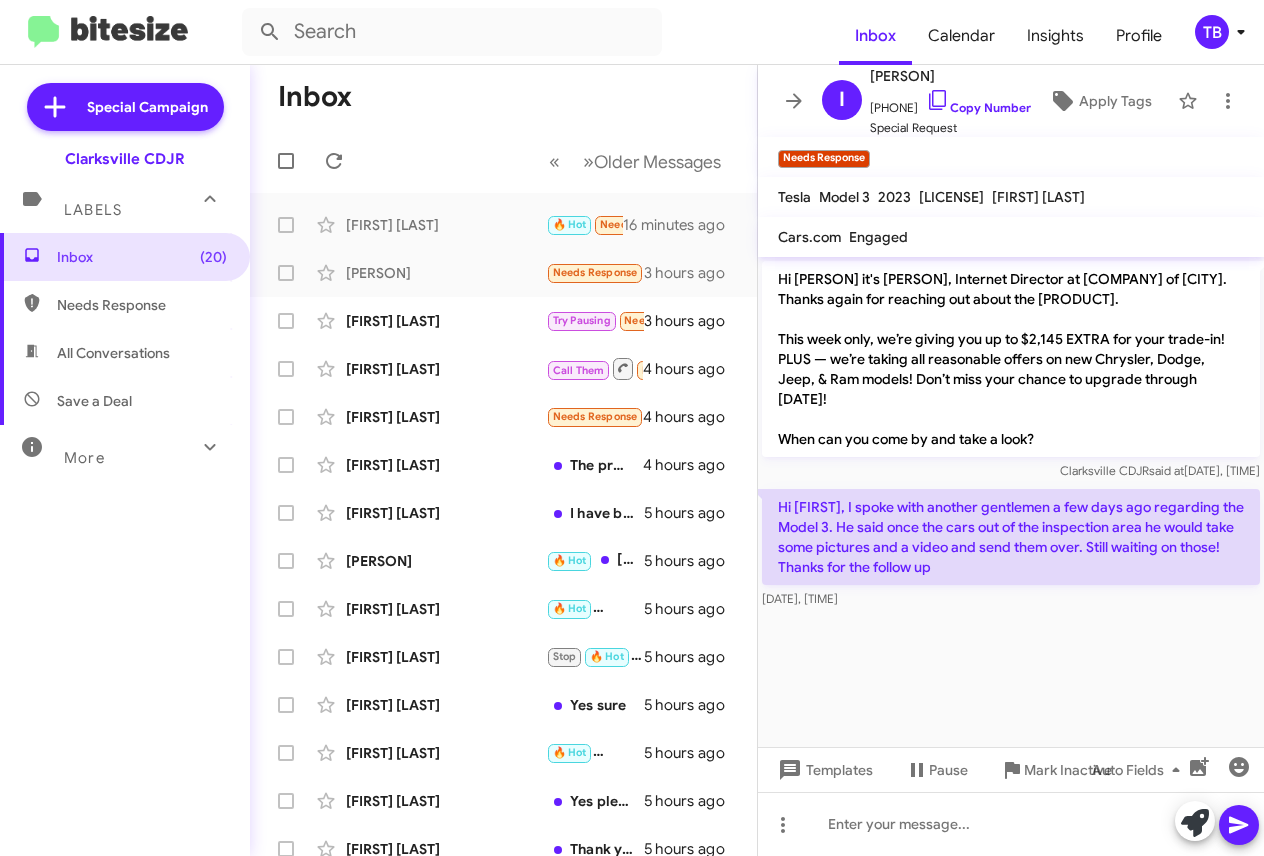 click on "Inbox  (20) Needs Response  All Conversations Save a Deal More Important  🔥 Hot Appointment Set
Starred Sent Sold Sold Responded Historic Reactivated Finished Opt out Paused Unpaused Phone Call" at bounding box center [125, 490] 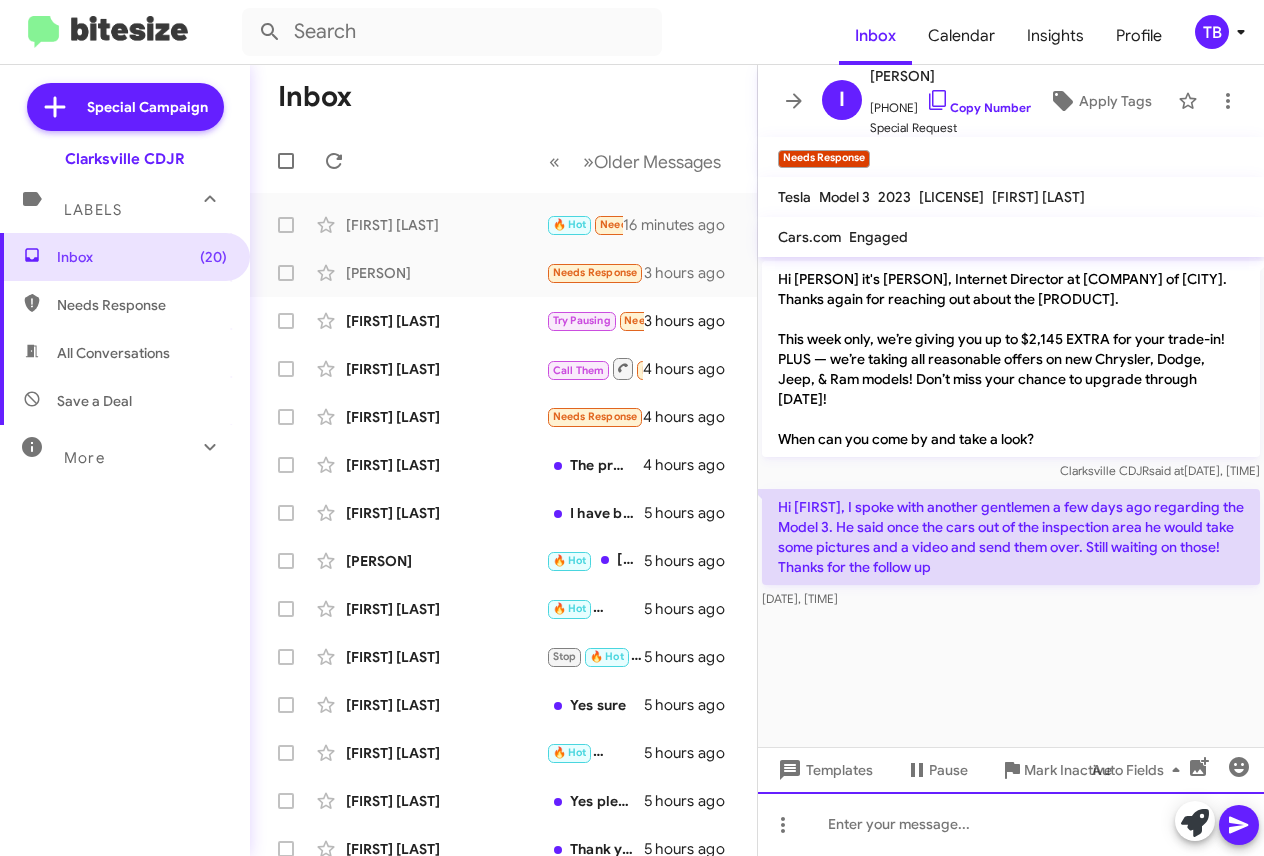 click 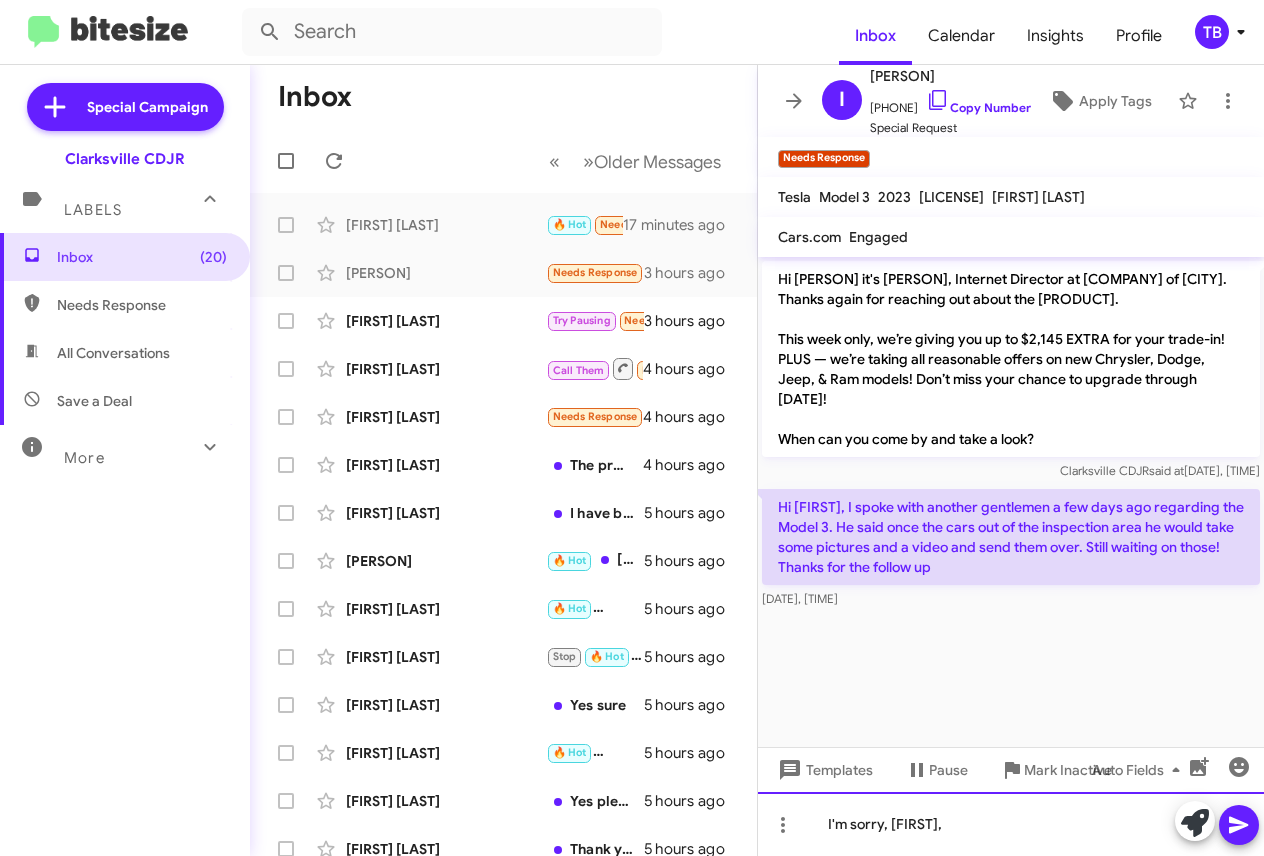 click on "I'm sorry, [FIRST]," 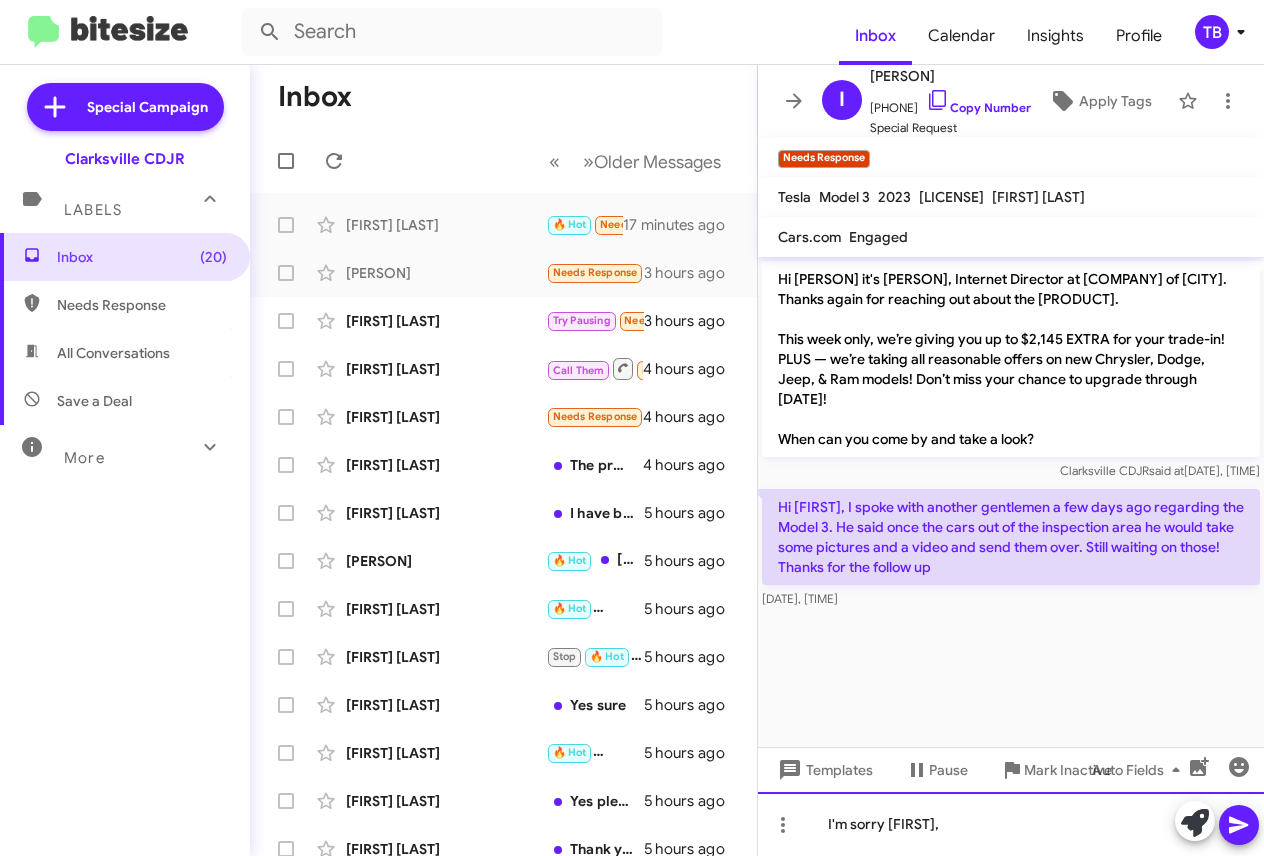 click on "I'm sorry [FIRST]," 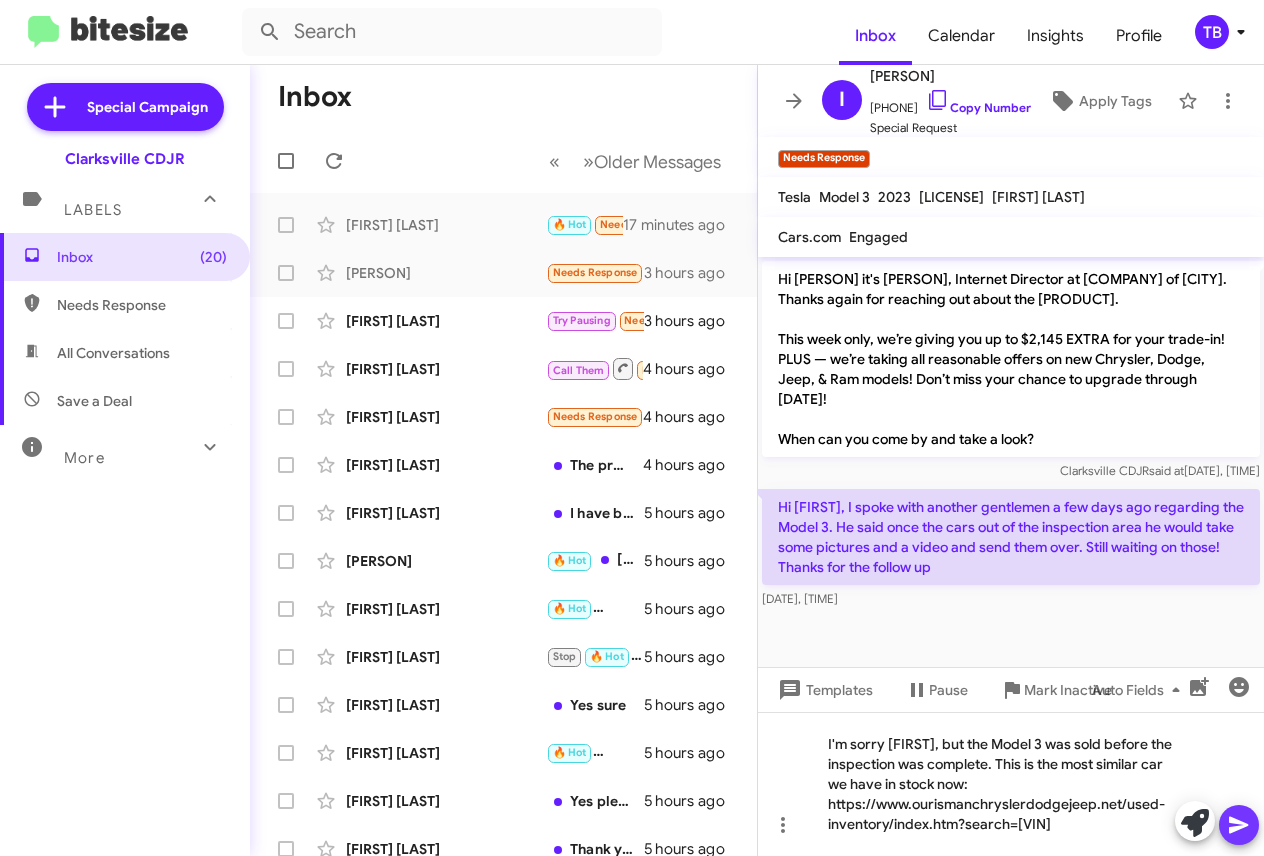click 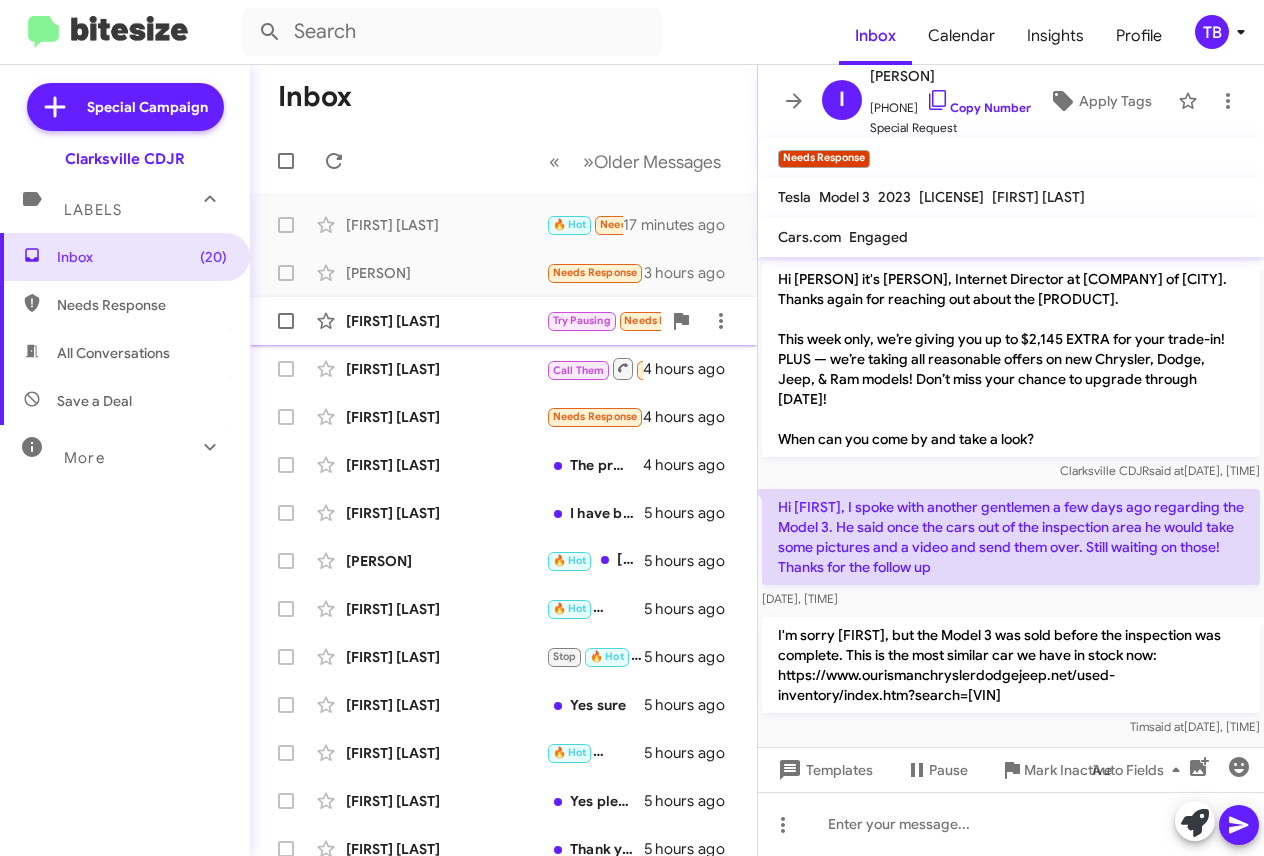 drag, startPoint x: 466, startPoint y: 314, endPoint x: 478, endPoint y: 328, distance: 18.439089 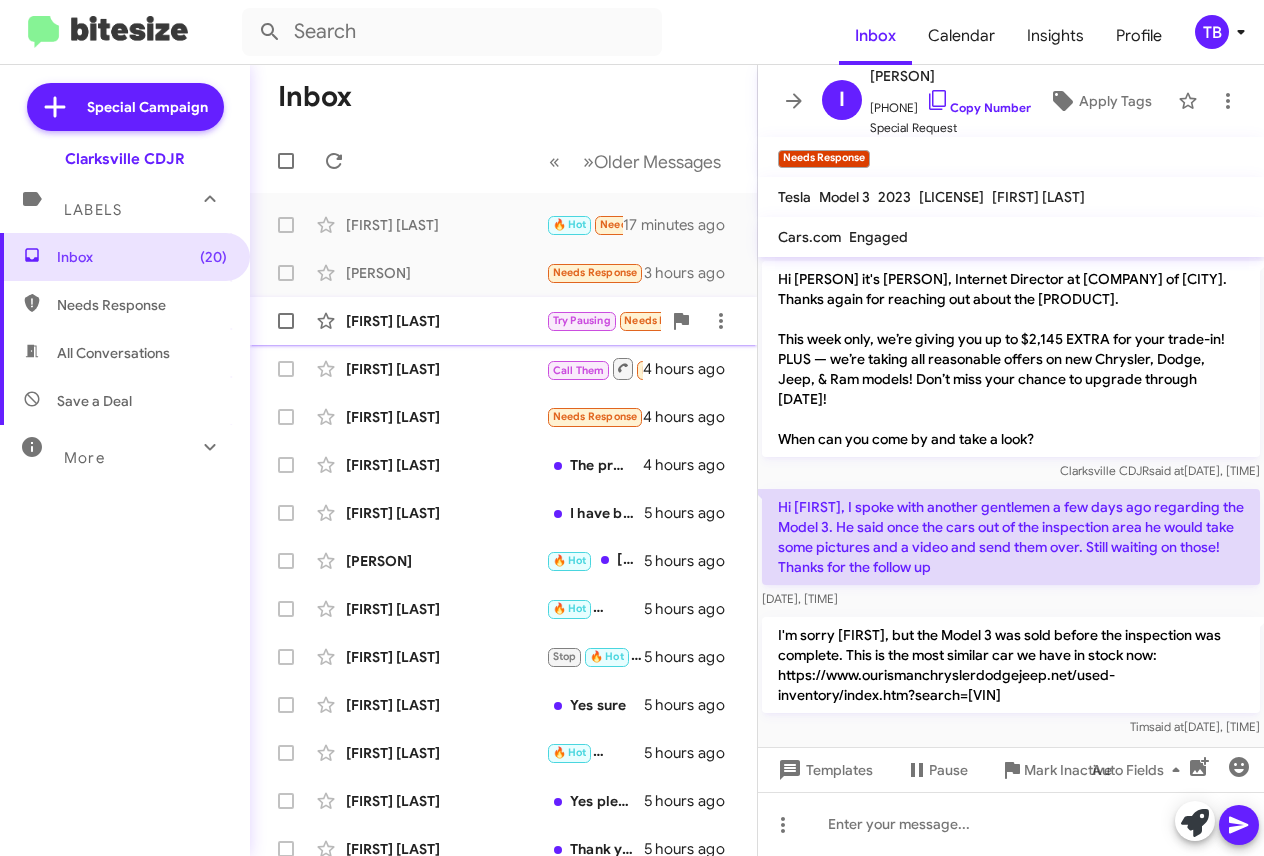 click on "[FIRST] [LAST]" 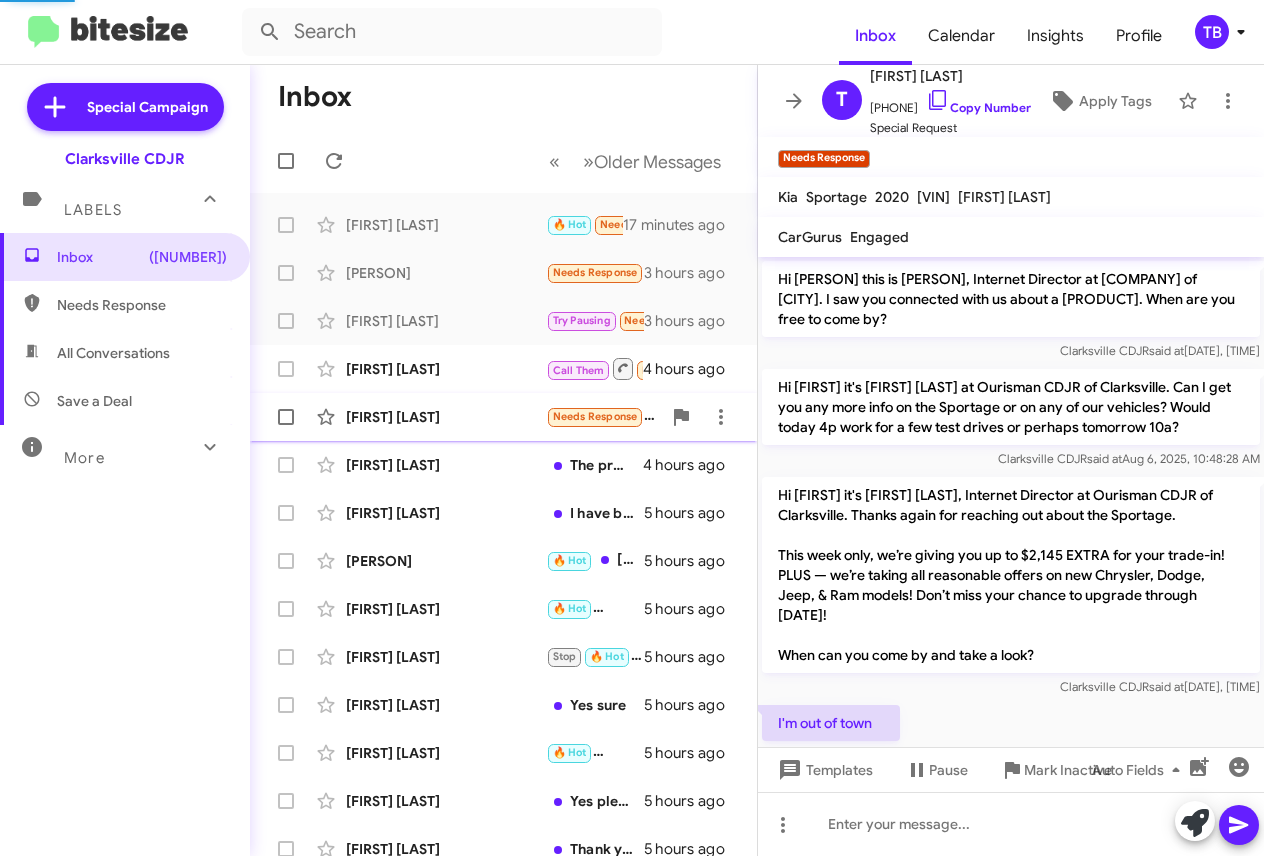 scroll, scrollTop: 42, scrollLeft: 0, axis: vertical 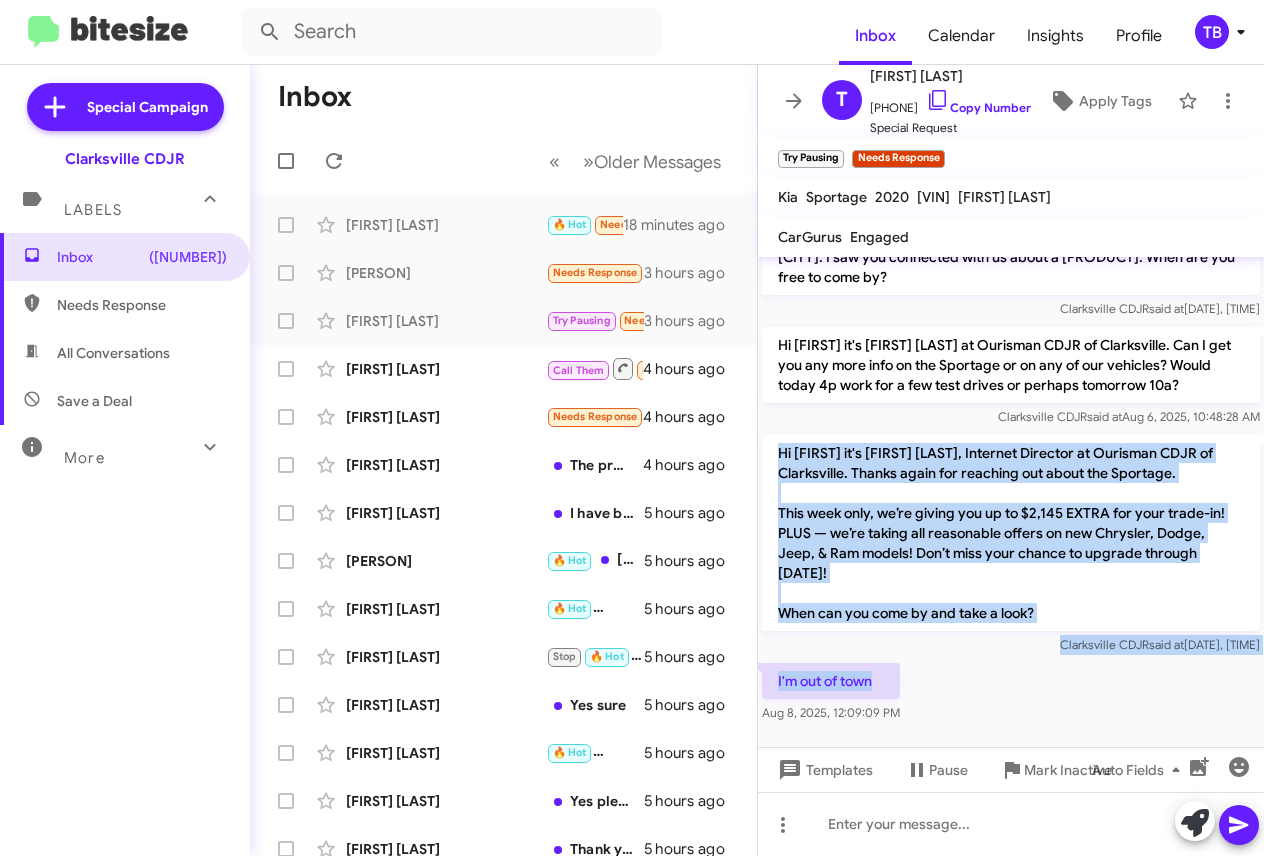 drag, startPoint x: 1005, startPoint y: 681, endPoint x: 773, endPoint y: 460, distance: 320.4138 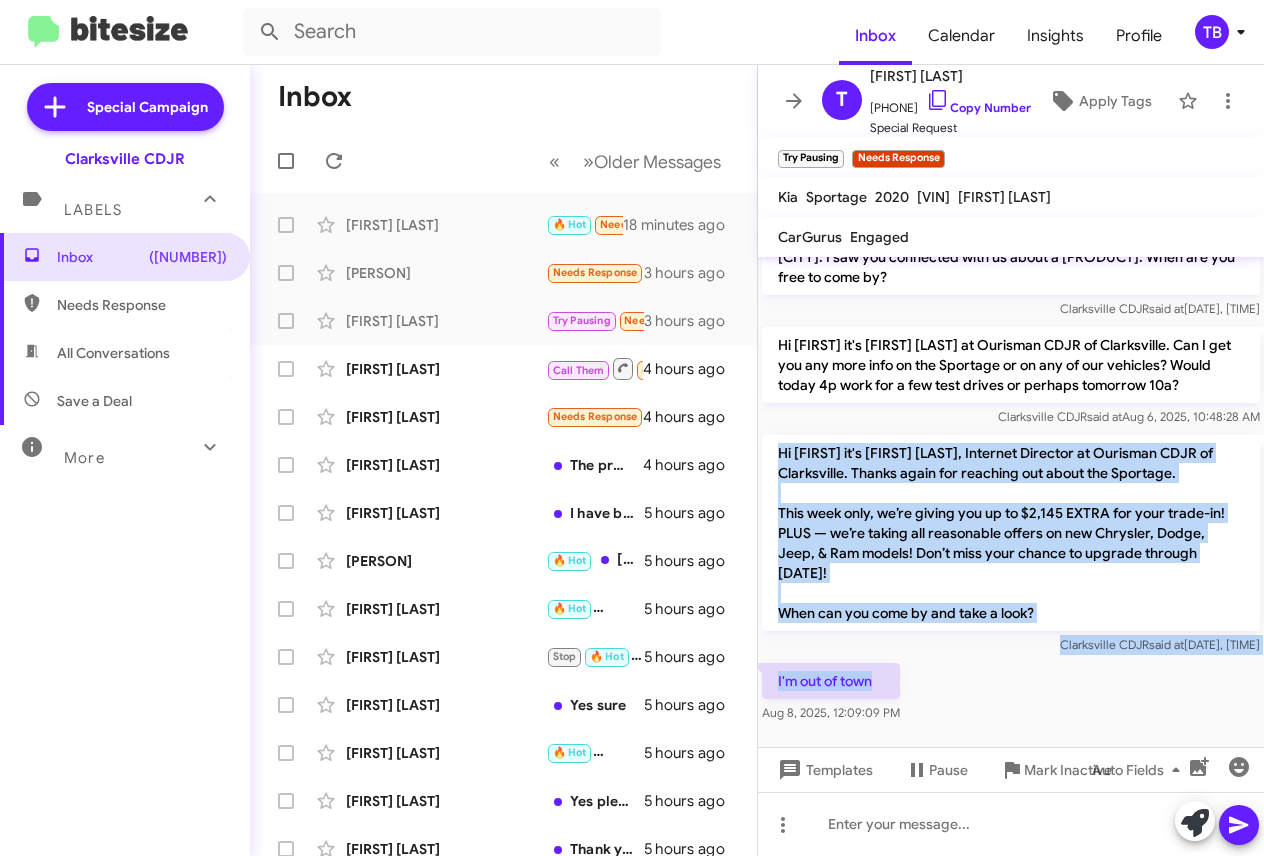 click on "Hi [PERSON] this is [PERSON], Internet Director at [COMPANY] of [CITY]. I saw you connected with us about a [PRODUCT]. When are you free to come by? [COMPANY]   said at   [DATE], [TIME]  Hi [PERSON] it's [PERSON] at [COMPANY] of [CITY]. Can I get you any more info on the [PRODUCT] or on any of our vehicles? Would today 4p work for a few test drives or perhaps tomorrow 10a? [COMPANY]   said at   [DATE], [TIME]  Hi [PERSON] it's [PERSON], Internet Director at [COMPANY] of [CITY]. Thanks again for reaching out about the [PRODUCT].
This week only, we’re giving you up to $2,145 EXTRA for your trade-in!  PLUS — we’re taking all reasonable offers on new Chrysler, Dodge, Jeep, & Ram models! Don’t miss your chance to upgrade through [DATE]!
When can you come by and take a look? [COMPANY]   said at   [DATE], [TIME]  I'm out of town    [DATE], [TIME]" 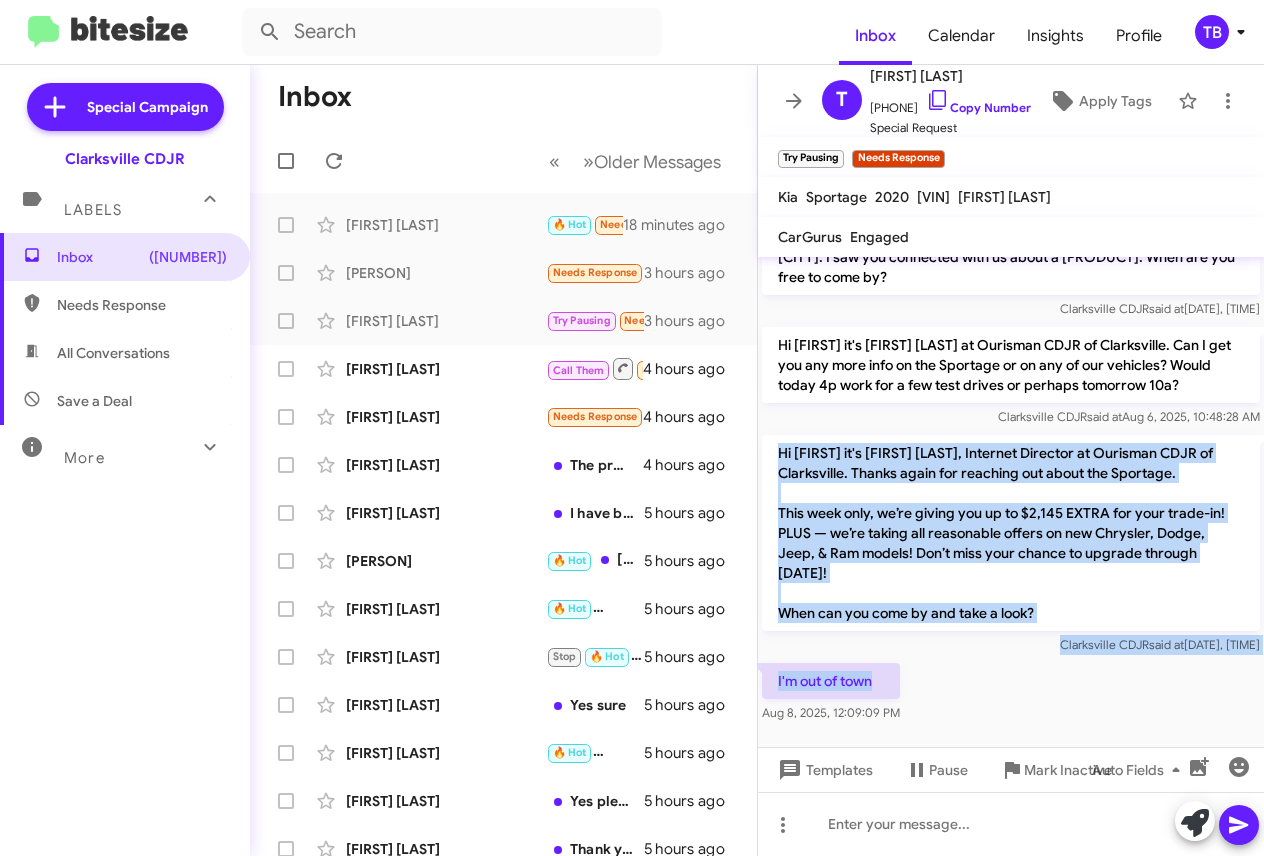 copy on "Hi [FIRST] this is [FIRST], Internet Director at Ourisman CDJR of Clarksville. Thanks again for reaching out about the Sportage.
This week only, we’re giving you up to $2,145 EXTRA for your trade-in!  PLUS — we’re taking all reasonable offers on new Chrysler, Dodge, Jeep, & Ram models! Don’t miss your chance to upgrade through [DATE]!
When can you come by and take a look? Clarksville CDJR   said at   [DATE], [TIME]  I'm out of town" 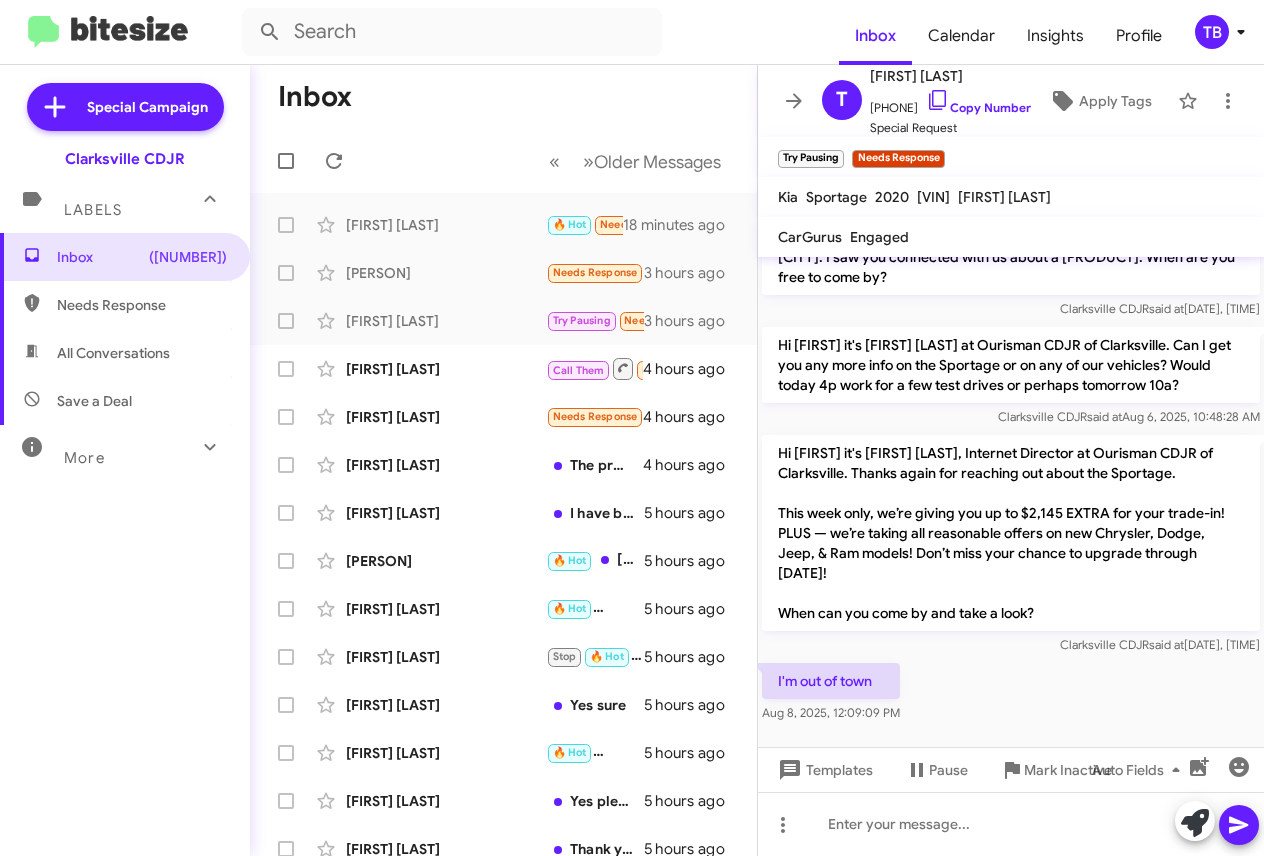 click on "Inbox  (19) Needs Response  All Conversations Save a Deal More Important  🔥 Hot Appointment Set
Starred Sent Sold Sold Responded Historic Reactivated Finished Opt out Paused Unpaused Phone Call" at bounding box center (125, 490) 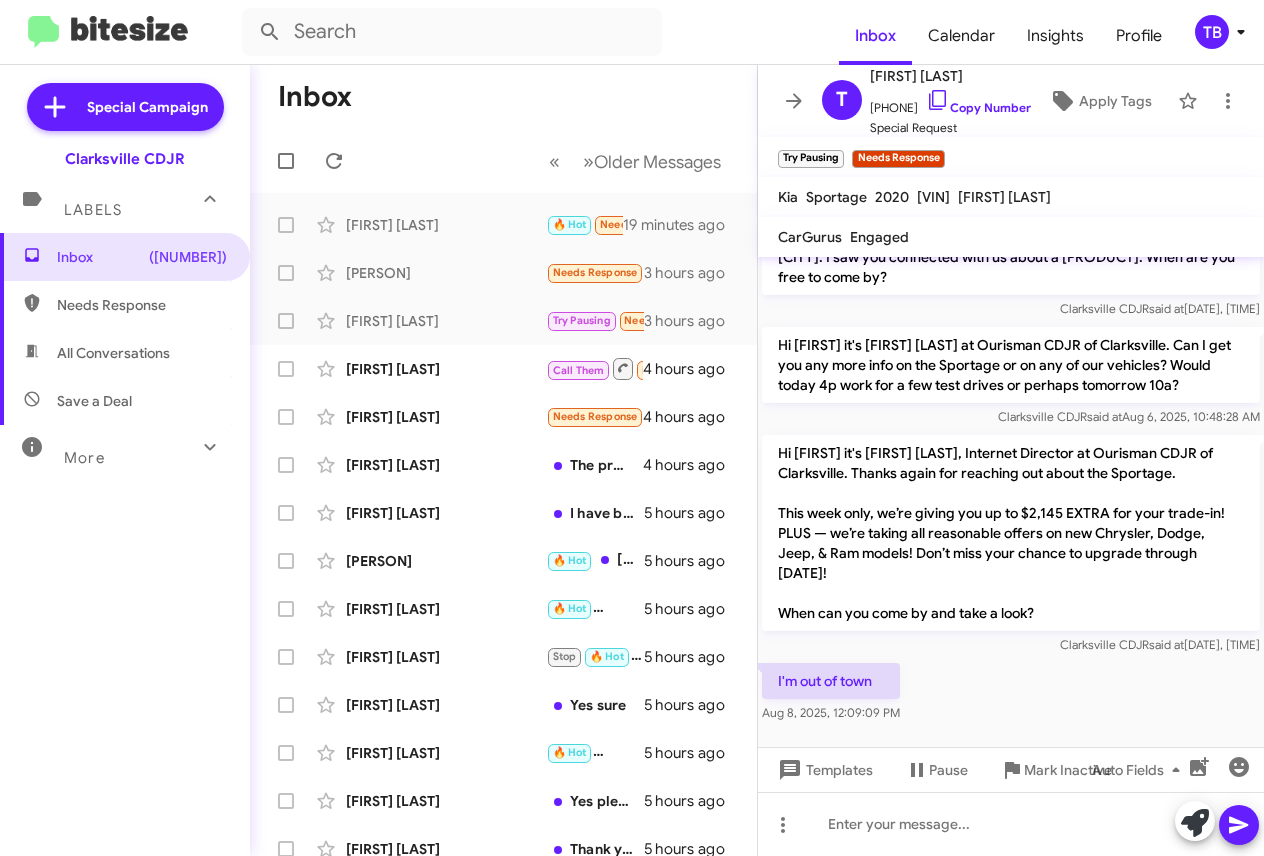 click on "Inbox  (19) Needs Response  All Conversations Save a Deal More Important  🔥 Hot Appointment Set
Starred Sent Sold Sold Responded Historic Reactivated Finished Opt out Paused Unpaused Phone Call" at bounding box center [125, 490] 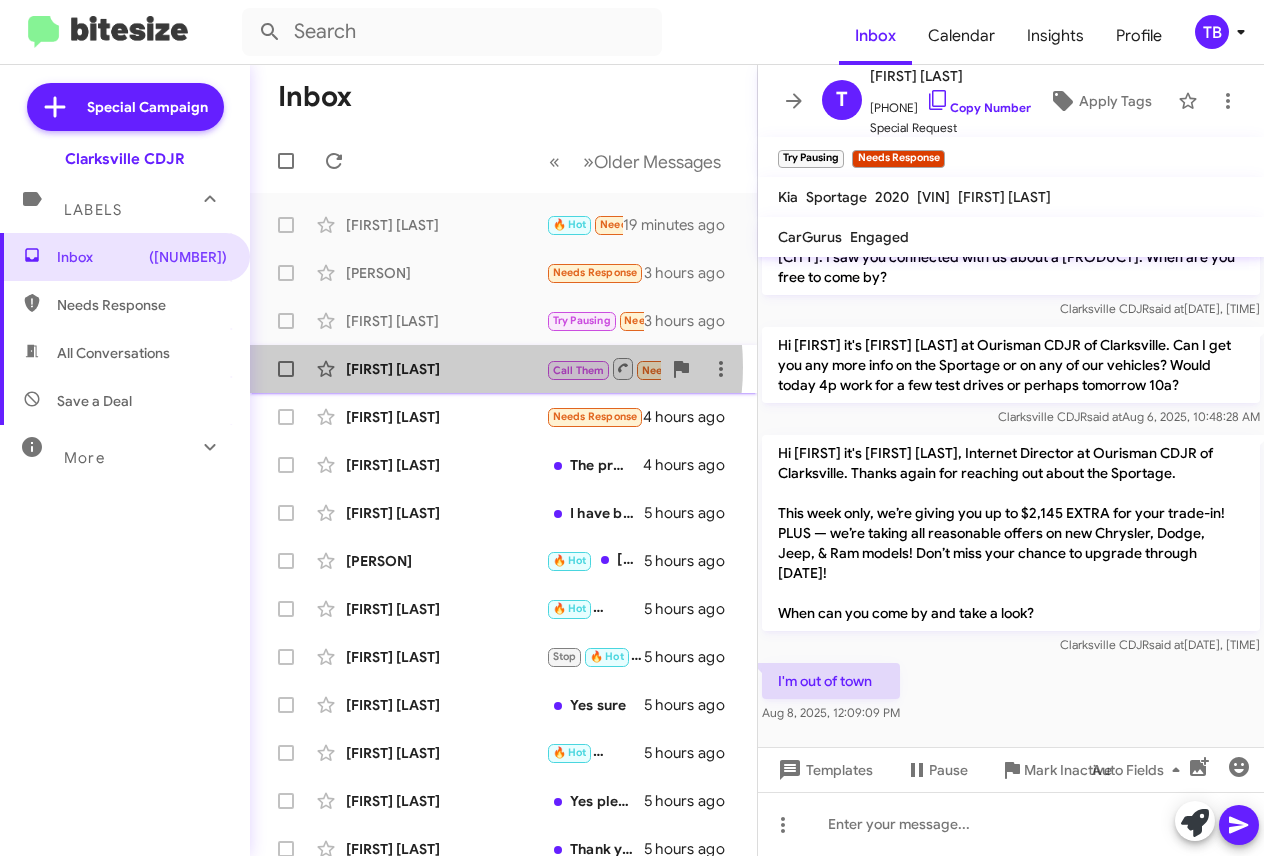 click on "[FIRST] [LAST]" 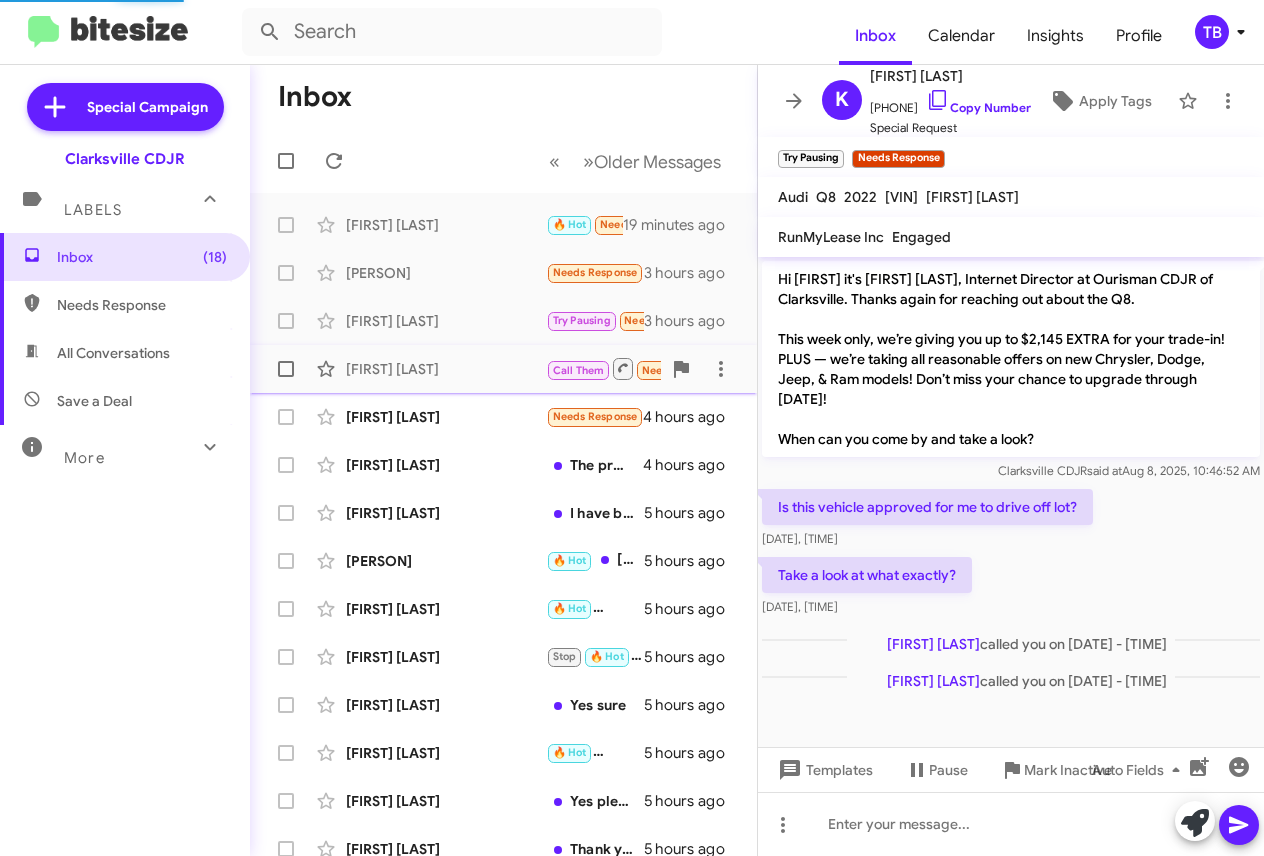 scroll, scrollTop: 0, scrollLeft: 0, axis: both 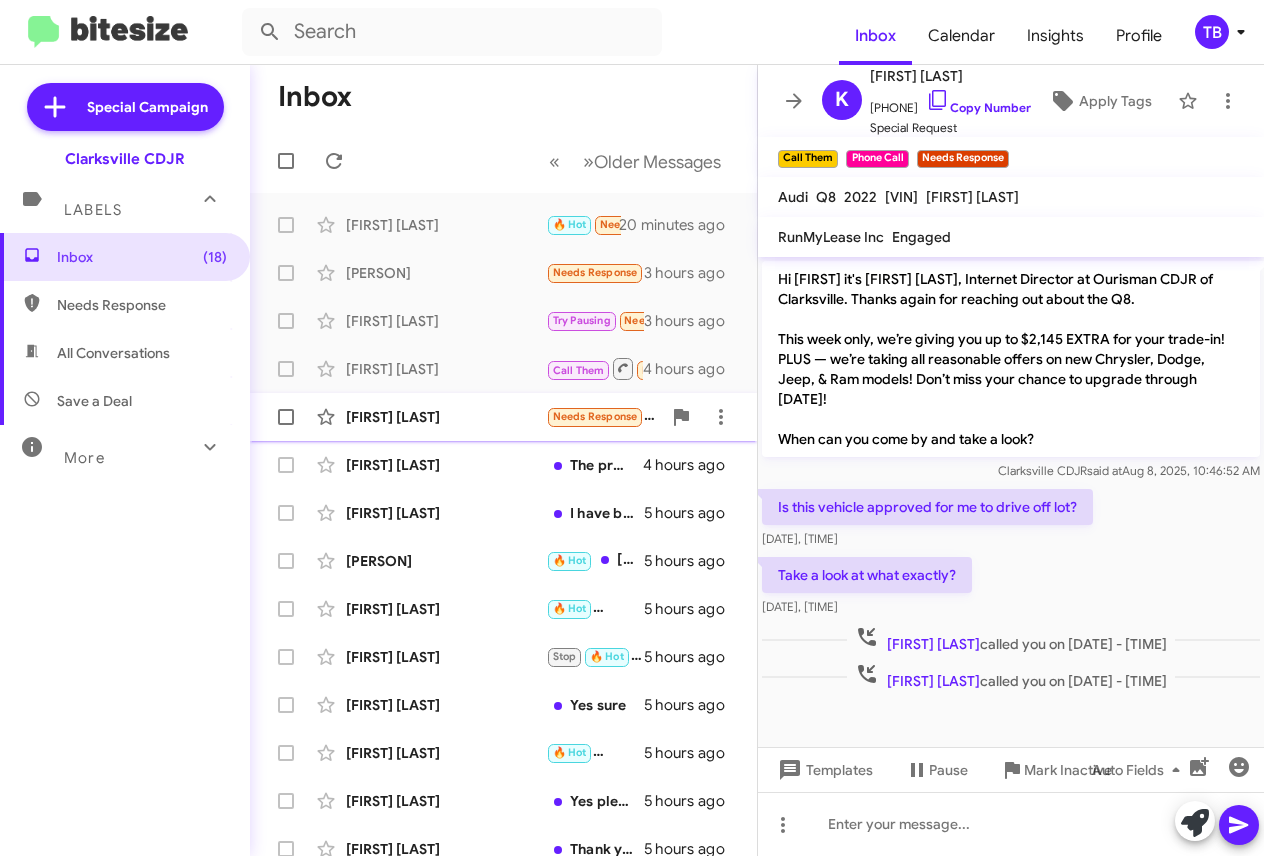 click on "[FIRST] [LAST]" 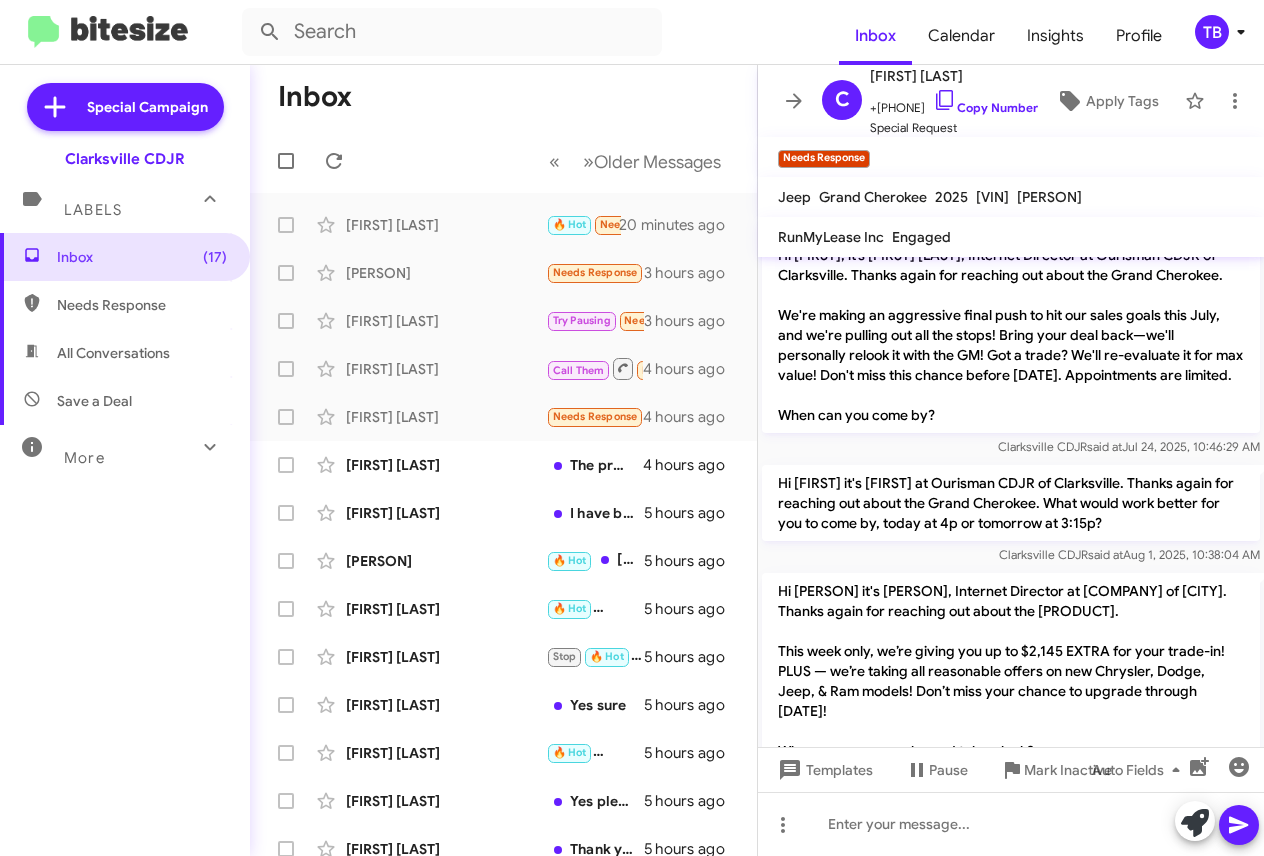 scroll, scrollTop: 821, scrollLeft: 0, axis: vertical 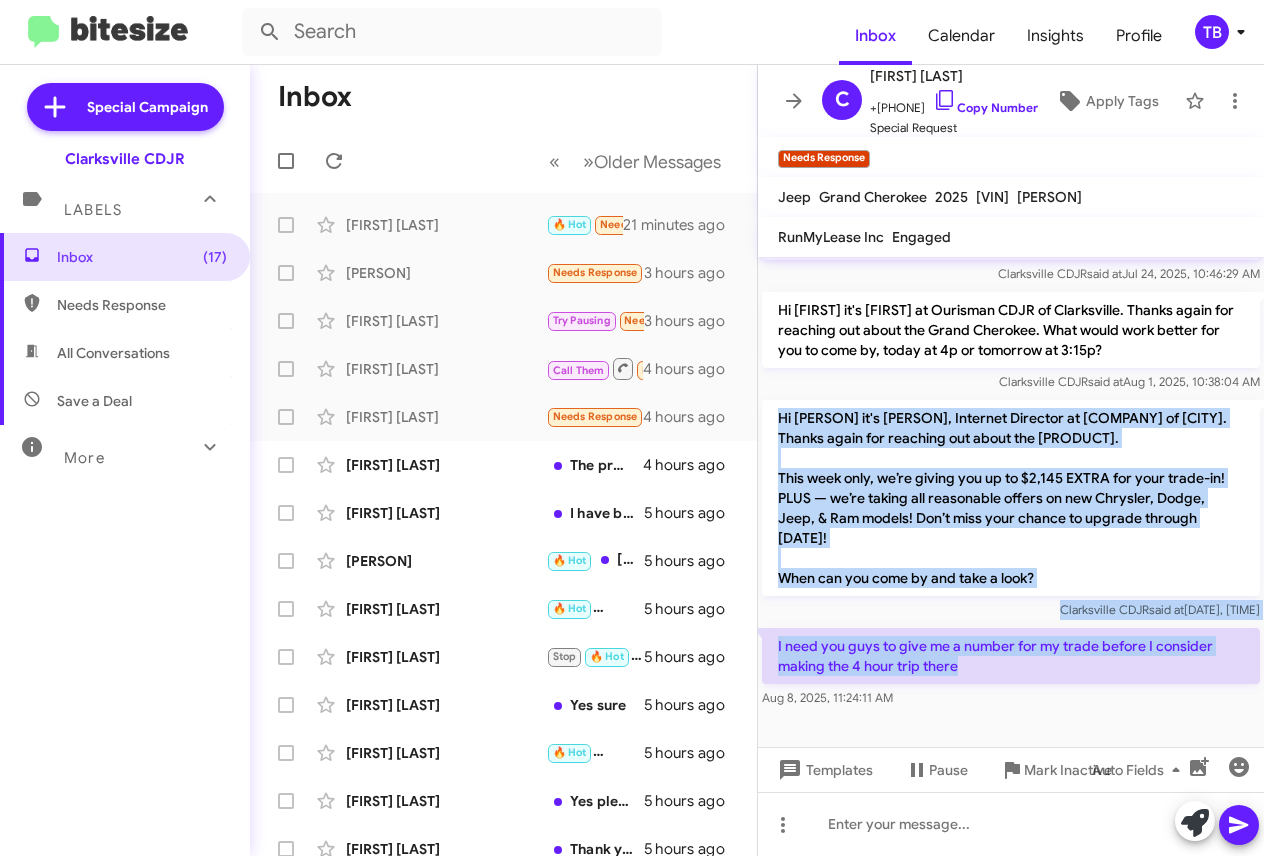 drag, startPoint x: 970, startPoint y: 669, endPoint x: 774, endPoint y: 415, distance: 320.83017 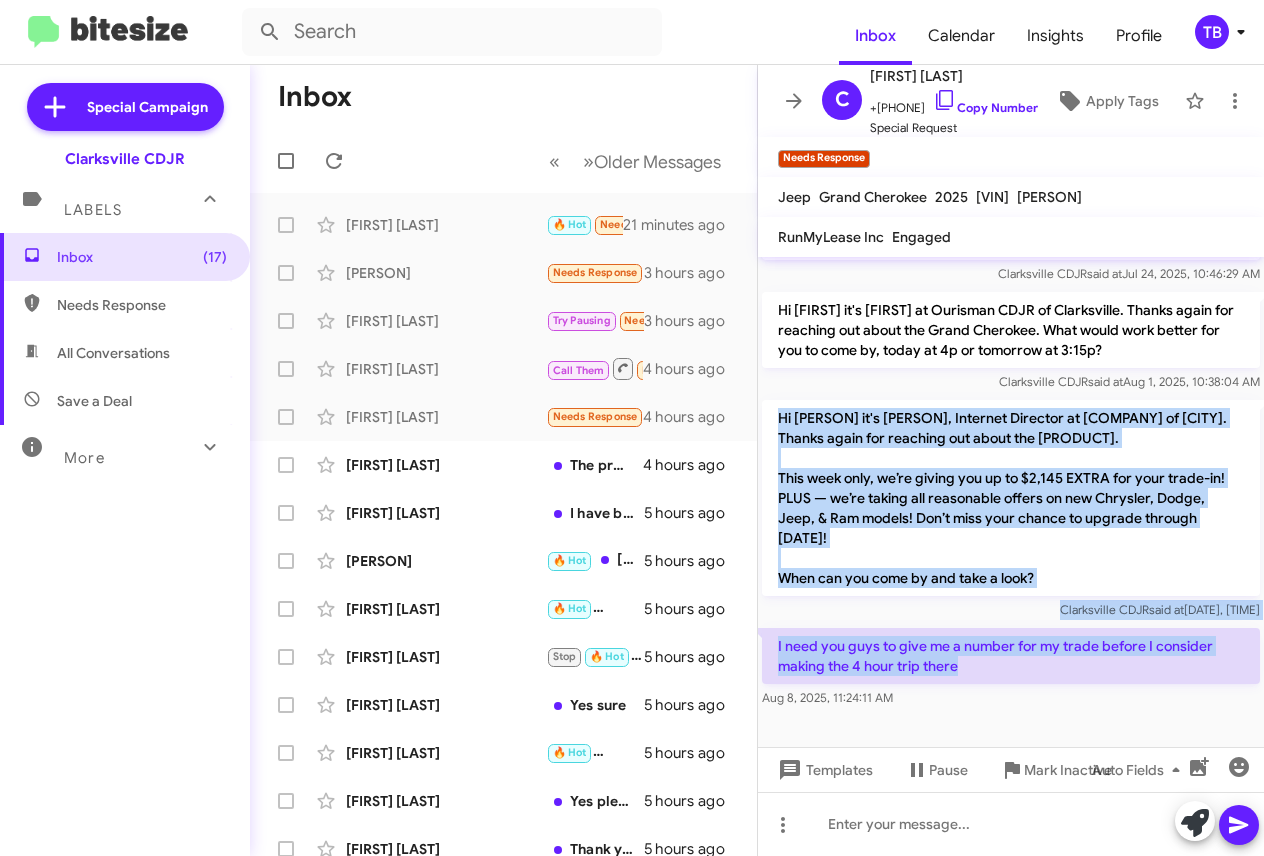 click on "Hi [FIRST] it's [FIRST] [LAST], Internet Director at Ourisman CDJR of Clarksville. Thanks again for reaching out about the Grand Cherokee.
You're invited to join us this weekend for our Customer Appreciation Cookout with music, good vibes, and good times. Grab a burger or a hot dog while you're here- our treat! Plus: Raffles with every purchase — amazing prizes this weekend through [DATE]!
Bring the whole family! Which day works best for you? Clarksville CDJR said at [DATE], [TIME] Hi [FIRST] it's [FIRST] [LAST] at Ourisman CDJR of Clarksville. Hope you're well. Just wanted to follow up on your inquiry about the Grand Cherokee. I'd like to help schedule you a time to come by. What day this week might work for you? Clarksville CDJR said at [DATE], [TIME] Clarksville CDJR said at [DATE], [TIME] Clarksville CDJR said at [DATE], [TIME] Clarksville CDJR said at [DATE], [TIME] Clarksville CDJR said at [DATE], [TIME]" 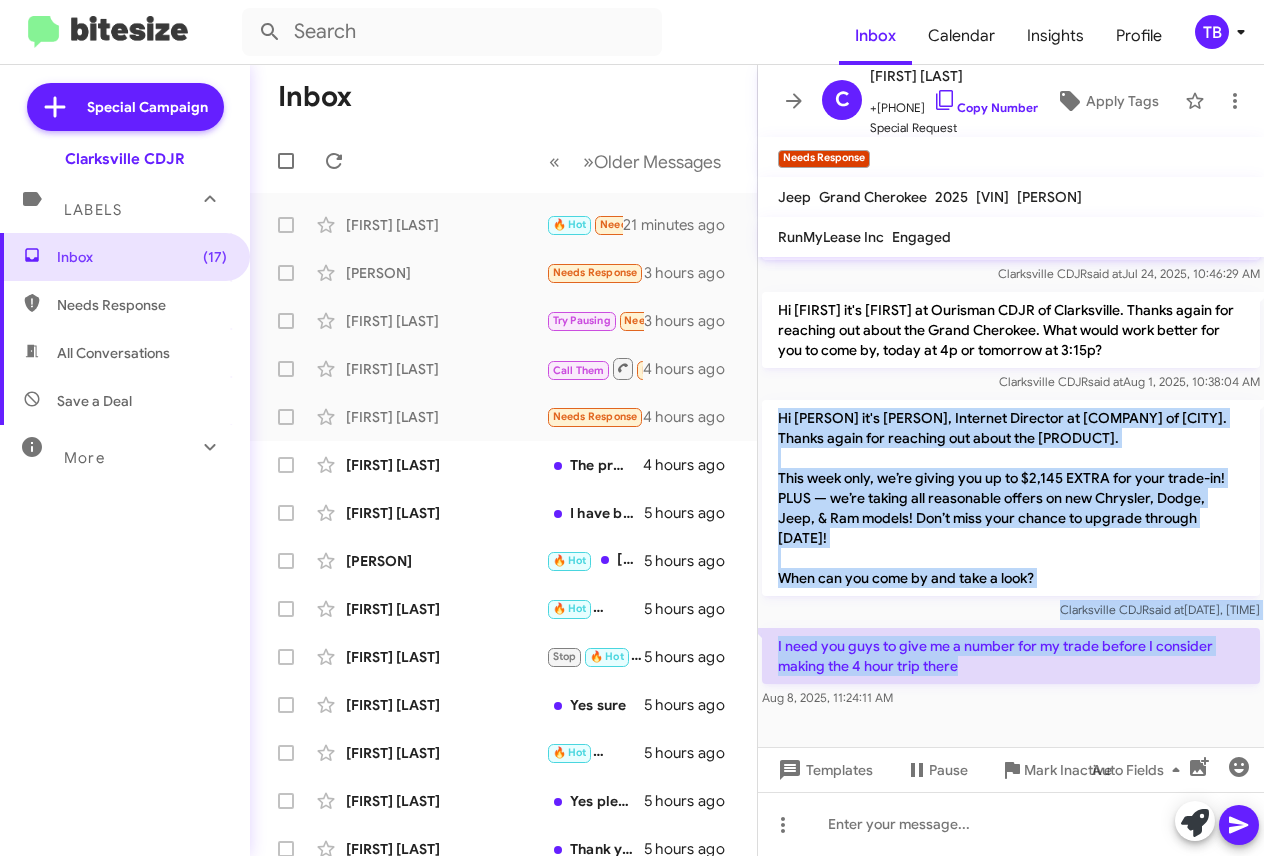 copy on "Hi [FIRST] it's [FIRST] [LAST], Internet Director at [COMPANY] of [CITY]. Thanks again for reaching out about the Grand Cherokee.
This week only, we’re giving you up to $2,145 EXTRA for your trade-in!  PLUS — we’re taking all reasonable offers on new Chrysler, Dodge, Jeep, & Ram models! Don’t miss your chance to upgrade through [DATE]!
When can you come by and take a look? [COMPANY]   said at   [DATE], [TIME]  I need you guys to give me a number for my trade before I consider making the 4 hour trip there" 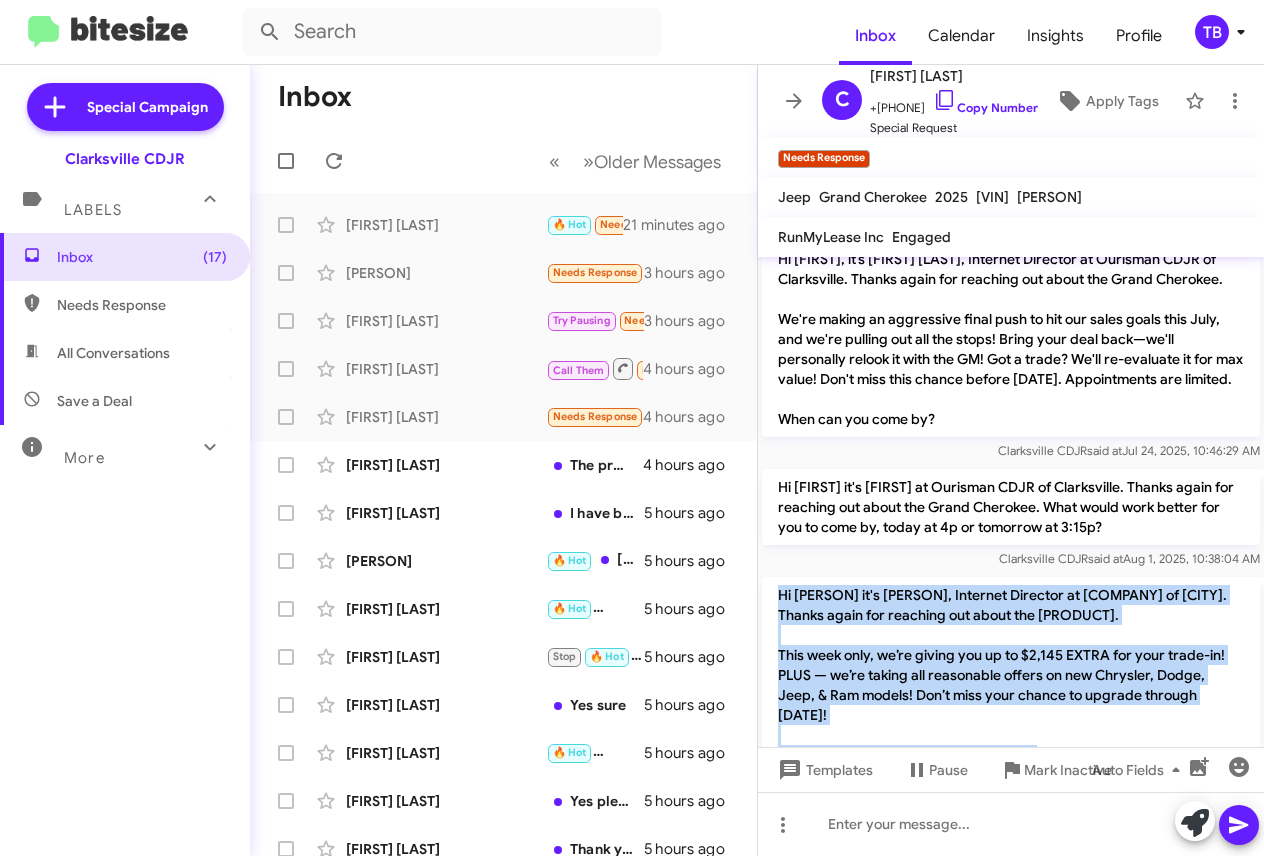 scroll, scrollTop: 121, scrollLeft: 0, axis: vertical 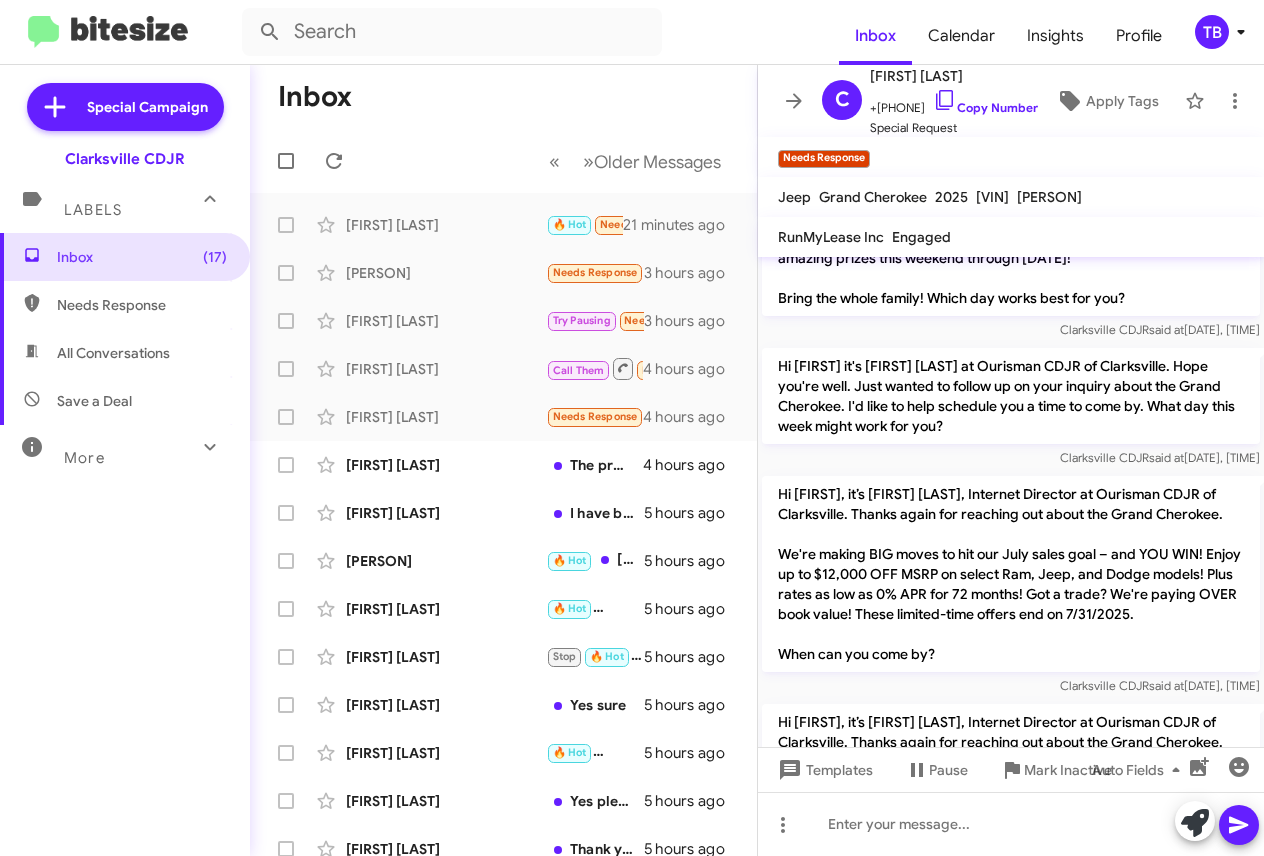 click on "Inbox  (17) Needs Response  All Conversations Save a Deal More Important  🔥 Hot Appointment Set
Starred Sent Sold Sold Responded Historic Reactivated Finished Opt out Paused Unpaused Phone Call" at bounding box center (125, 490) 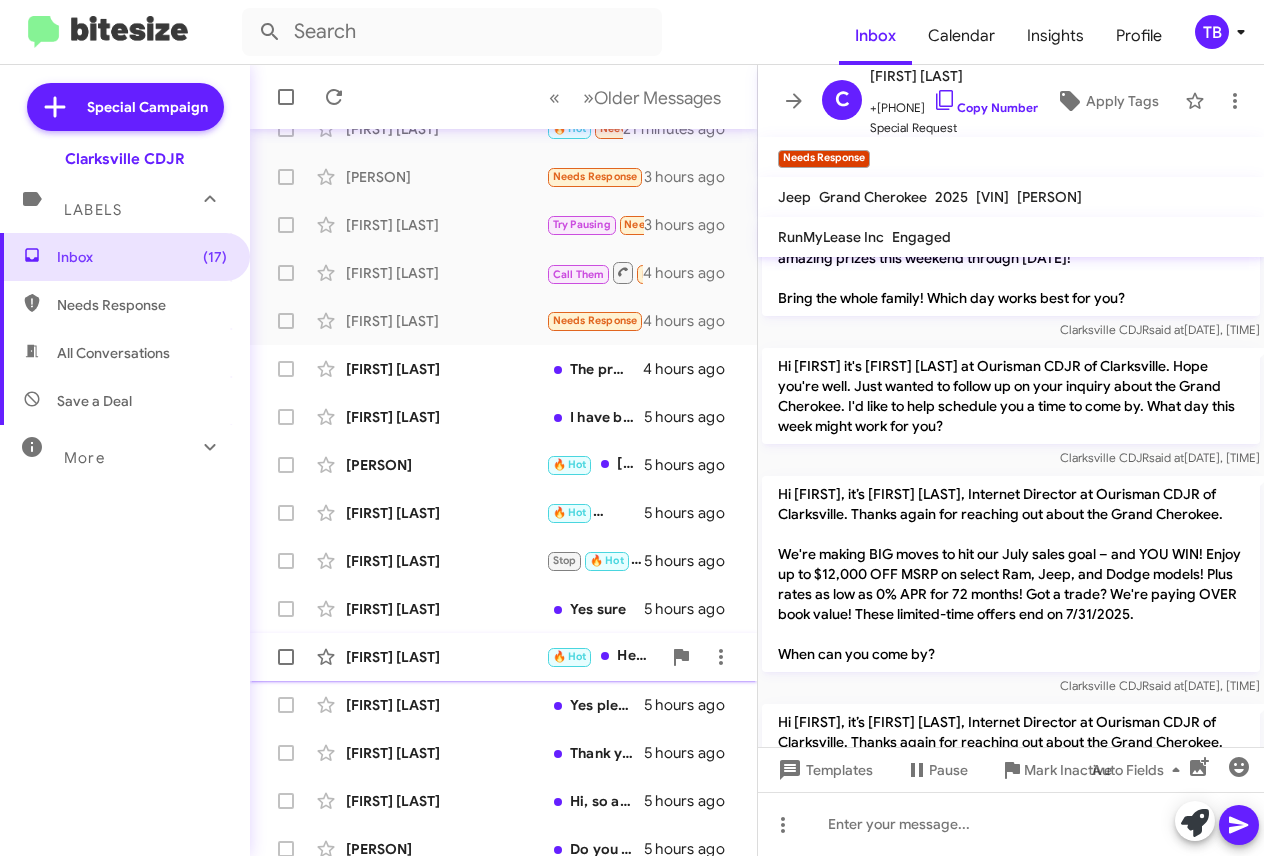 scroll, scrollTop: 0, scrollLeft: 0, axis: both 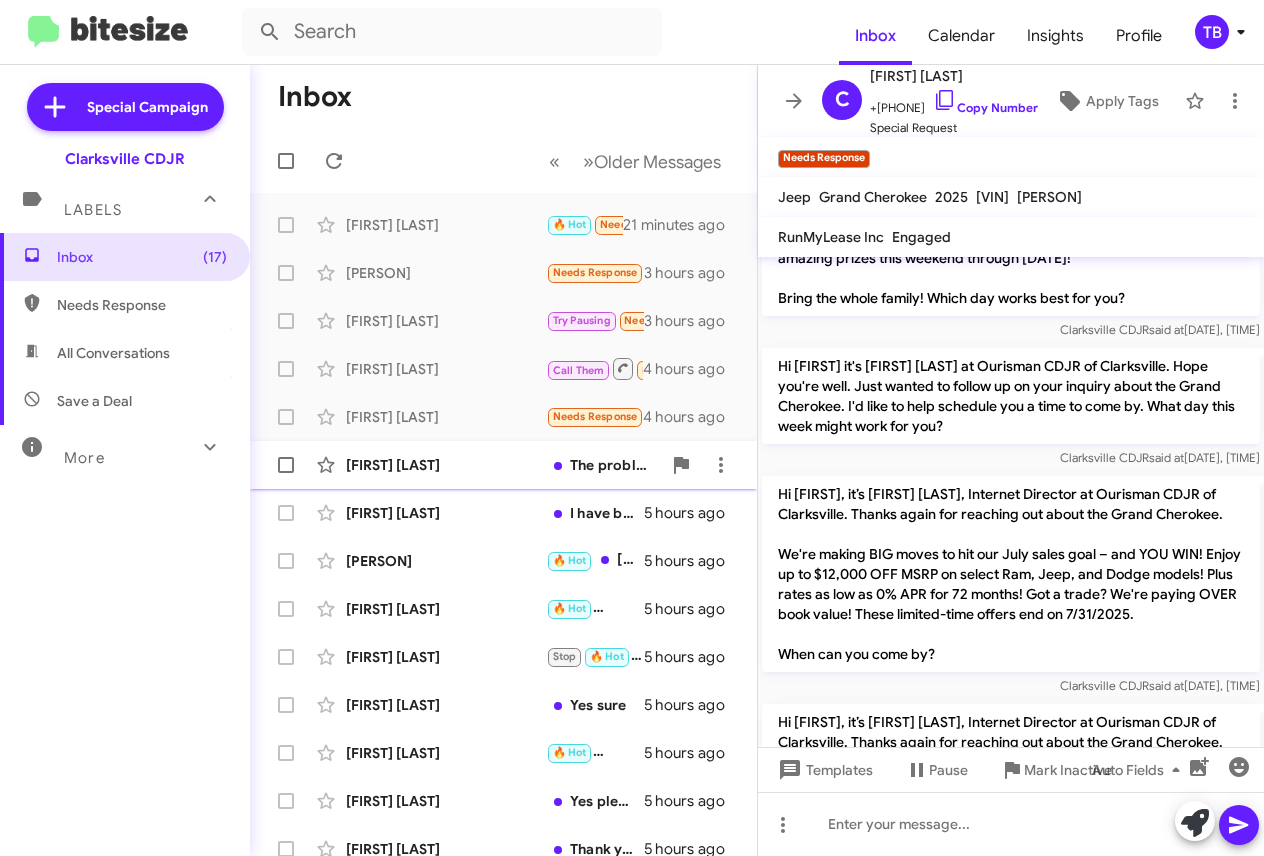 click on "[FIRST] [LAST]" 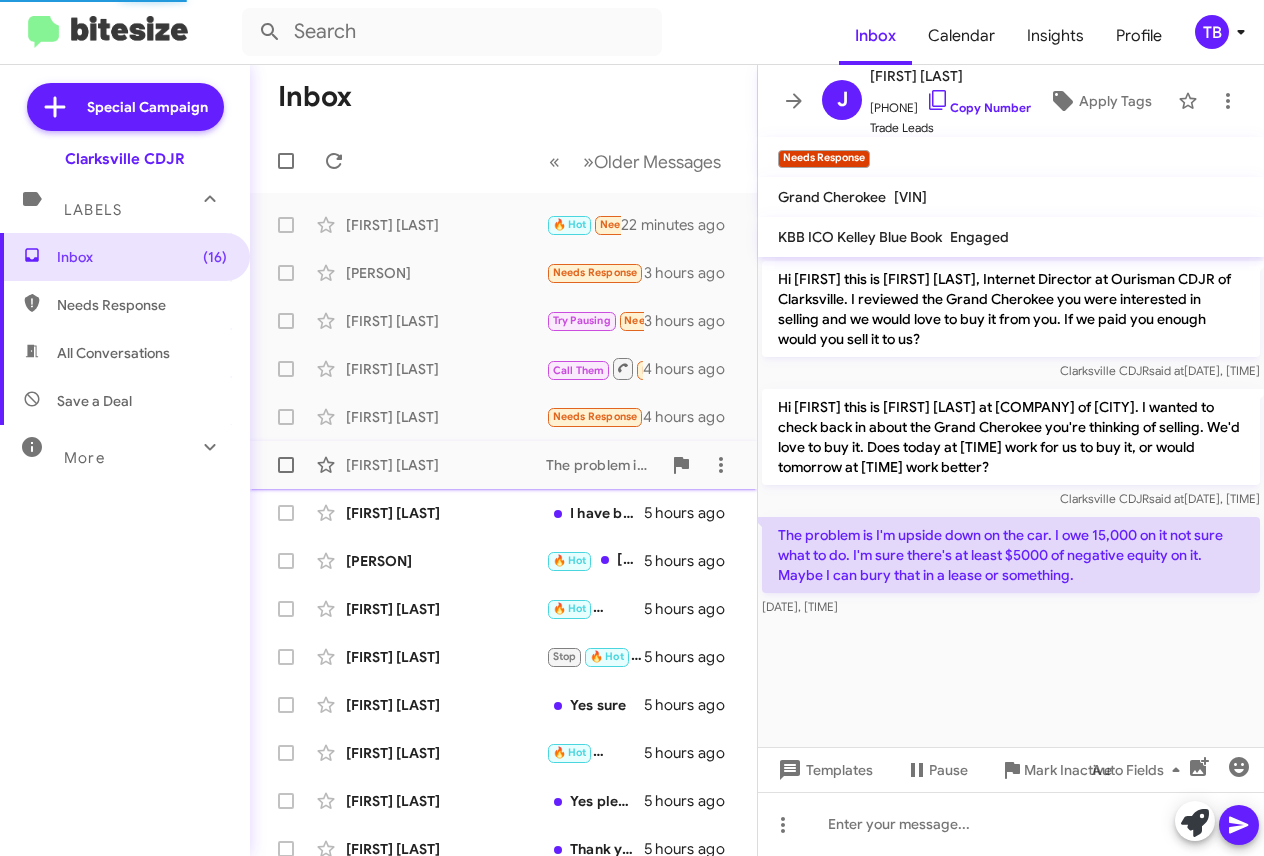 scroll, scrollTop: 0, scrollLeft: 0, axis: both 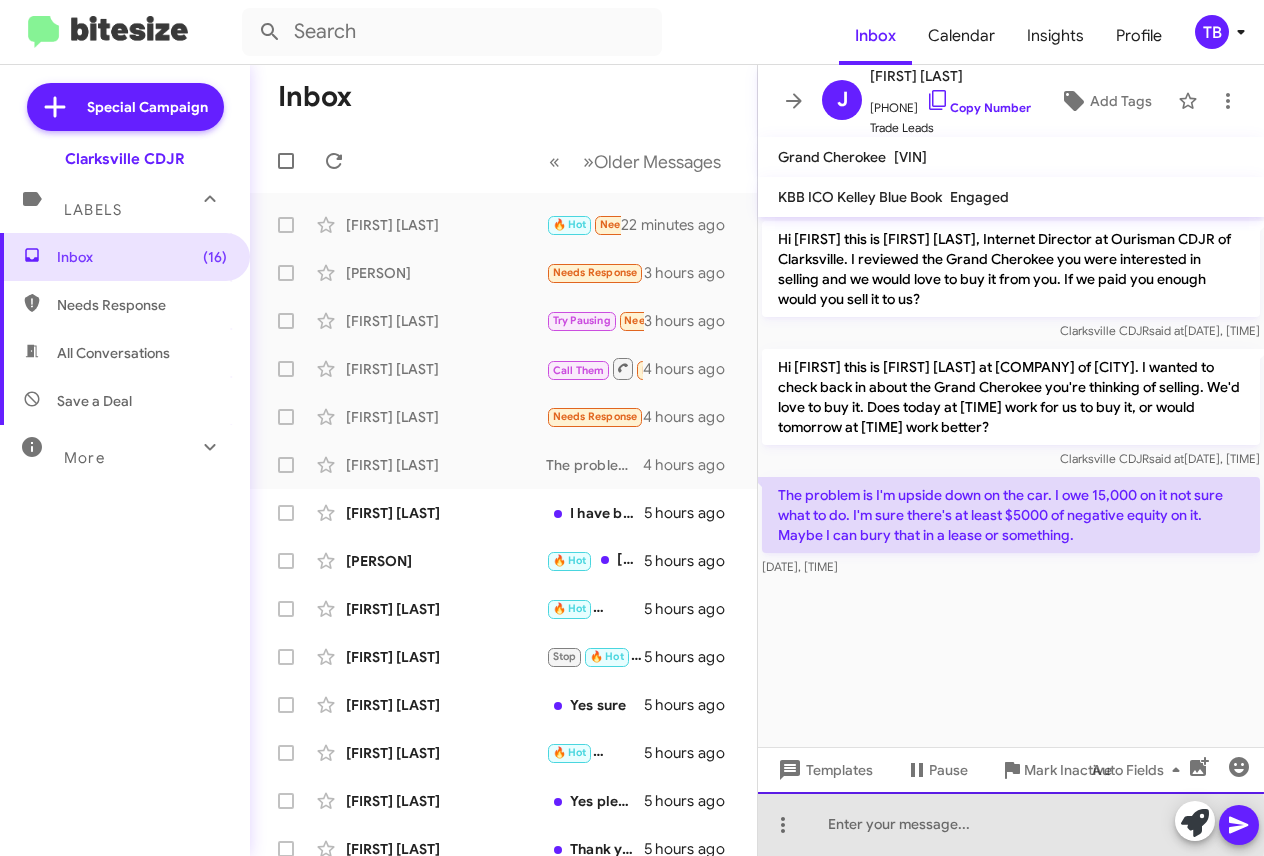 click 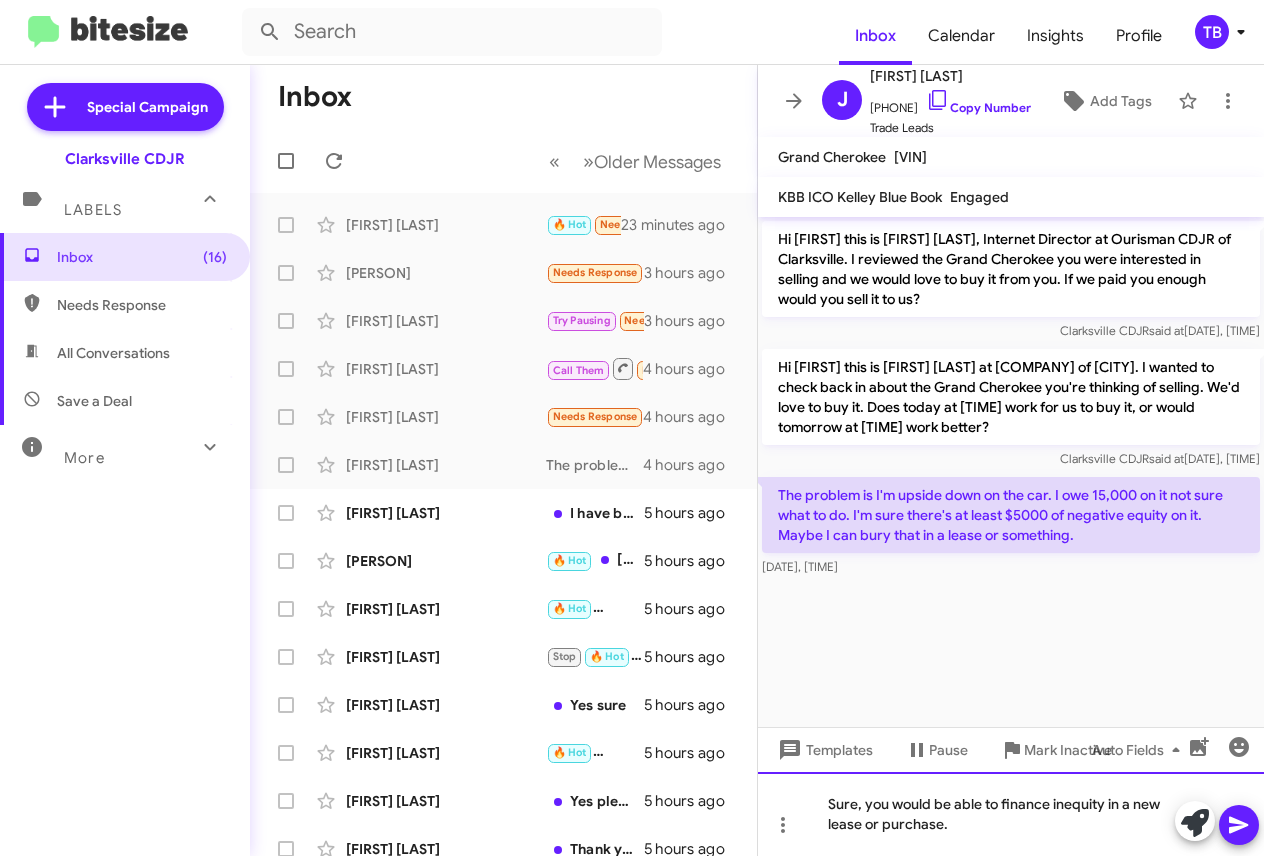 click on "Sure, you would be able to finance inequity in a new lease or purchase." 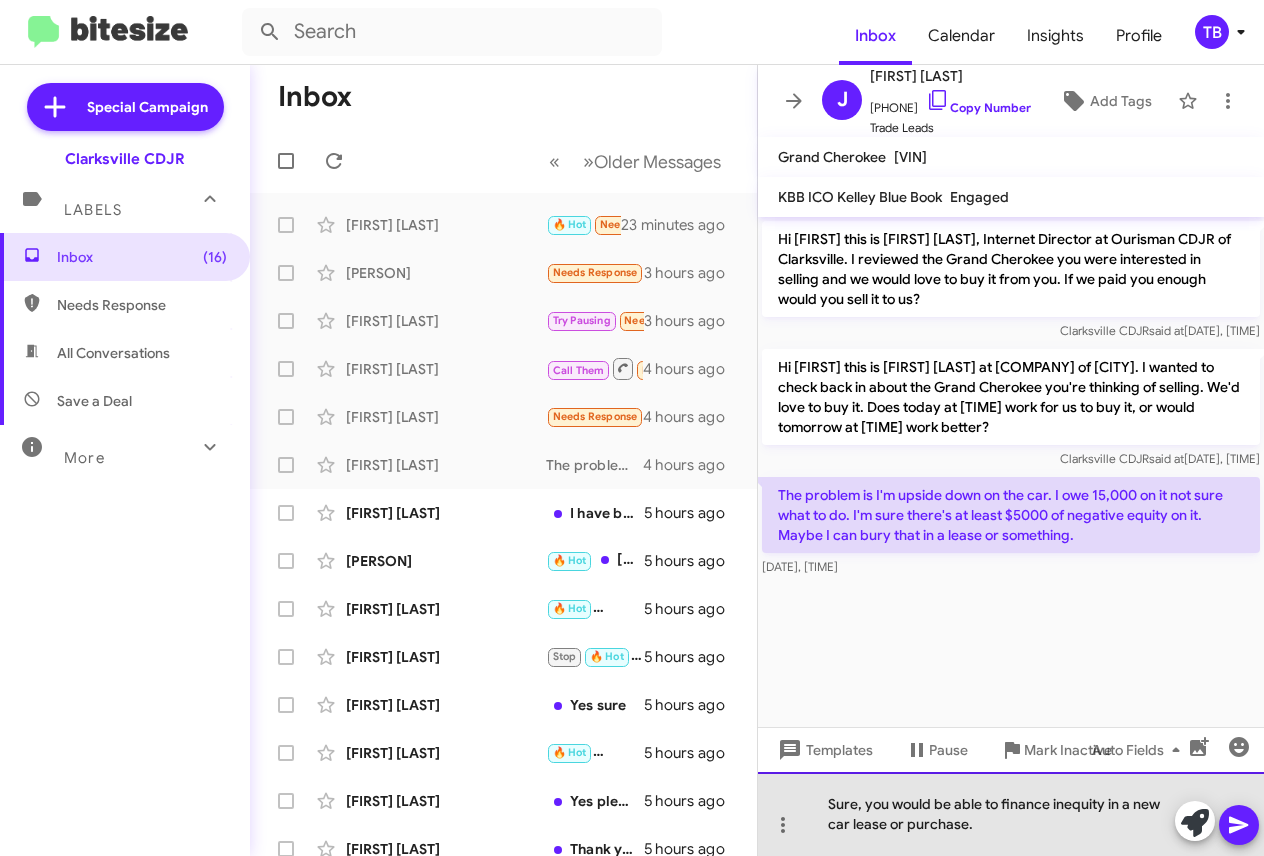 click on "Sure, you would be able to finance inequity in a new car lease or purchase." 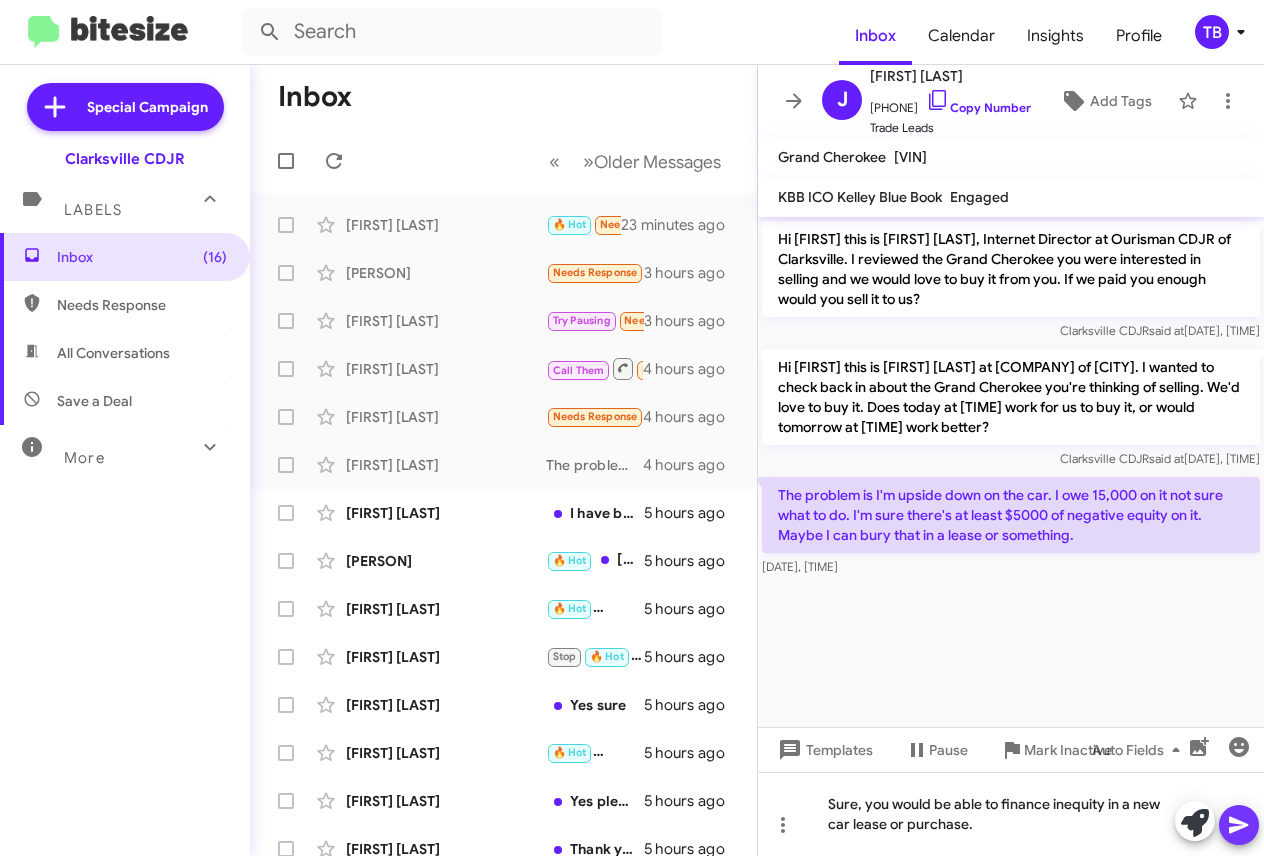 click 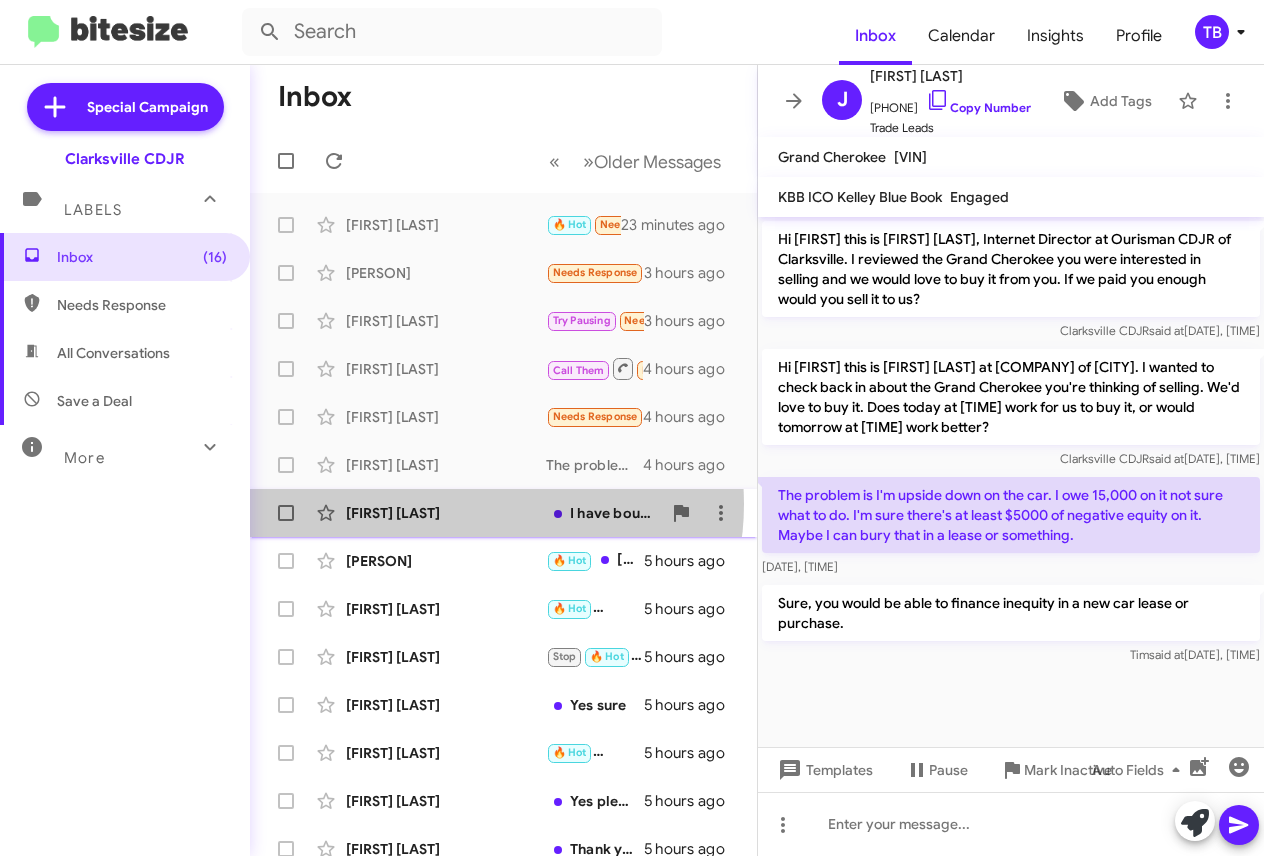 click on "[FIRST] [LAST]" 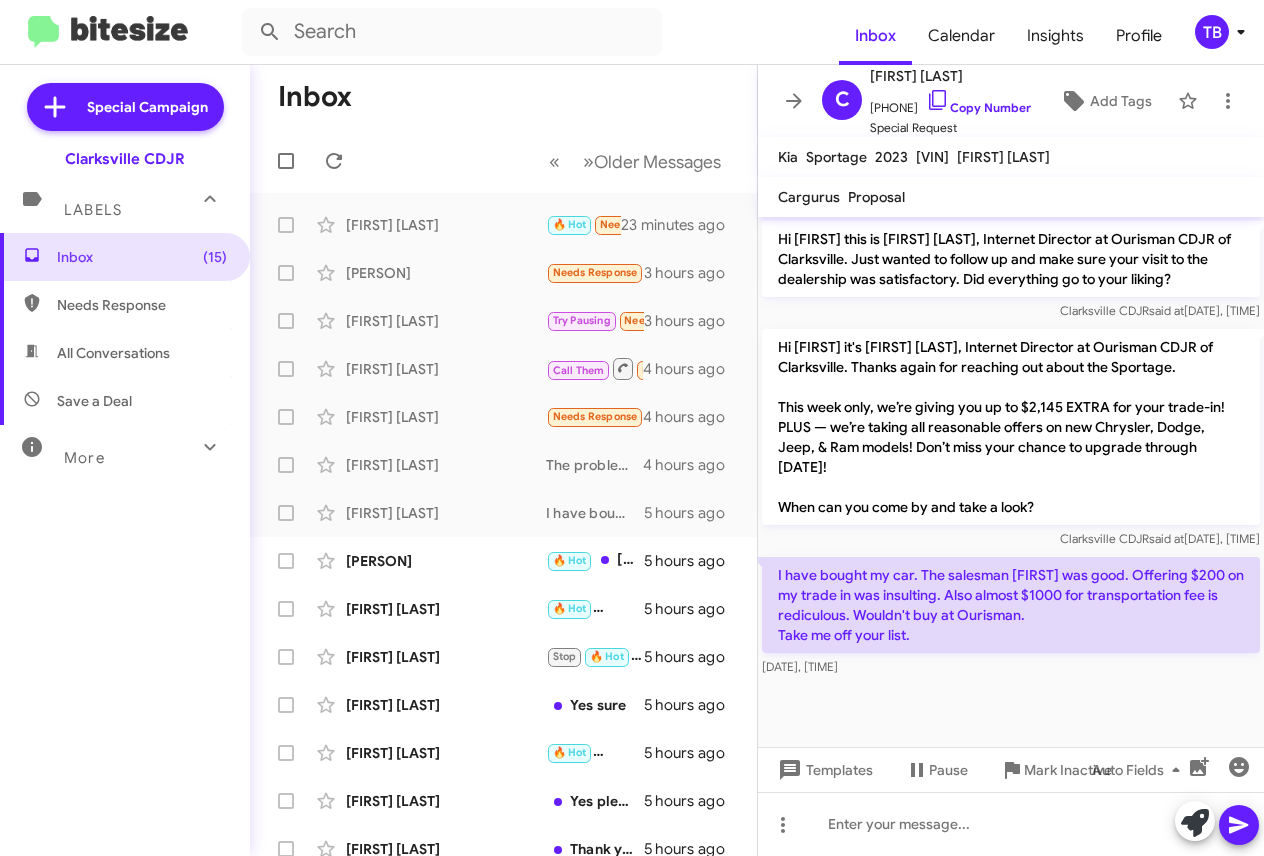 drag, startPoint x: 921, startPoint y: 634, endPoint x: 778, endPoint y: 557, distance: 162.41306 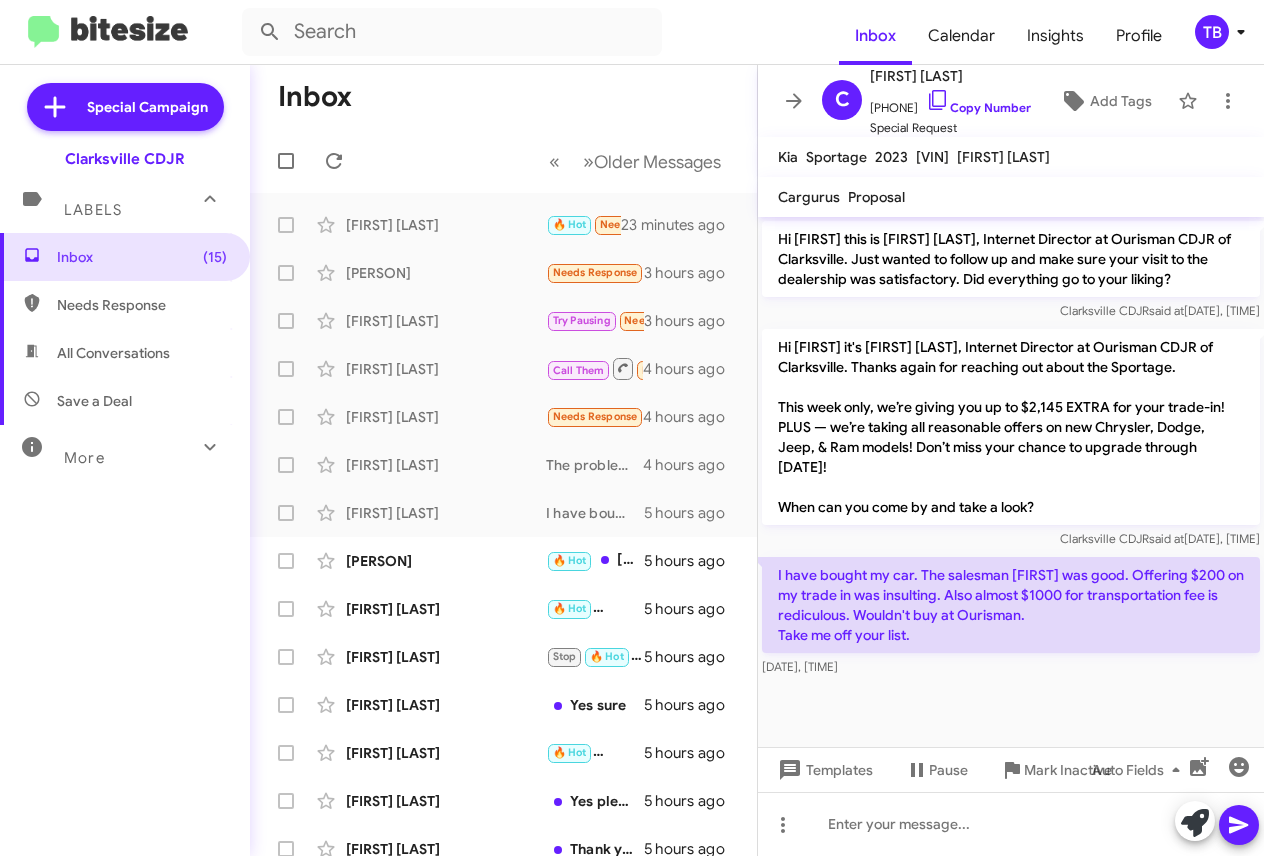 click on "I have bought my car. The salesman [FIRST] was good. Offering $200 on my trade in was insulting. Also almost $1000 for transportation fee is rediculous. Wouldn't buy at Ourisman.
Take me off your list.    [DATE], [TIME]" 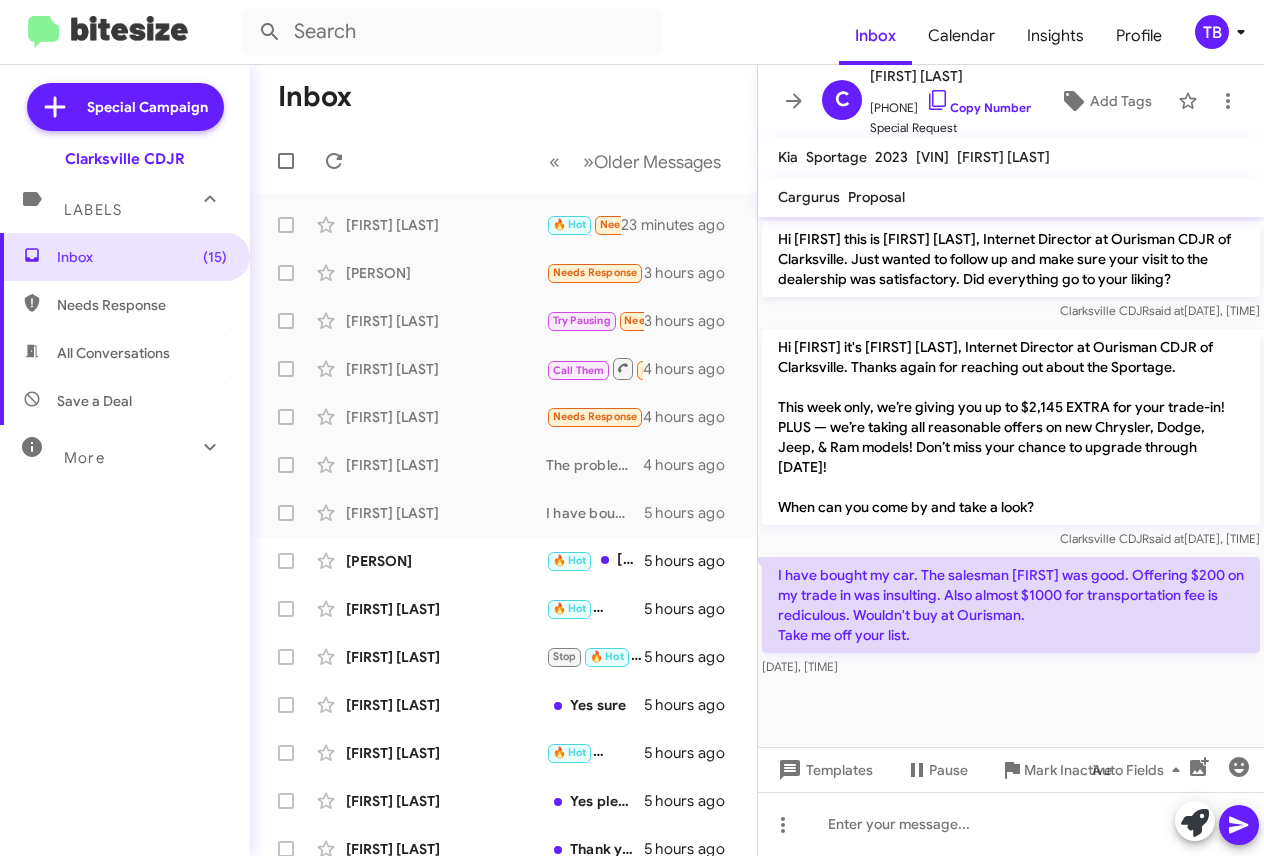 copy on "I have bought my car. The salesman [FIRST] was good. Offering $200 on my trade in was insulting. Also almost $1000 for transportation fee is rediculous. Wouldn't buy at Ourisman.
Take me off your list.    [DATE], [TIME]" 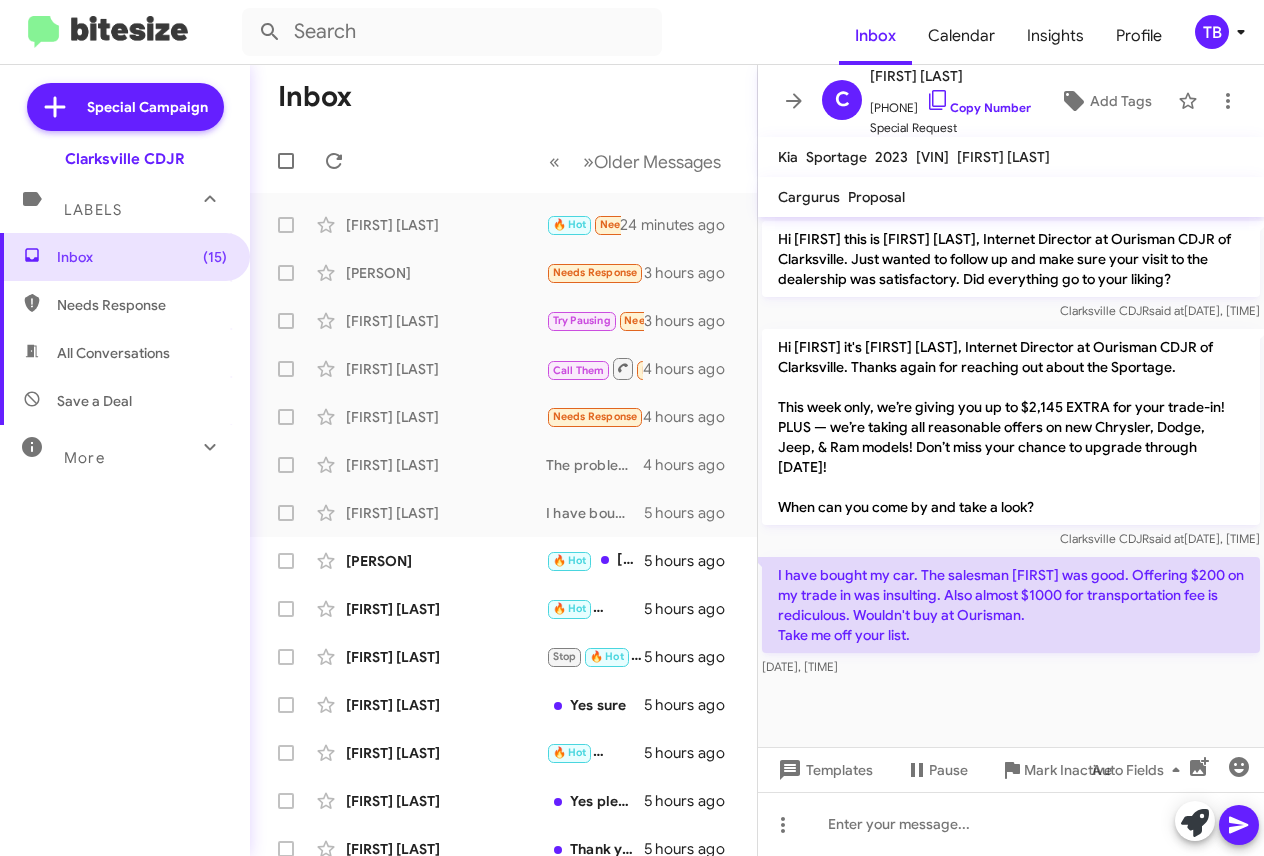 click on "Inbox  (15) Needs Response  All Conversations Save a Deal More Important  🔥 Hot Appointment Set
Starred Sent Sold Sold Responded Historic Reactivated Finished Opt out Paused Unpaused Phone Call" at bounding box center (125, 490) 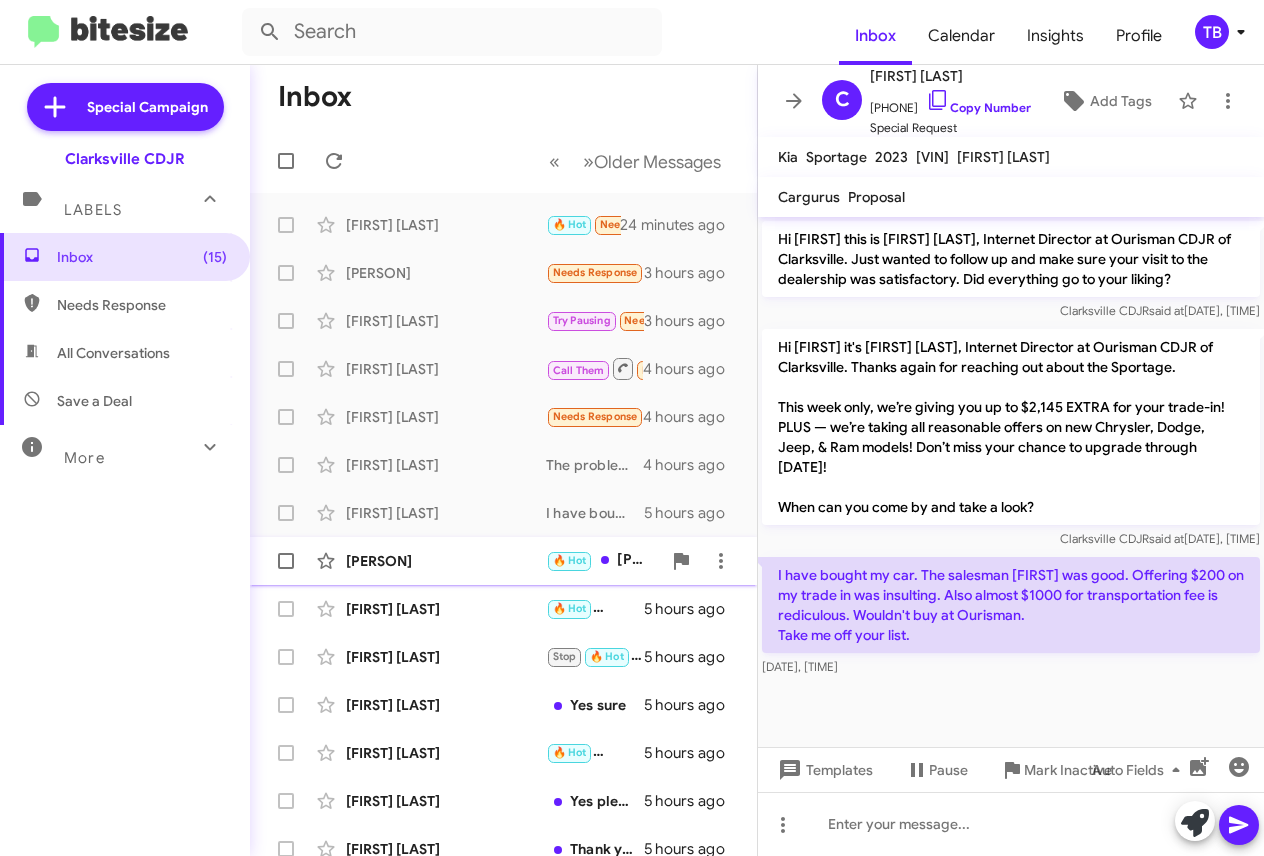 click on "[PERSON]" 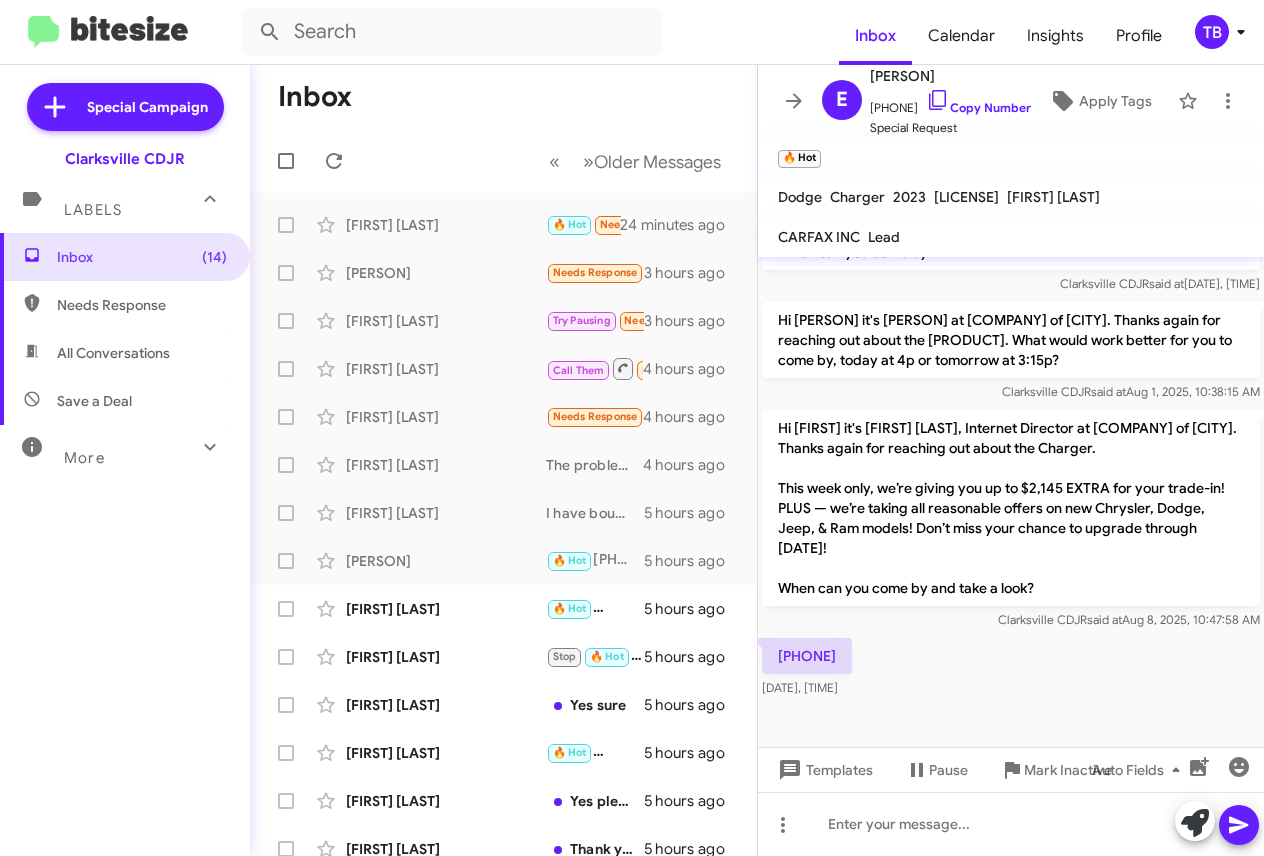 scroll, scrollTop: 1207, scrollLeft: 0, axis: vertical 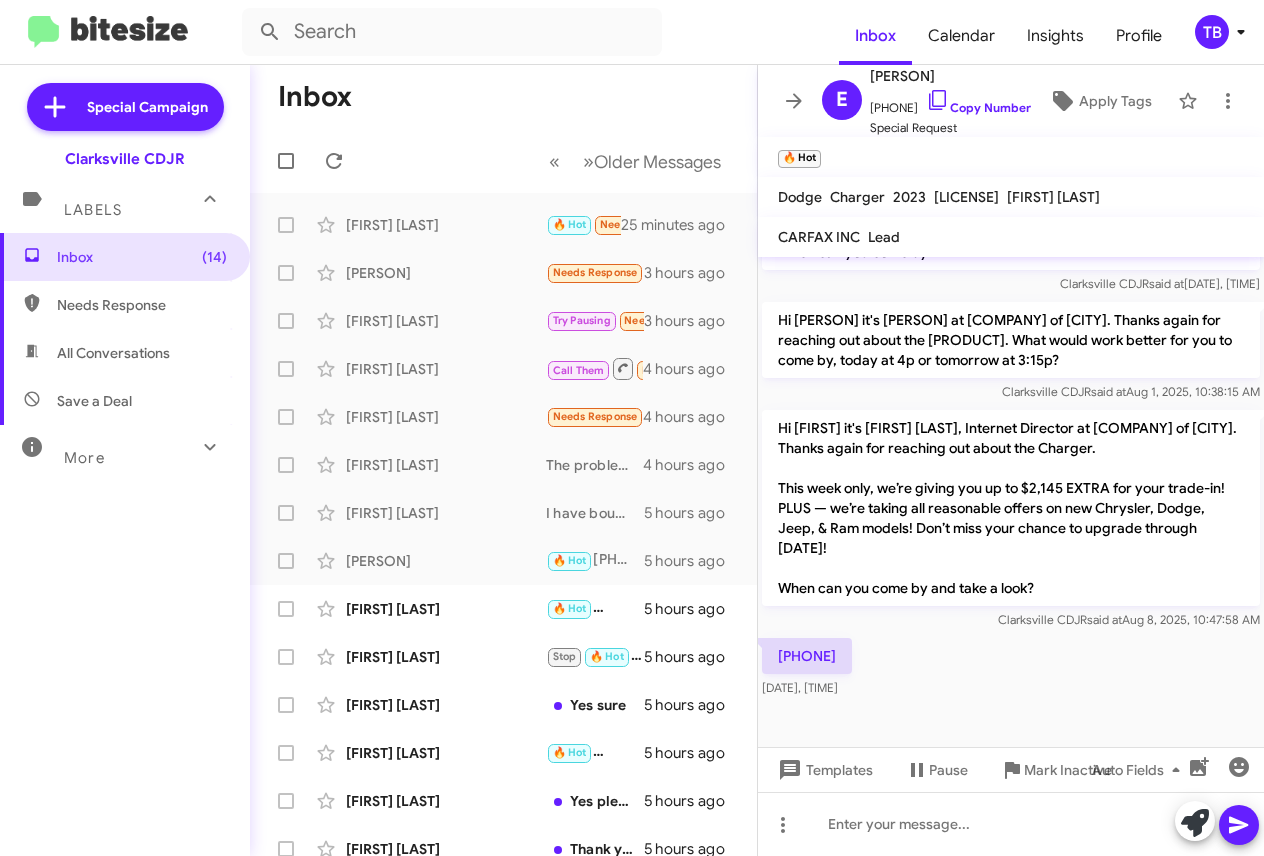 drag, startPoint x: 911, startPoint y: 665, endPoint x: 851, endPoint y: 651, distance: 61.611687 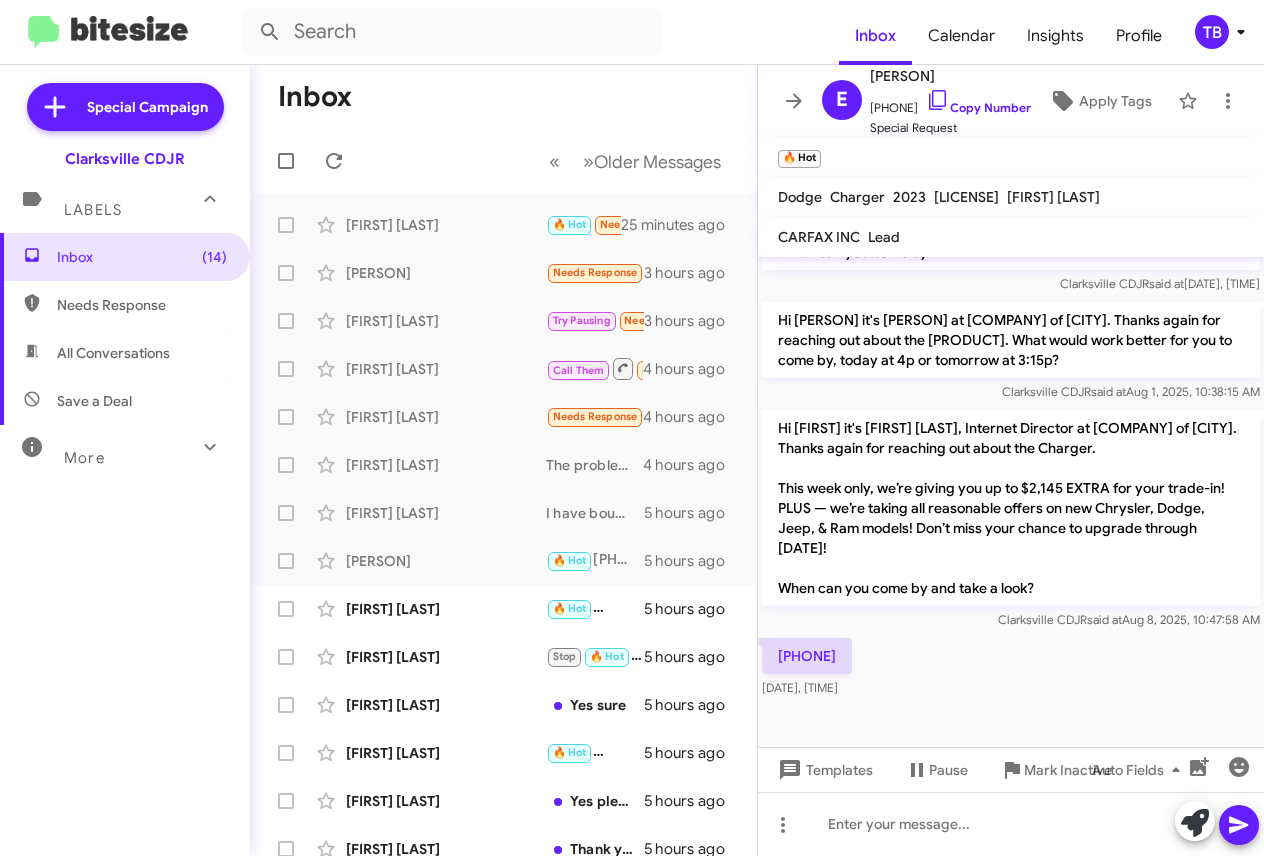 click on "[VIN]    [DATE], [TIME]" 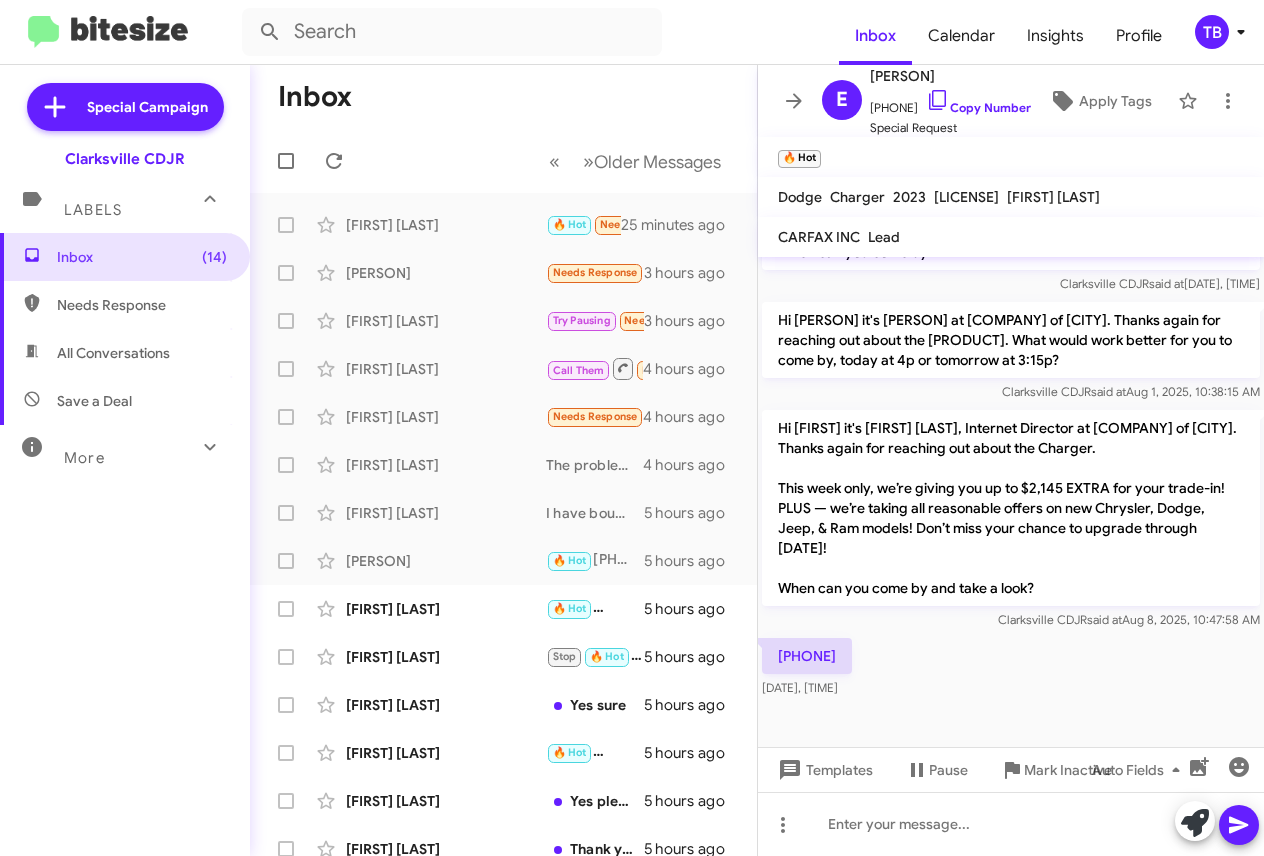 drag, startPoint x: 937, startPoint y: 686, endPoint x: 770, endPoint y: 433, distance: 303.14682 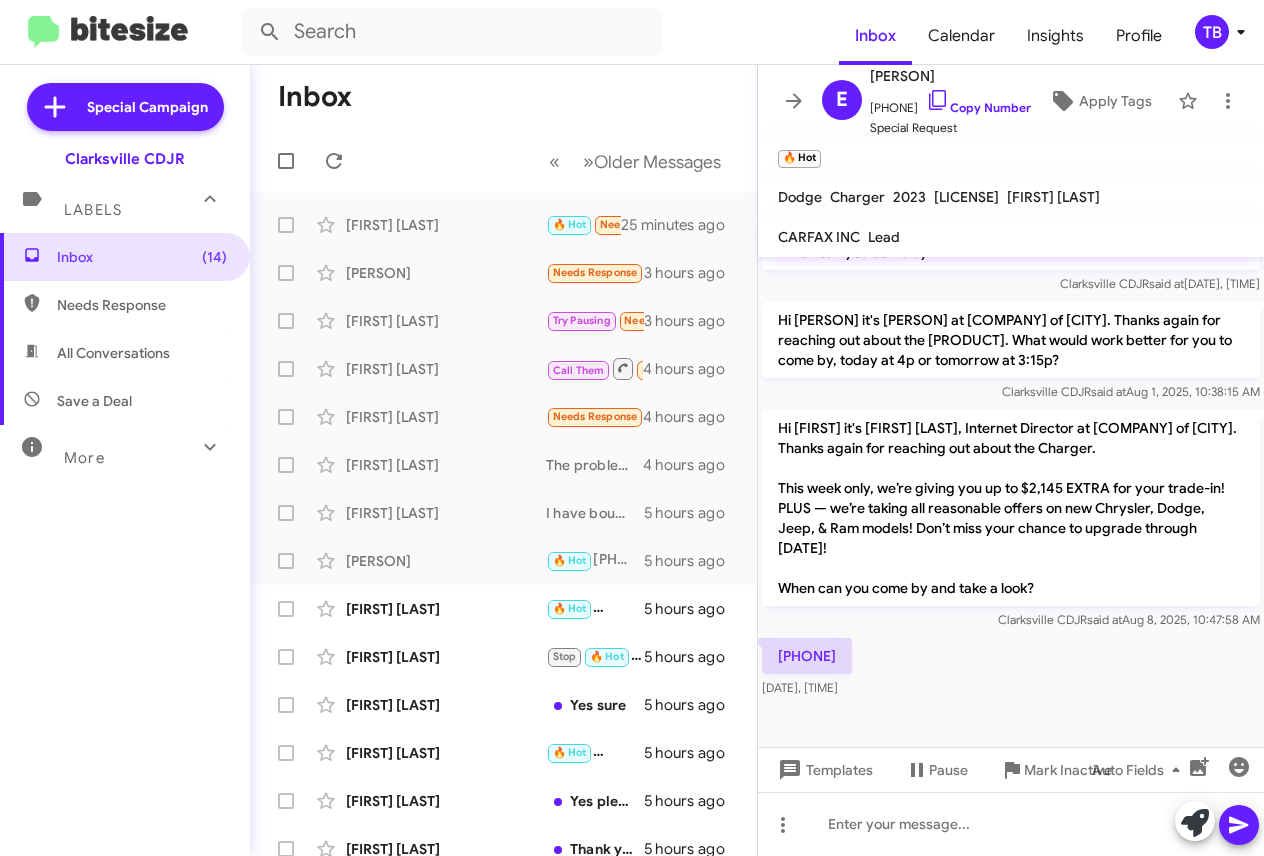 click on "Hi [PERSON] this is [PERSON], Internet Director at [COMPANY] of [CITY]. I saw you connected with us about a [PRODUCT]. When are you free to come by? [COMPANY]   said at   [DATE], [TIME]  Hi [PERSON] it's [PERSON], Internet Director at [COMPANY] of [CITY].Thanks for reaching out about the [PRODUCT].
Our 4th of July Freedom Extravaganza starts today — Enjoy rates as low as 0% APR up to 72 mo., $0 down on select models, and up to $1,776 over KBB for your trade. Plus: Spin-to-Win prizes and an extra $1,000 towards your purchase for Military & First Responders. Come celebrate with us!
When can you swing by? [COMPANY]   said at   [DATE], [TIME]  [COMPANY]   said at   [DATE], [TIME]  [COMPANY]   said at   [DATE], [TIME]  [COMPANY]   said at   [DATE], [TIME]  [COMPANY]   said at   [DATE], [TIME]  [COMPANY]   said at   [DATE], [TIME]  [COMPANY]   said at  [NUMBER]" 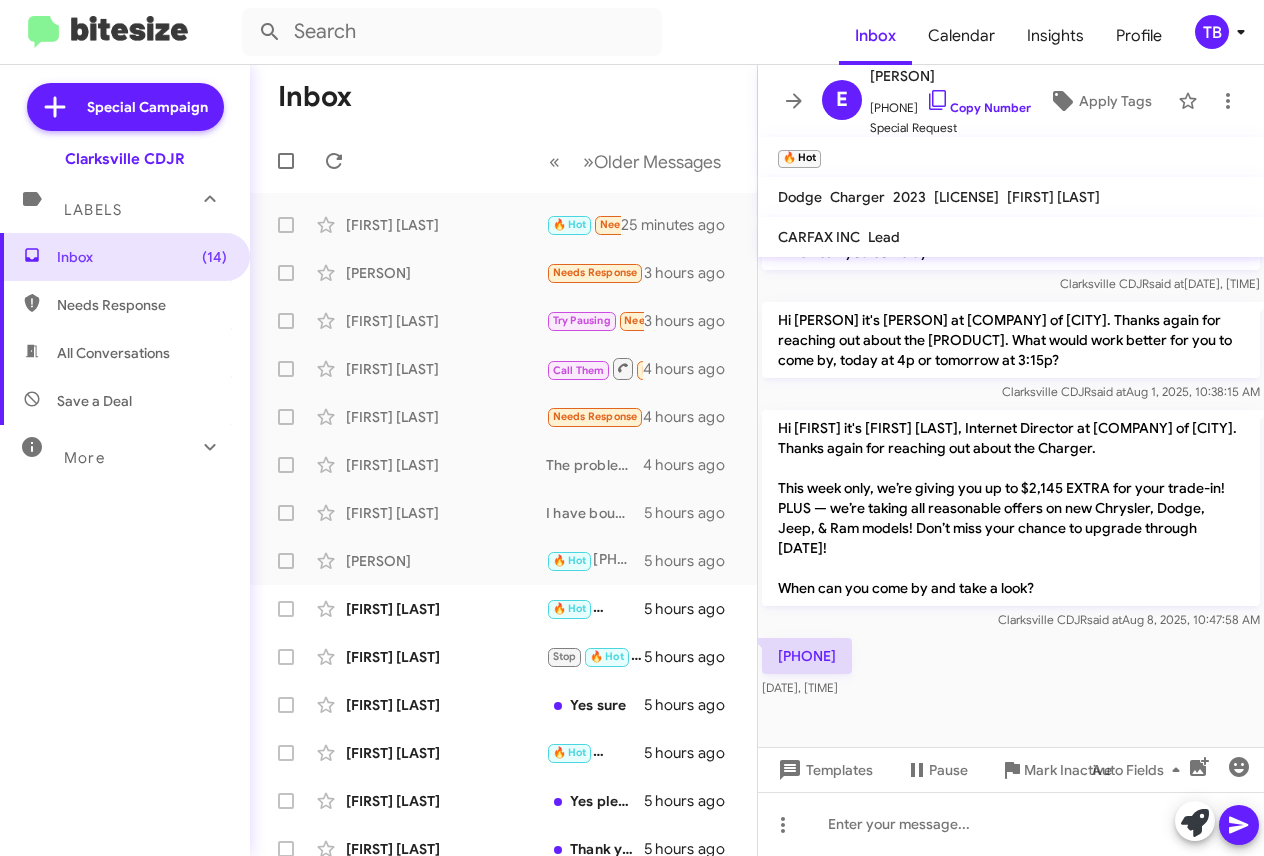 copy on "Hi [FIRST] it's [FIRST] [LAST], Internet Director at Ourisman CDJR of Clarksville. Thanks again for reaching out about the Charger.
This week only, we’re giving you up to $2,145 EXTRA for your trade-in! PLUS — we’re taking all reasonable offers on new Chrysler, Dodge, Jeep, & Ram models! Don’t miss your chance to upgrade through [DATE]!
When can you come by and take a look? Clarksville CDJR said at [DATE], [TIME] [PHONE_NUMBER] [DATE], [TIME]" 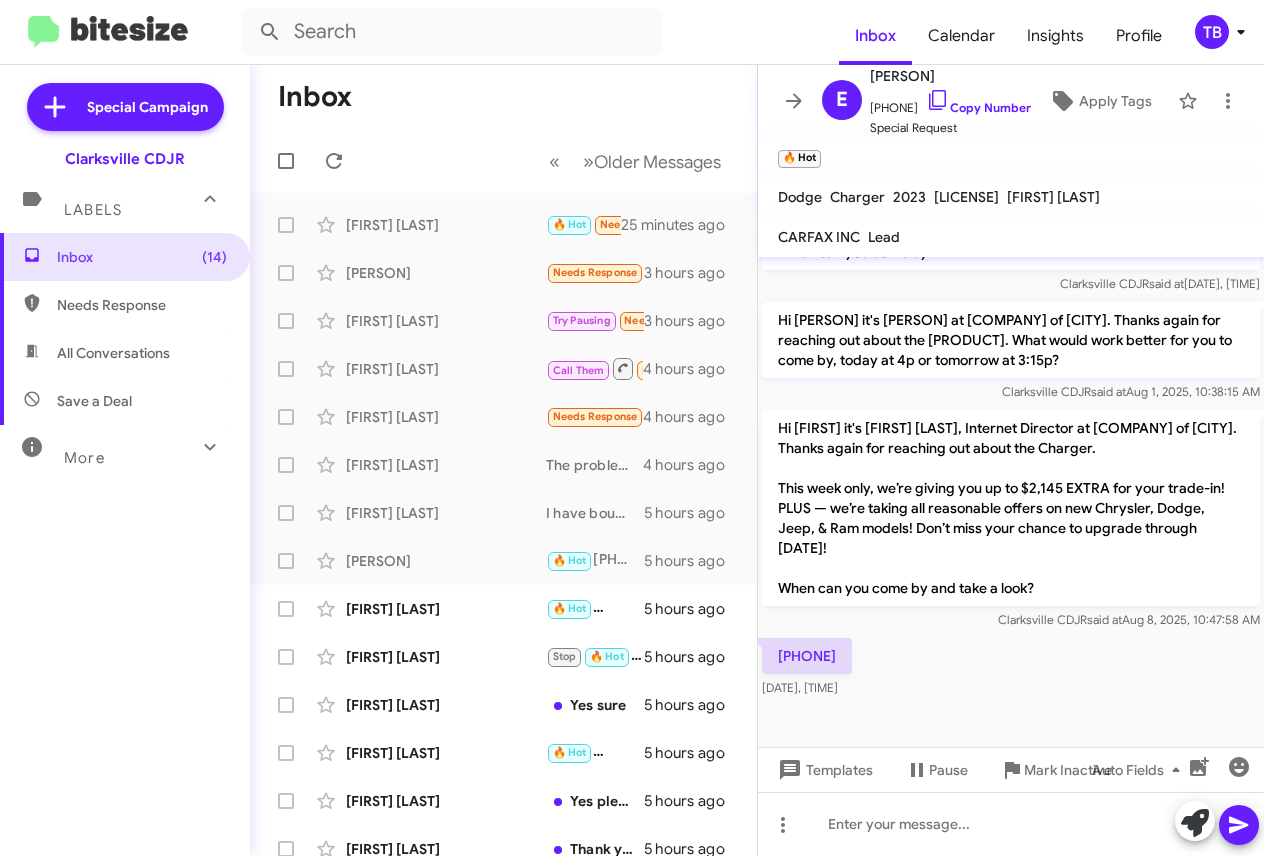 click on "Inbox  (14) Needs Response  All Conversations Save a Deal More Important  🔥 Hot Appointment Set
Starred Sent Sold Sold Responded Historic Reactivated Finished Opt out Paused Unpaused Phone Call" at bounding box center [125, 490] 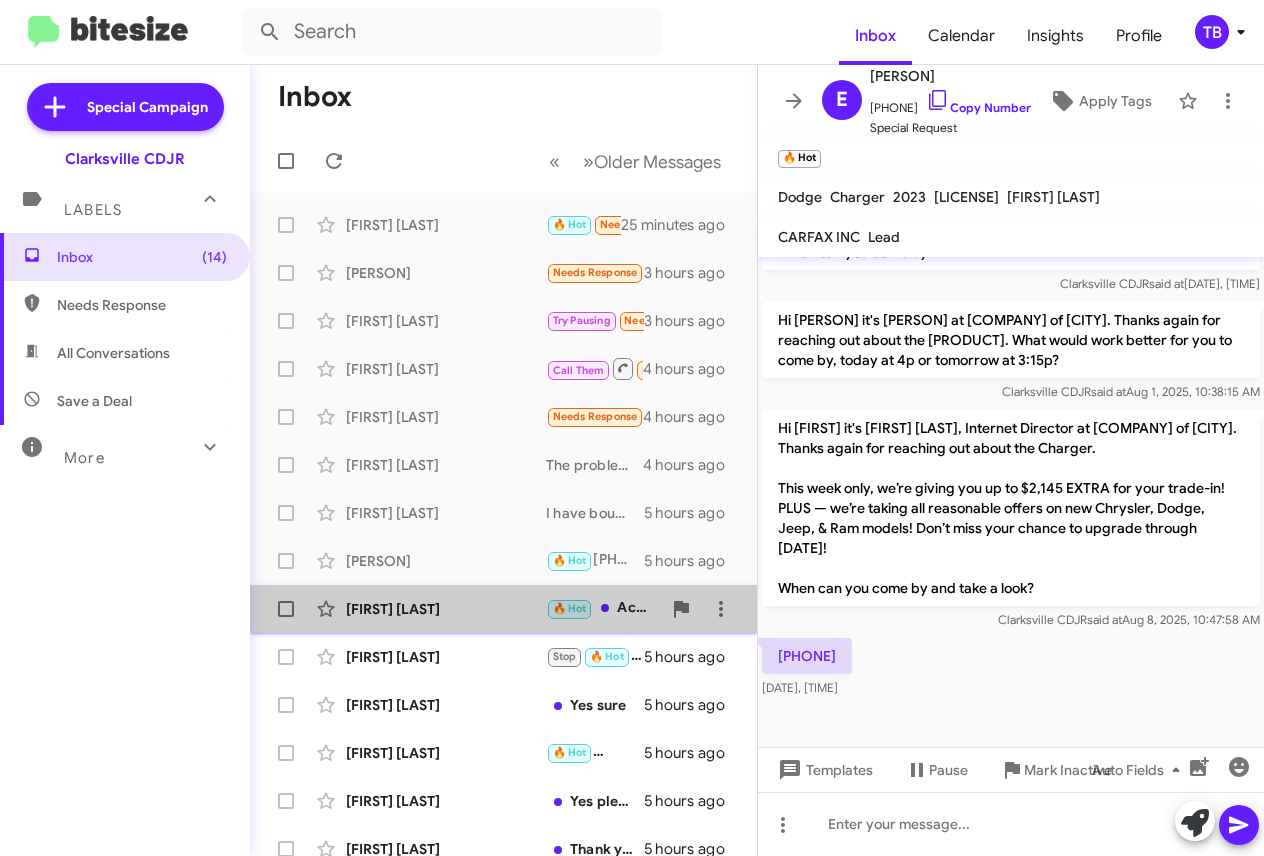 drag, startPoint x: 505, startPoint y: 606, endPoint x: 493, endPoint y: 607, distance: 12.0415945 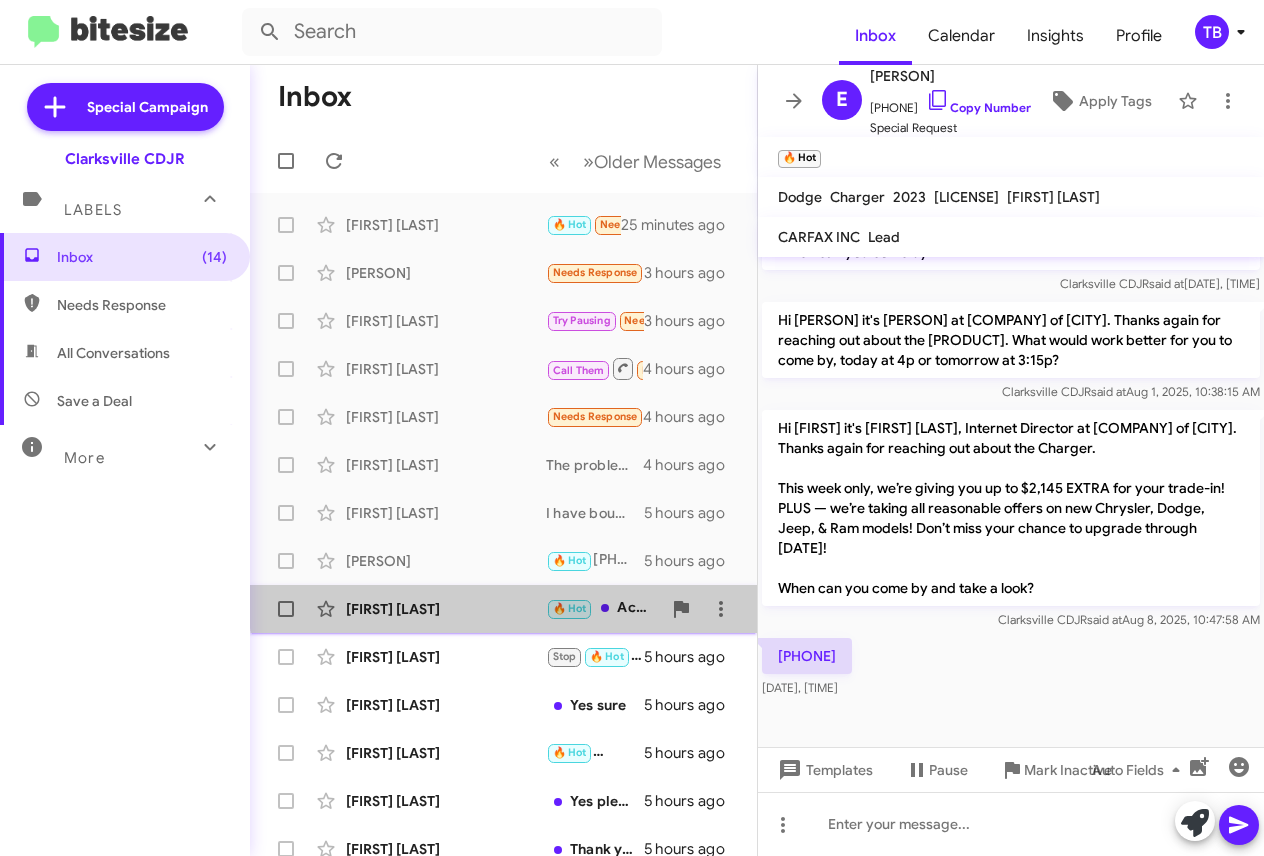 click on "[FIRST] [LAST]" 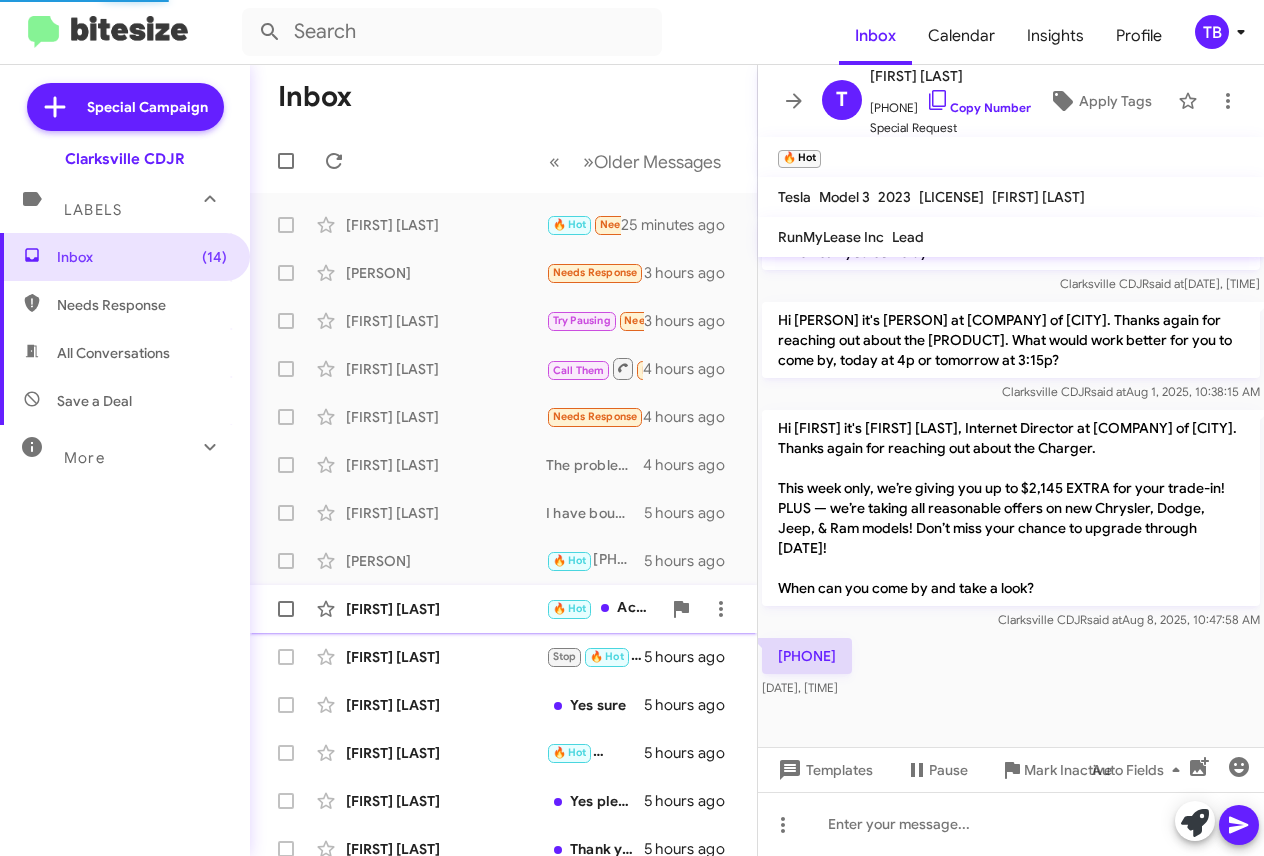 scroll, scrollTop: 0, scrollLeft: 0, axis: both 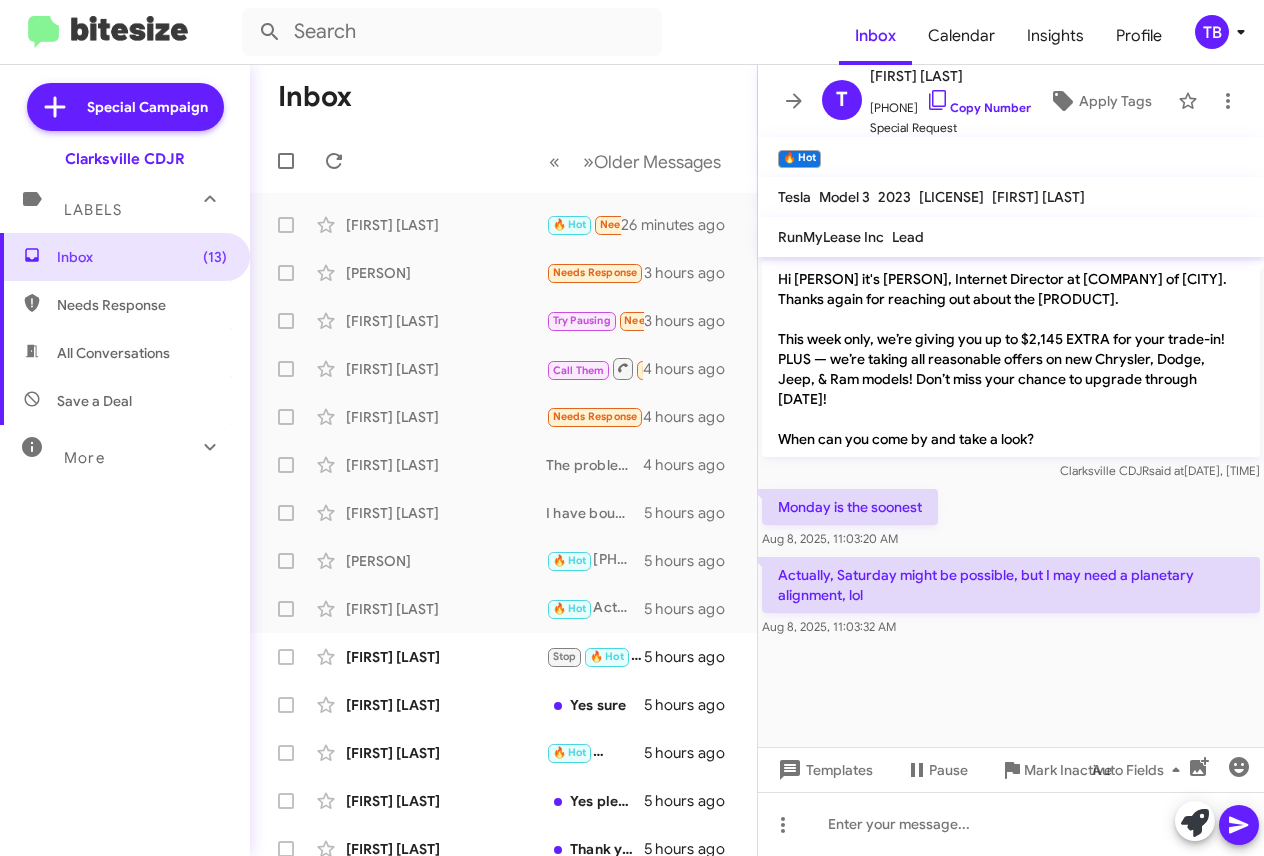 drag, startPoint x: 921, startPoint y: 603, endPoint x: 779, endPoint y: 428, distance: 225.36415 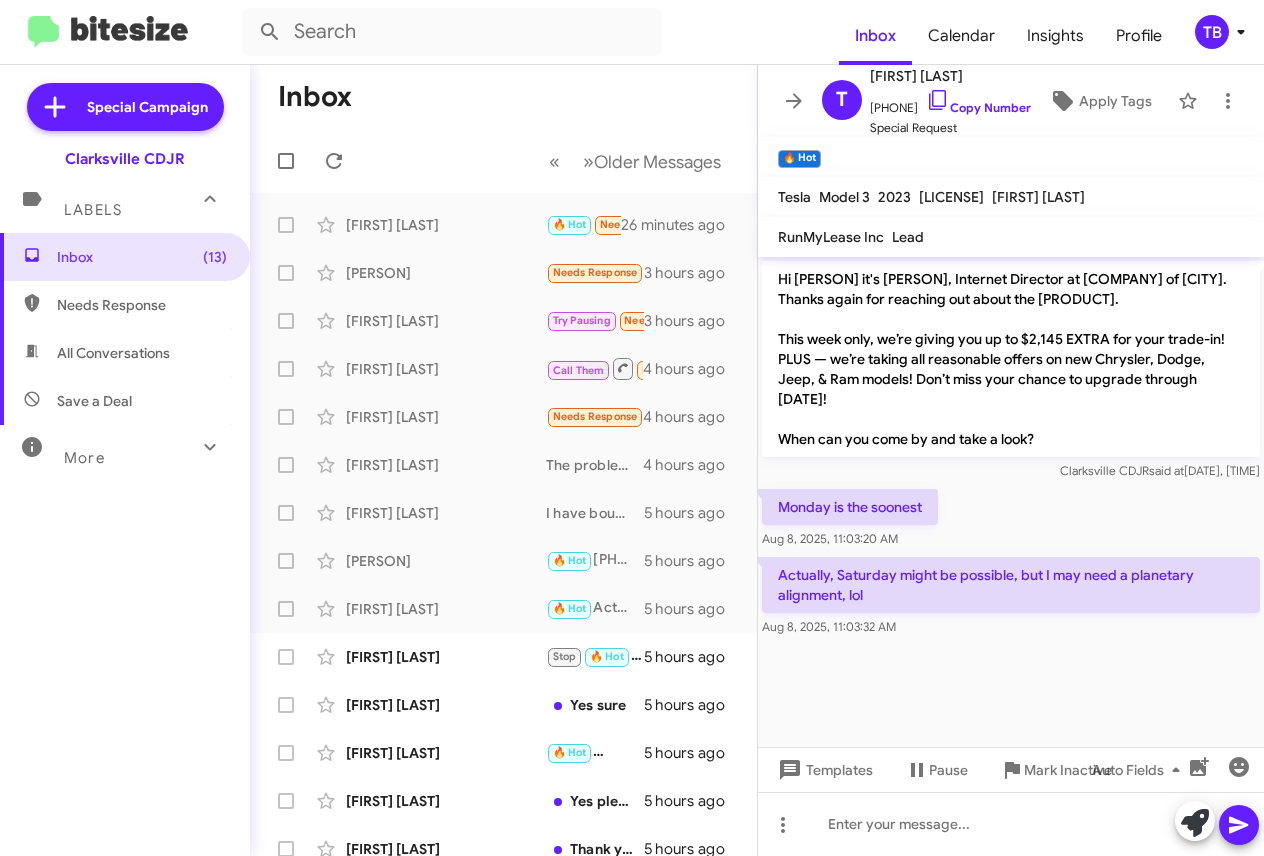 click on "Hi [FIRST] it's [FIRST] [LAST], Internet Director at Ourisman CDJR of Clarksville. Thanks again for reaching out about the Model 3.
This week only, we’re giving you up to $2,145 EXTRA for your trade-in!  PLUS — we’re taking all reasonable offers on new Chrysler, Dodge, Jeep, & Ram models! Don’t miss your chance to upgrade through [DATE]!
When can you come by and take a look? Clarksville CDJR   said at   [DATE], [TIME]  Monday is the soonest    [DATE], [TIME]  Actually, Saturday might be possible, but I may need a planetary alignment, lol    [DATE], [TIME]" 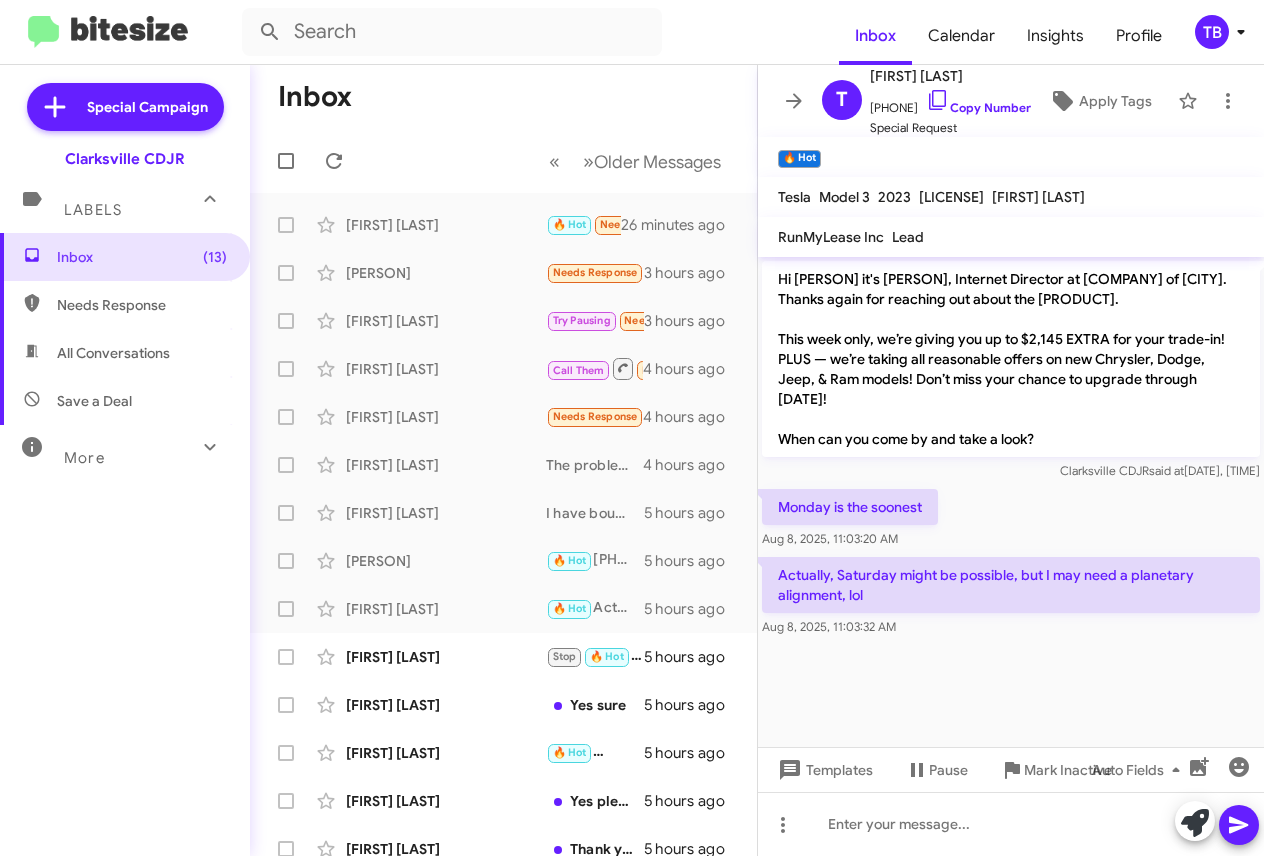copy on "When can you come by and take a look? Clarksville CDJR   said at   [DATE], [TIME]  Monday is the soonest    [DATE], [TIME]  Actually, Saturday might be possible, but I may need a planetary alignment, lol    [DATE], [TIME]" 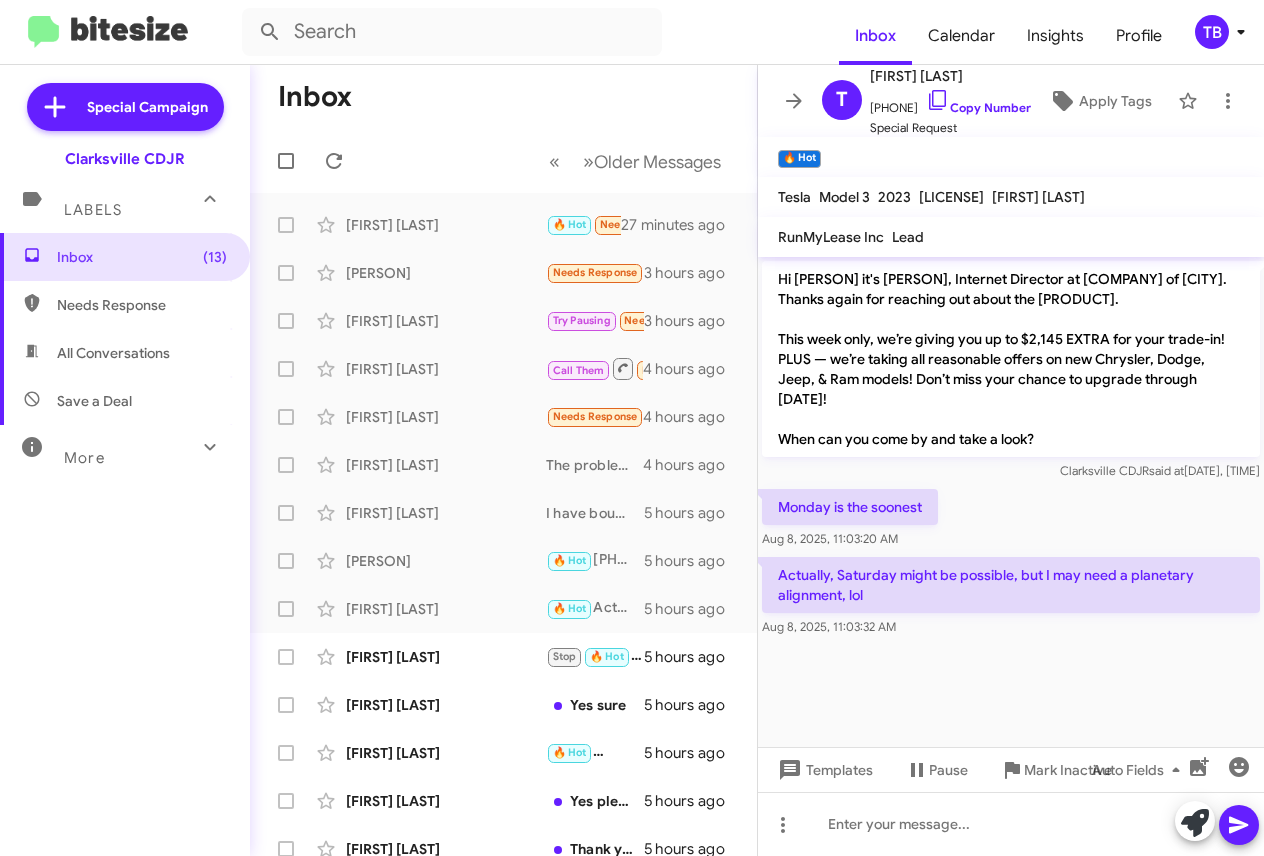 click on "Inbox  (13) Needs Response  All Conversations Save a Deal More Important  🔥 Hot Appointment Set
Starred Sent Sold Sold Responded Historic Reactivated Finished Opt out Paused Unpaused Phone Call" at bounding box center (125, 490) 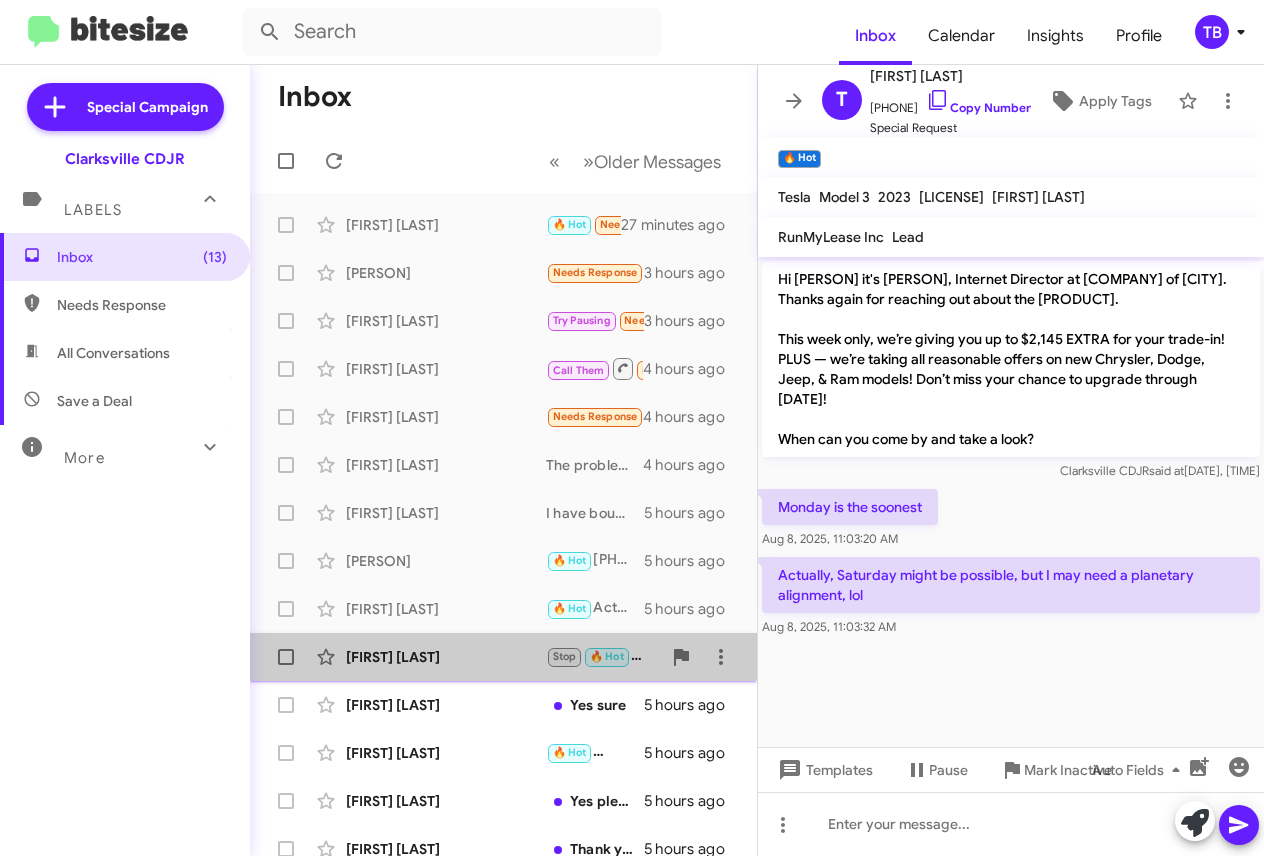 click on "[FIRST] [LAST]" 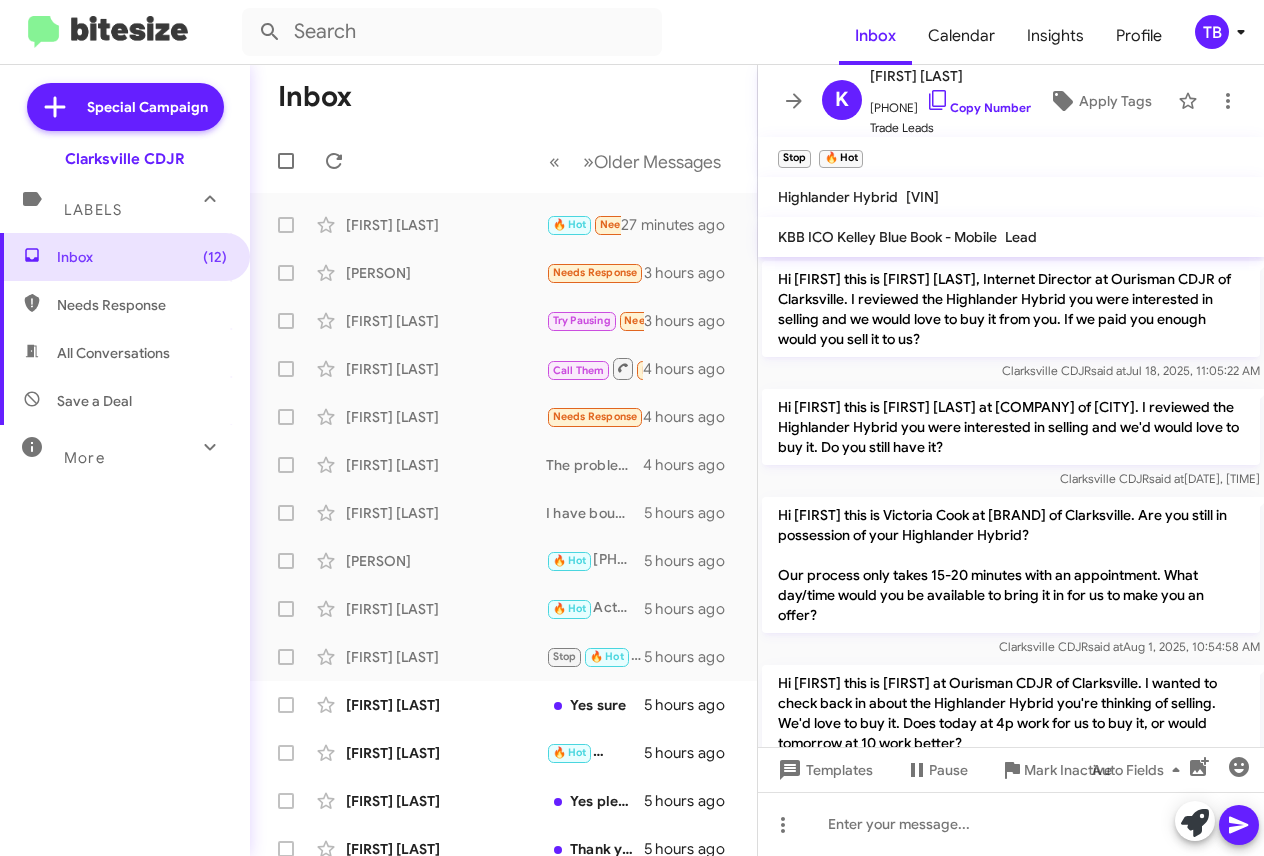 scroll, scrollTop: 208, scrollLeft: 0, axis: vertical 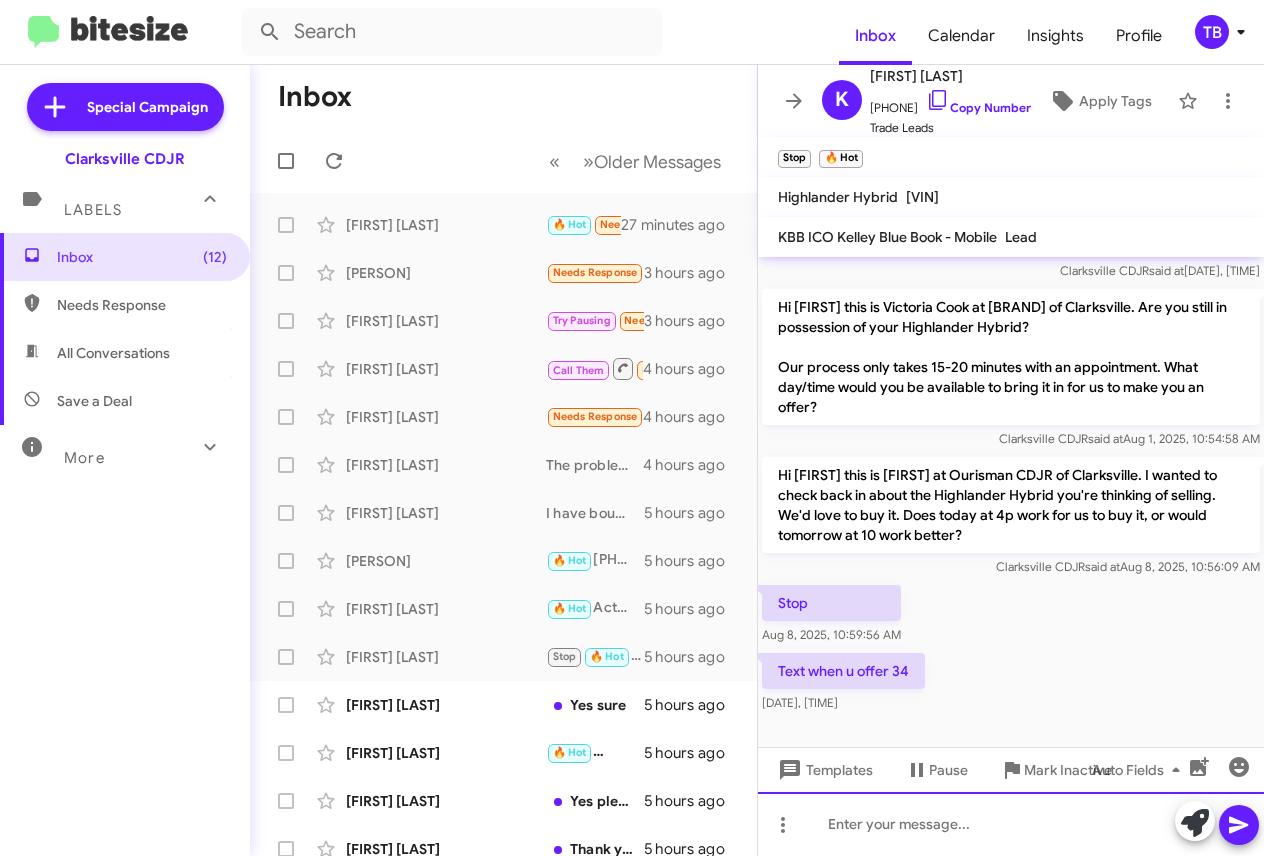 click 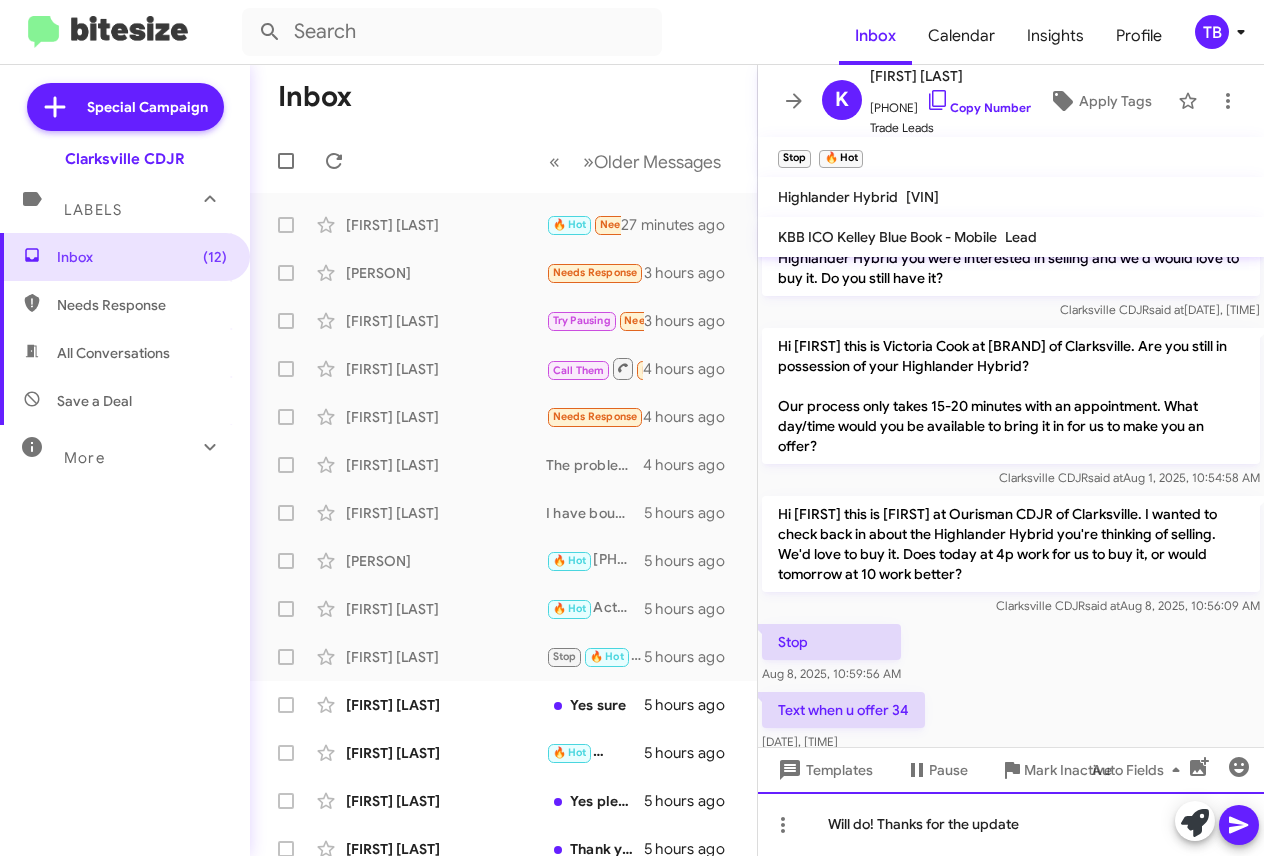 scroll, scrollTop: 208, scrollLeft: 0, axis: vertical 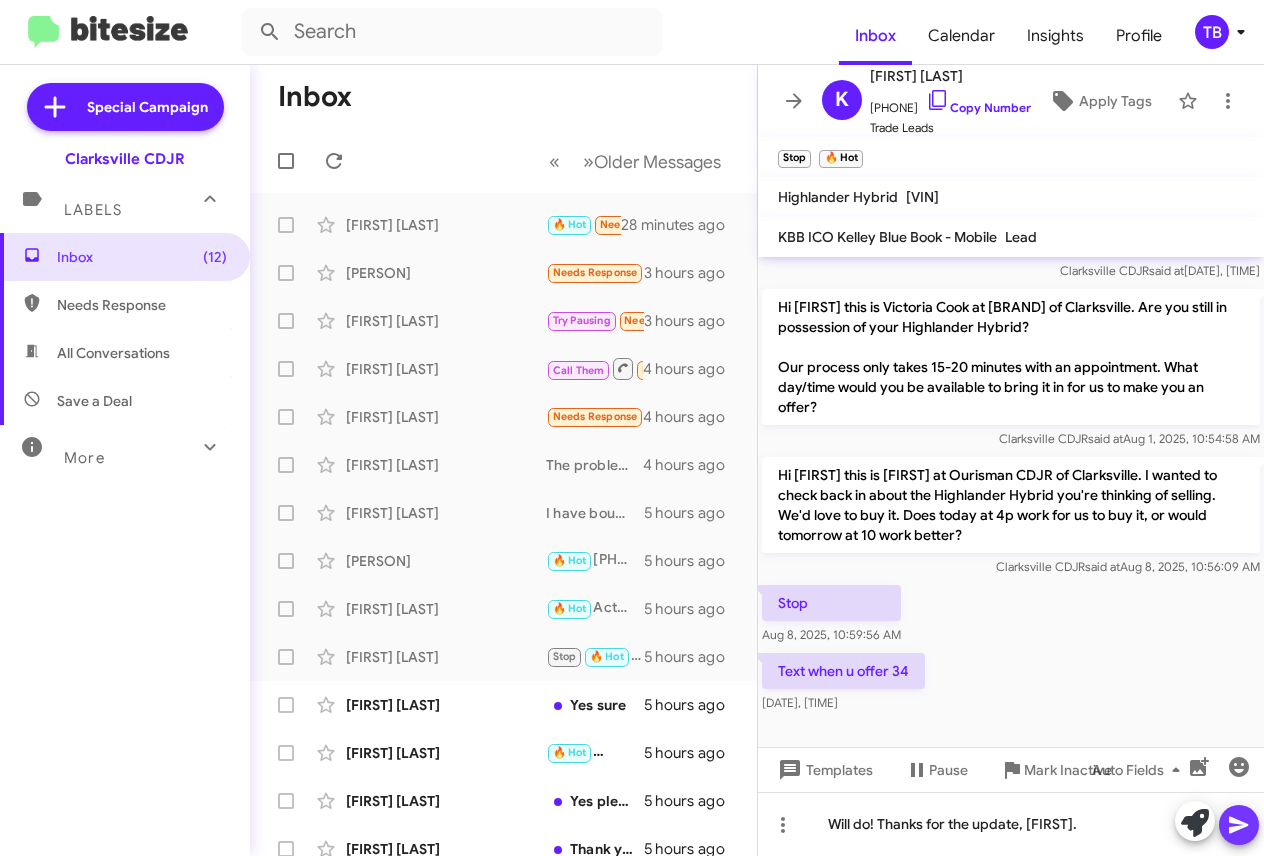 click 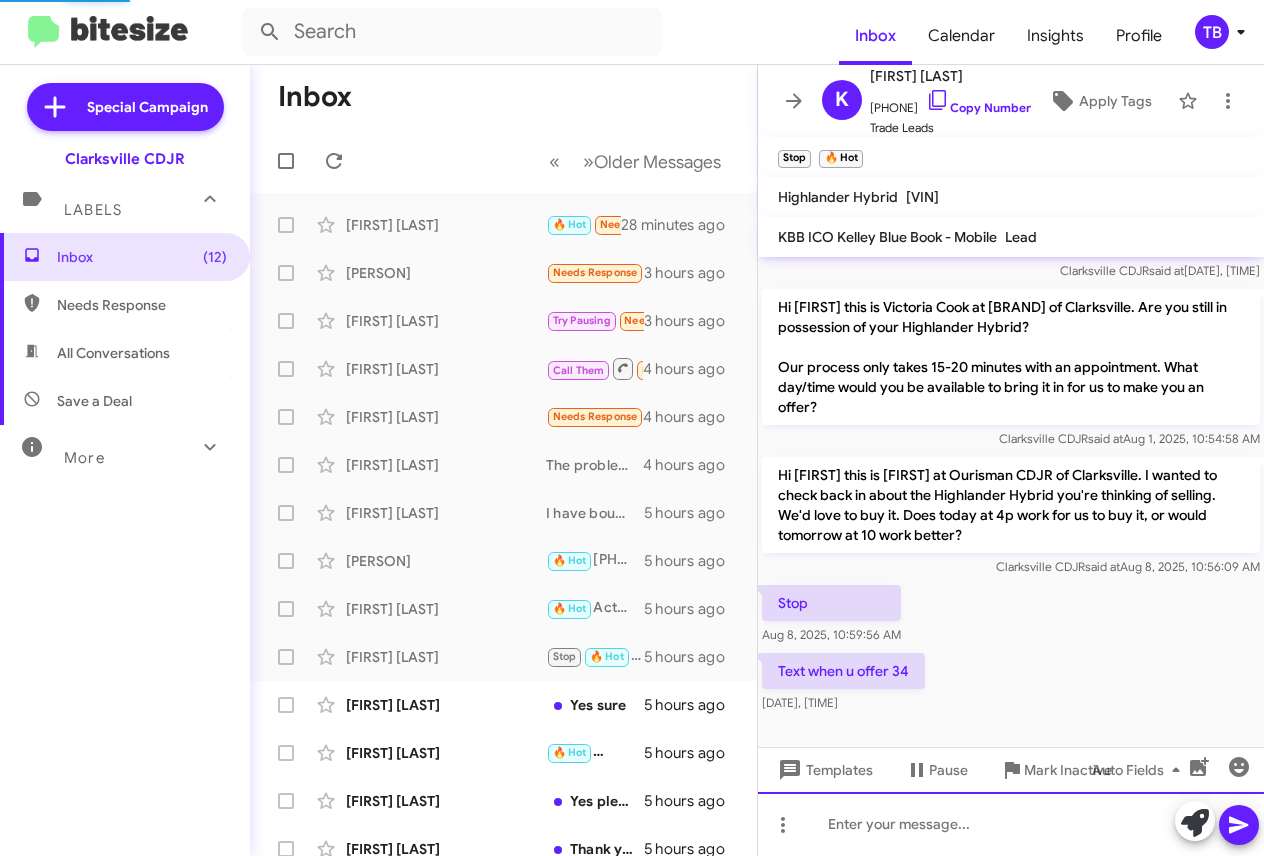 scroll, scrollTop: 0, scrollLeft: 0, axis: both 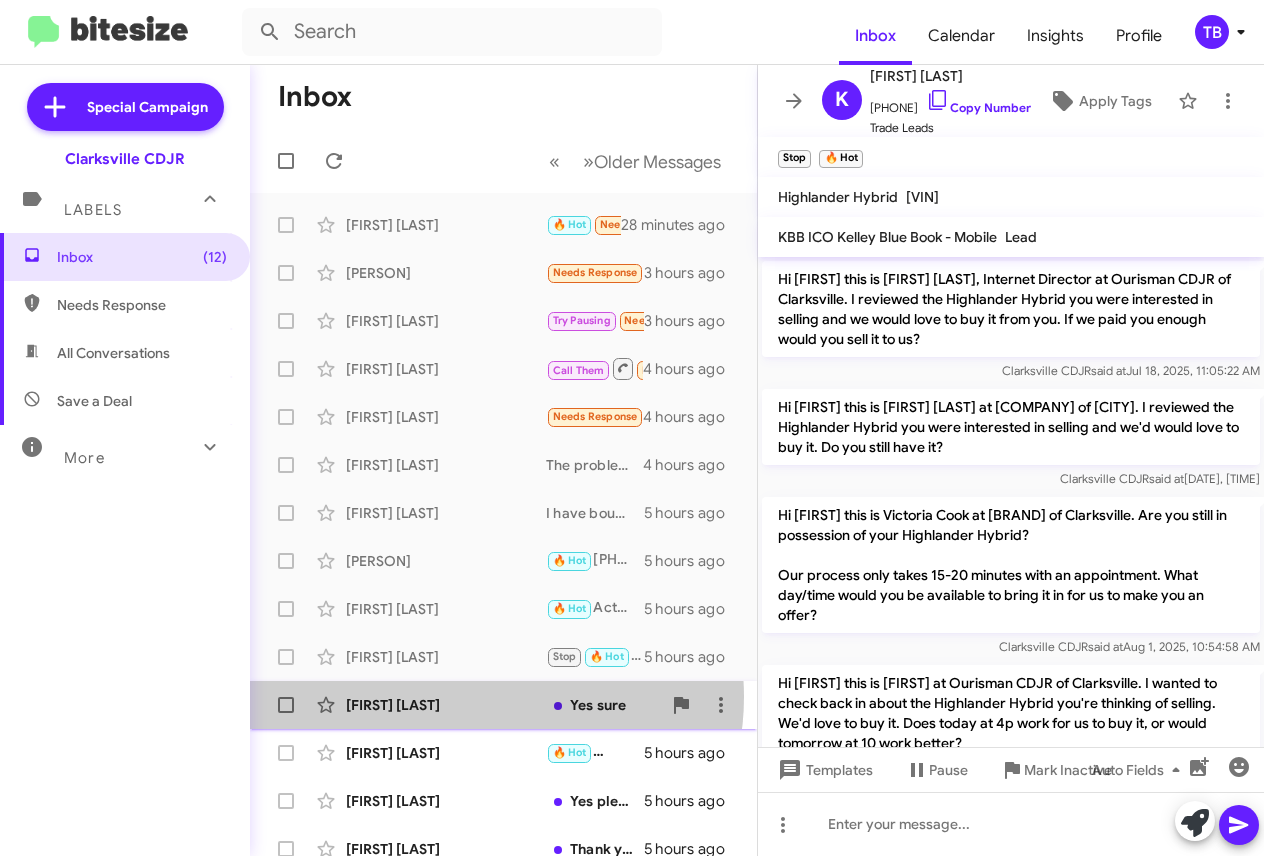 click on "[FIRST] [LAST]" 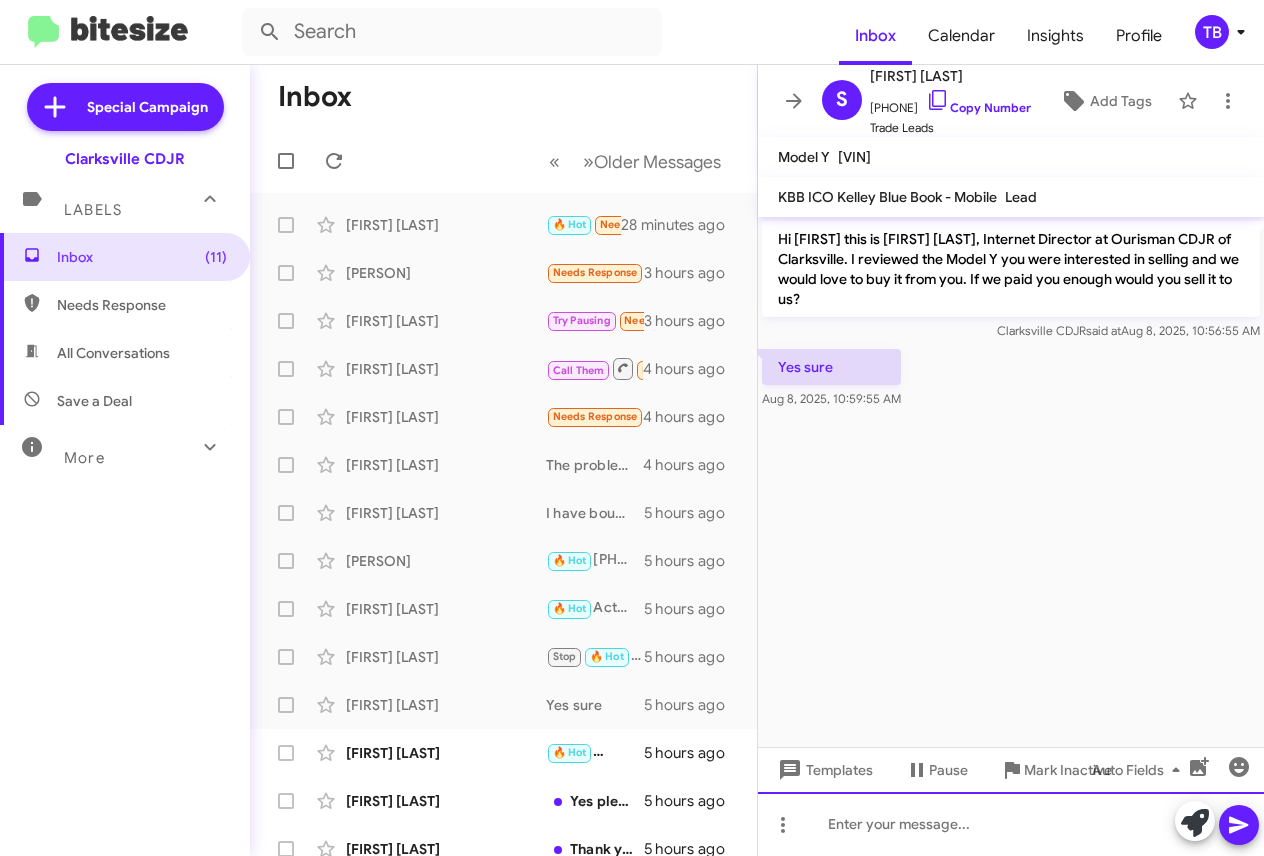 click 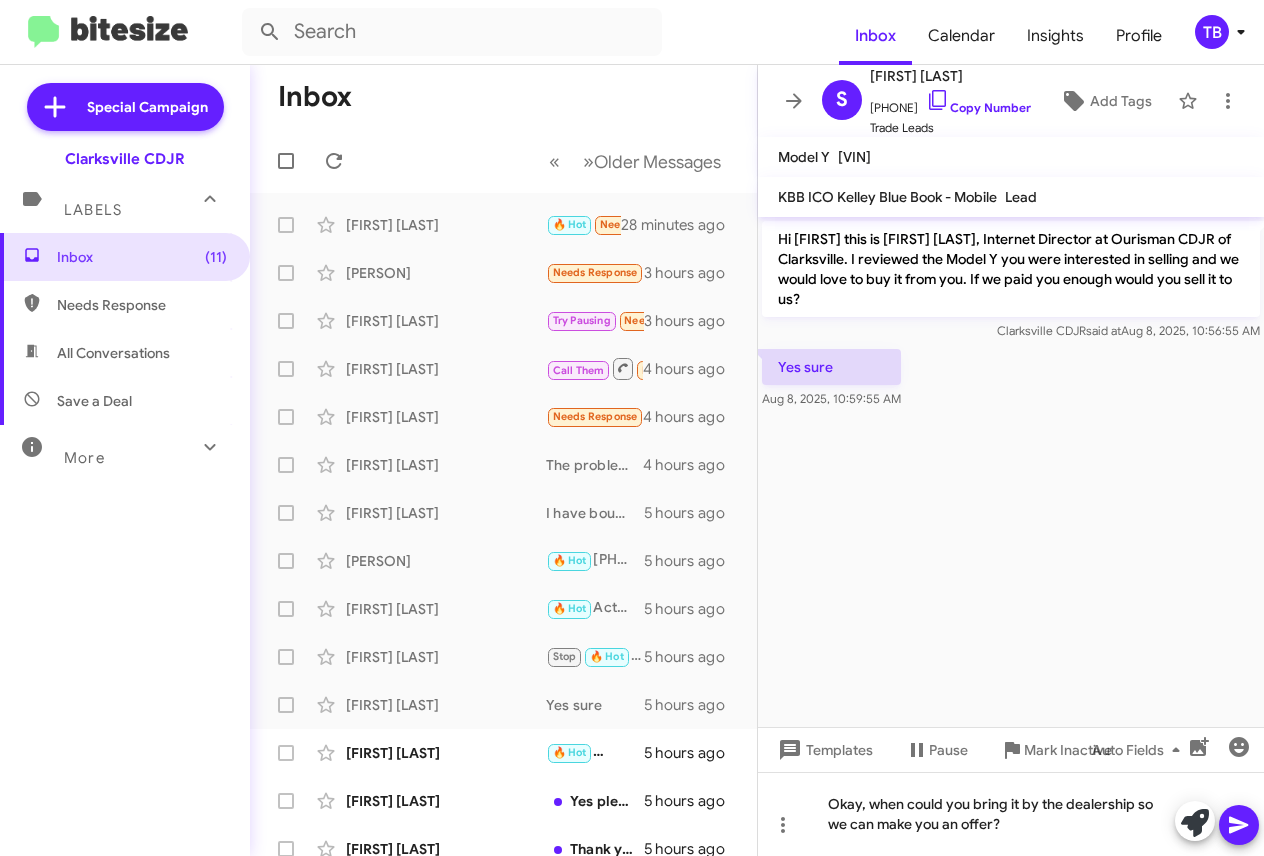 click 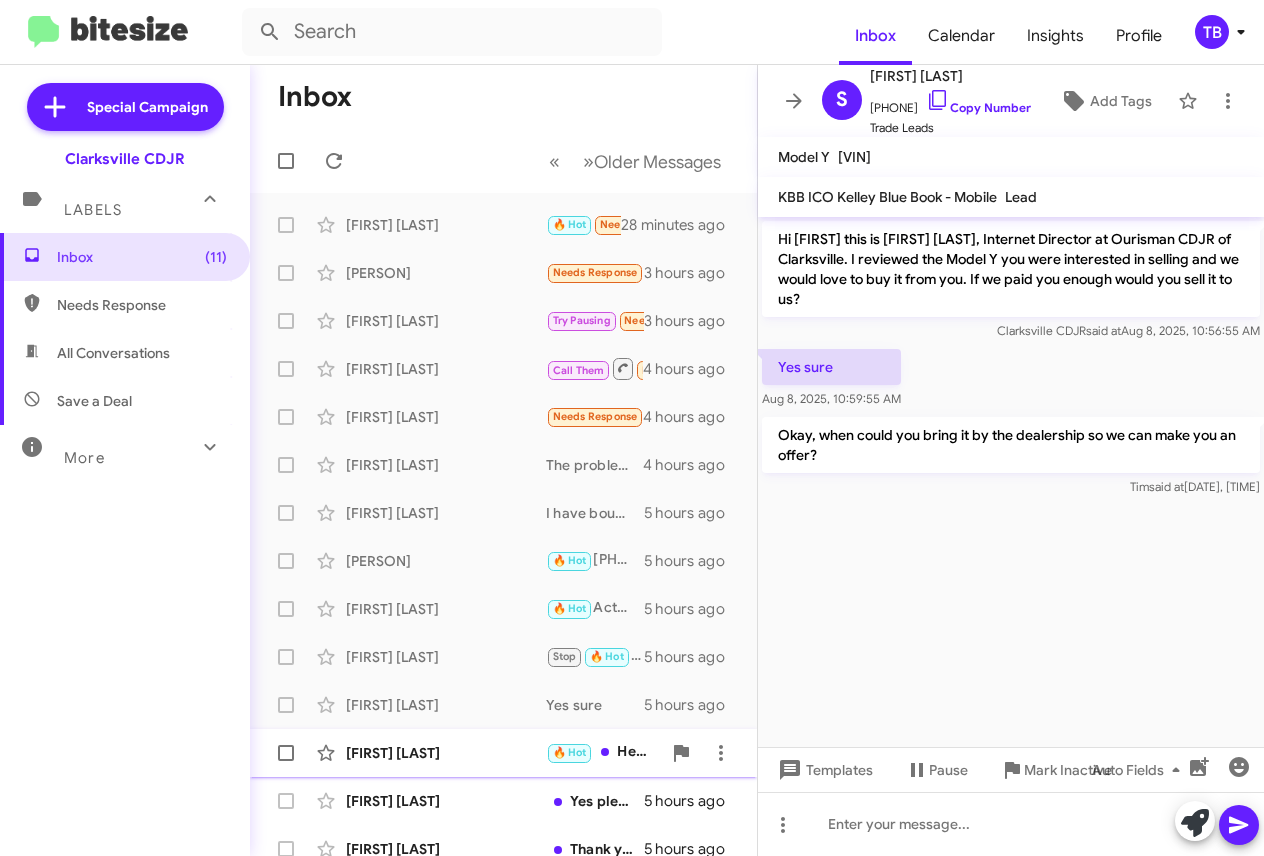 click on "[FIRST] [LAST]" 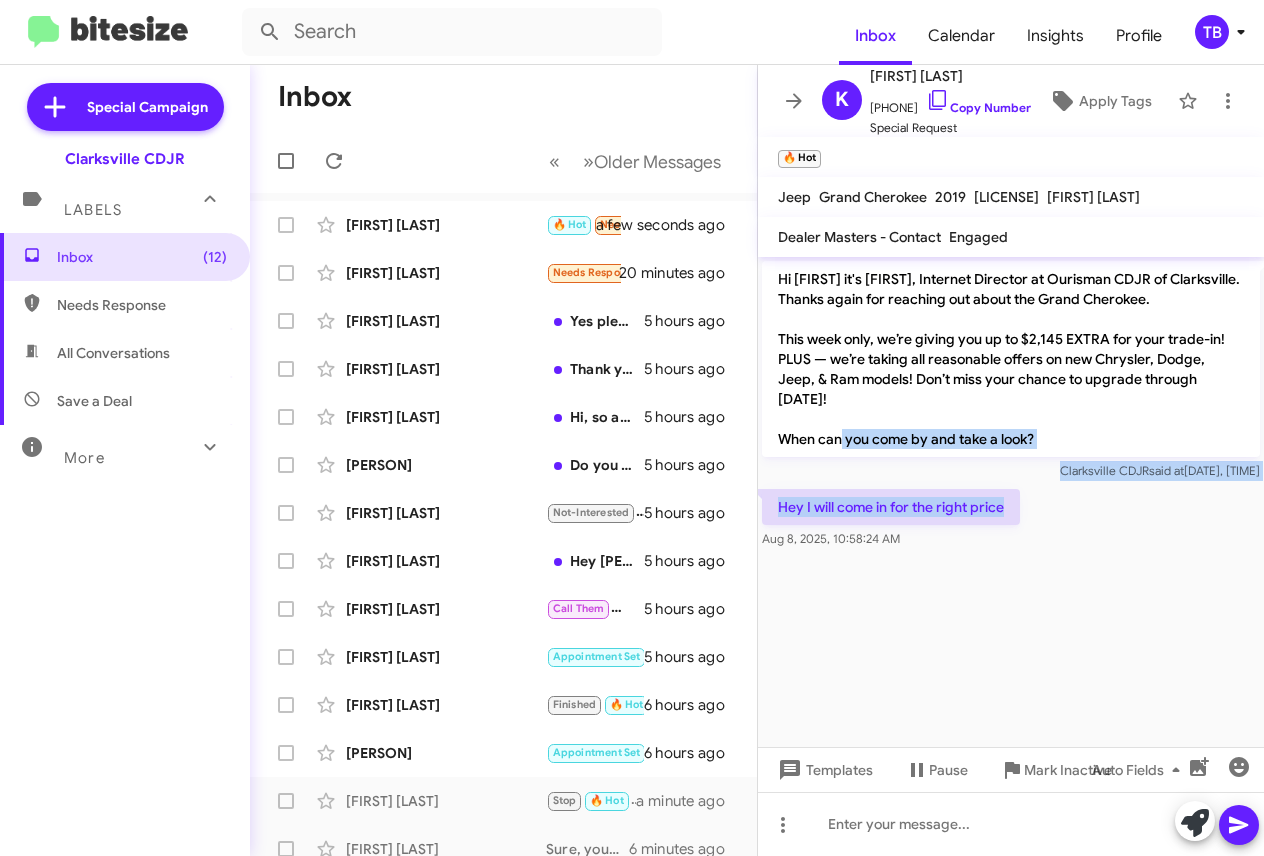 drag, startPoint x: 1049, startPoint y: 486, endPoint x: 764, endPoint y: 426, distance: 291.2473 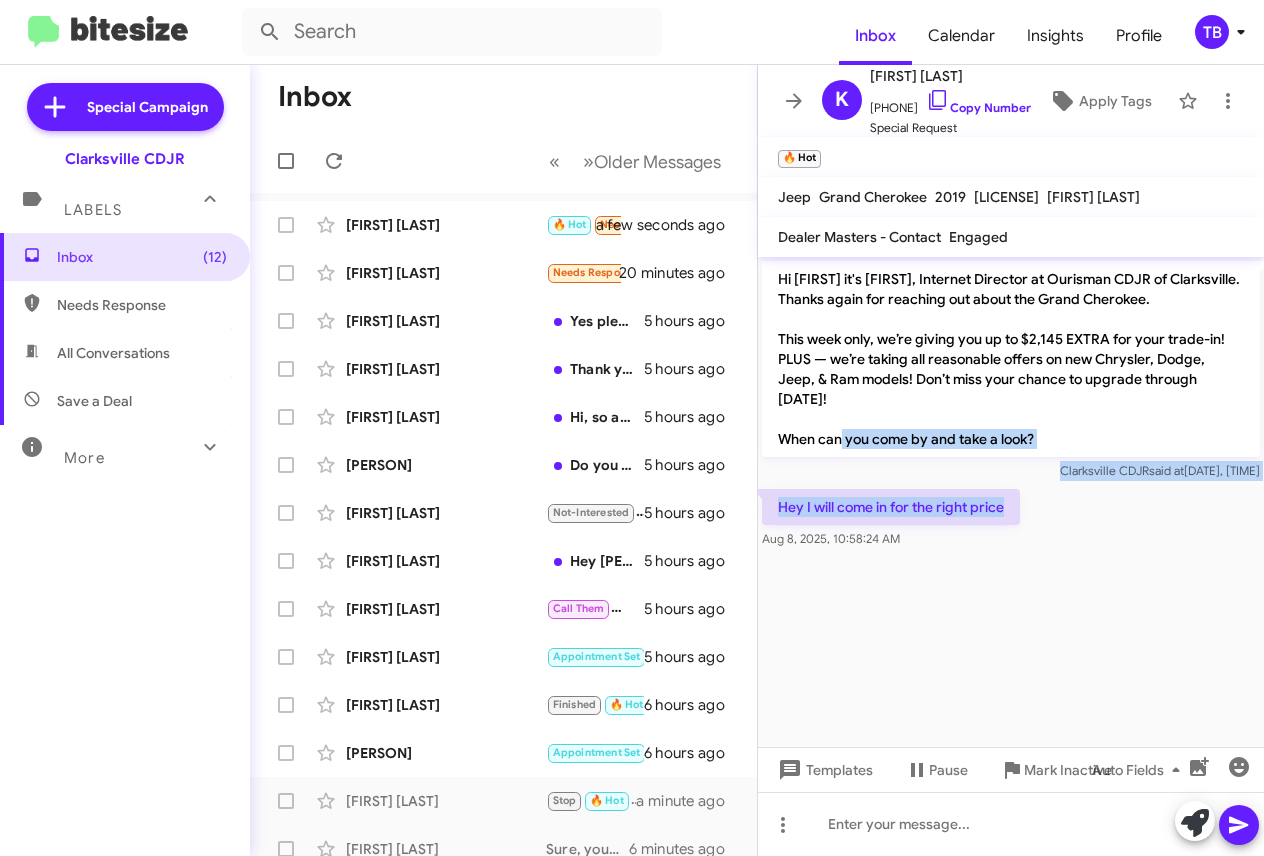 copy on "When can you come by and take a look? Clarksville CDJR said at [DATE], [TIME] Hey I will come in for the right price" 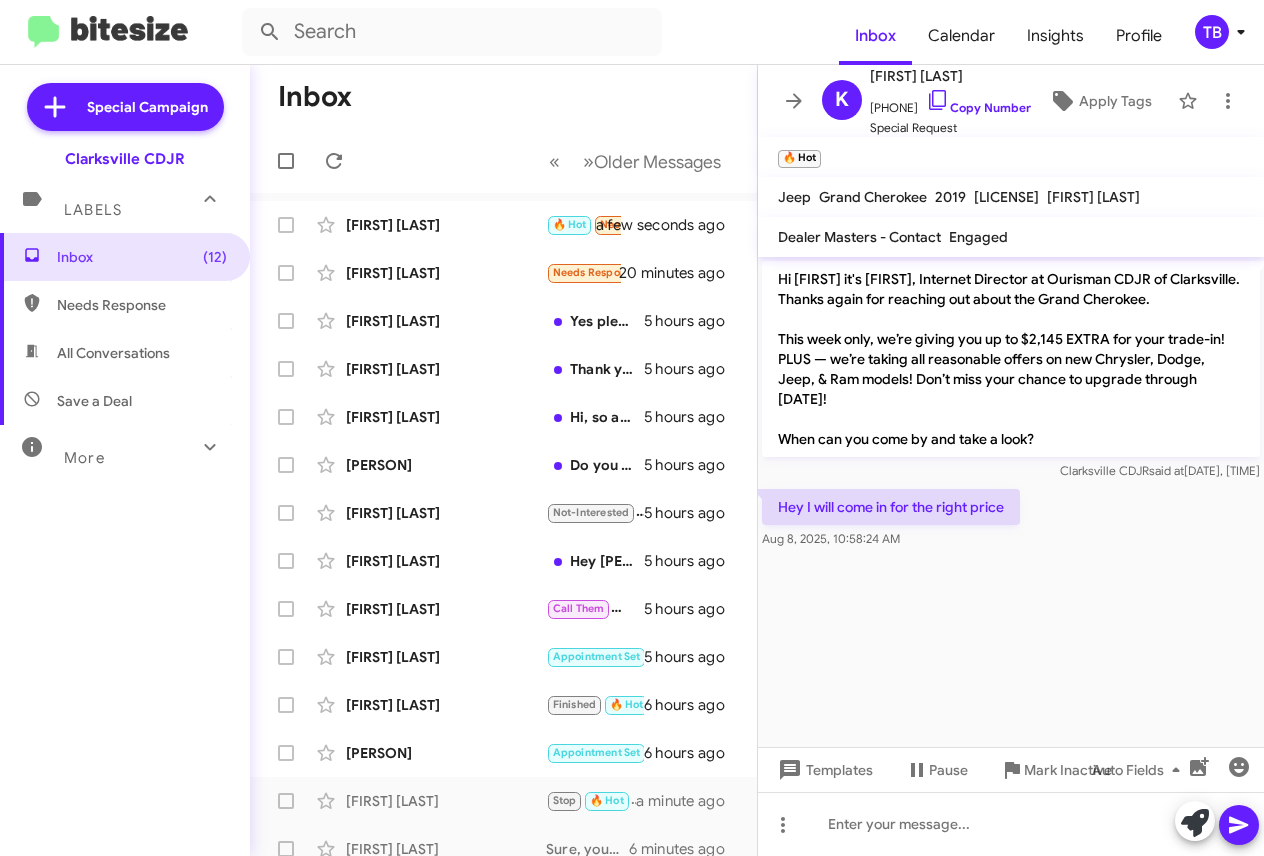 click on "Inbox  (12) Needs Response  All Conversations Save a Deal More Important  🔥 Hot Appointment Set
Starred Sent Sold Sold Responded Historic Reactivated Finished Opt out Paused Unpaused Phone Call" at bounding box center (125, 490) 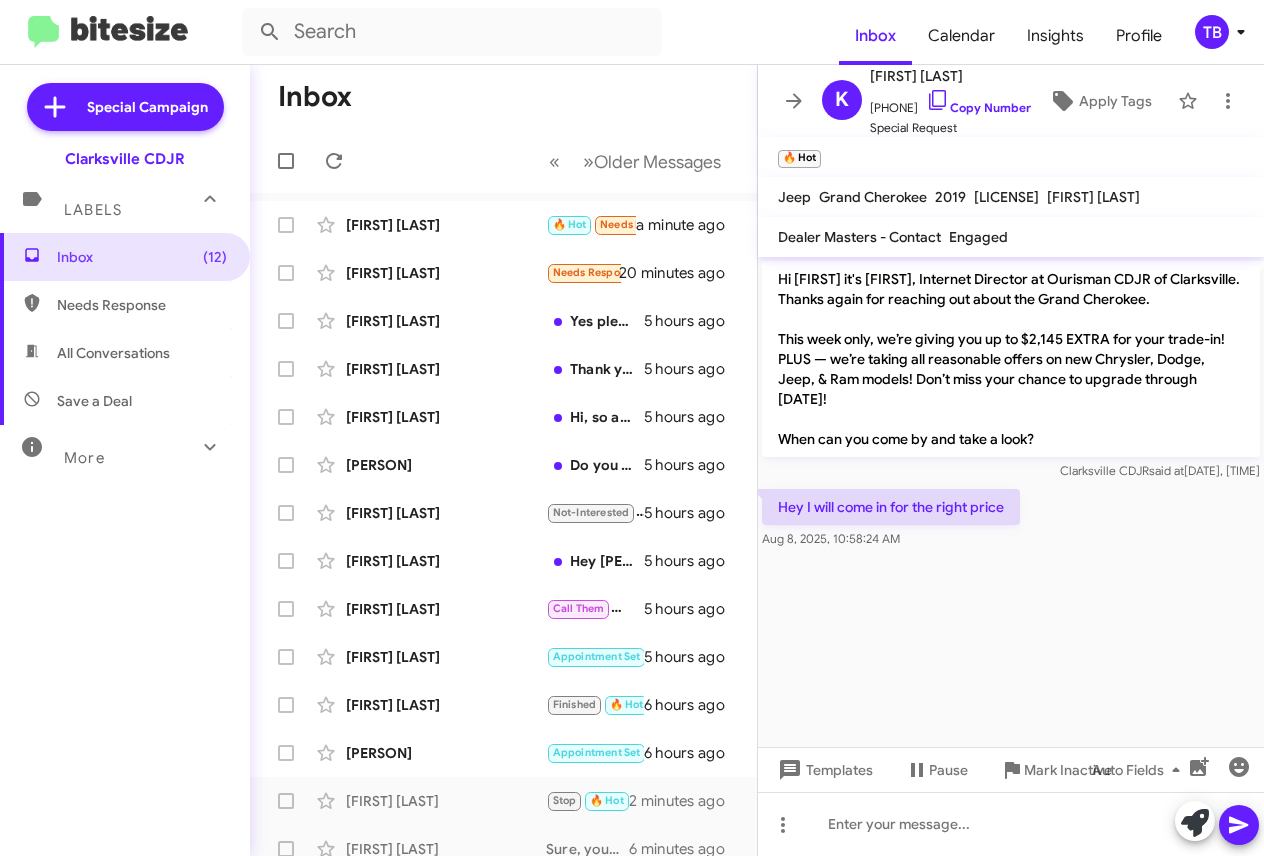 click on "Inbox  (12) Needs Response  All Conversations Save a Deal More Important  🔥 Hot Appointment Set
Starred Sent Sold Sold Responded Historic Reactivated Finished Opt out Paused Unpaused Phone Call" at bounding box center [125, 490] 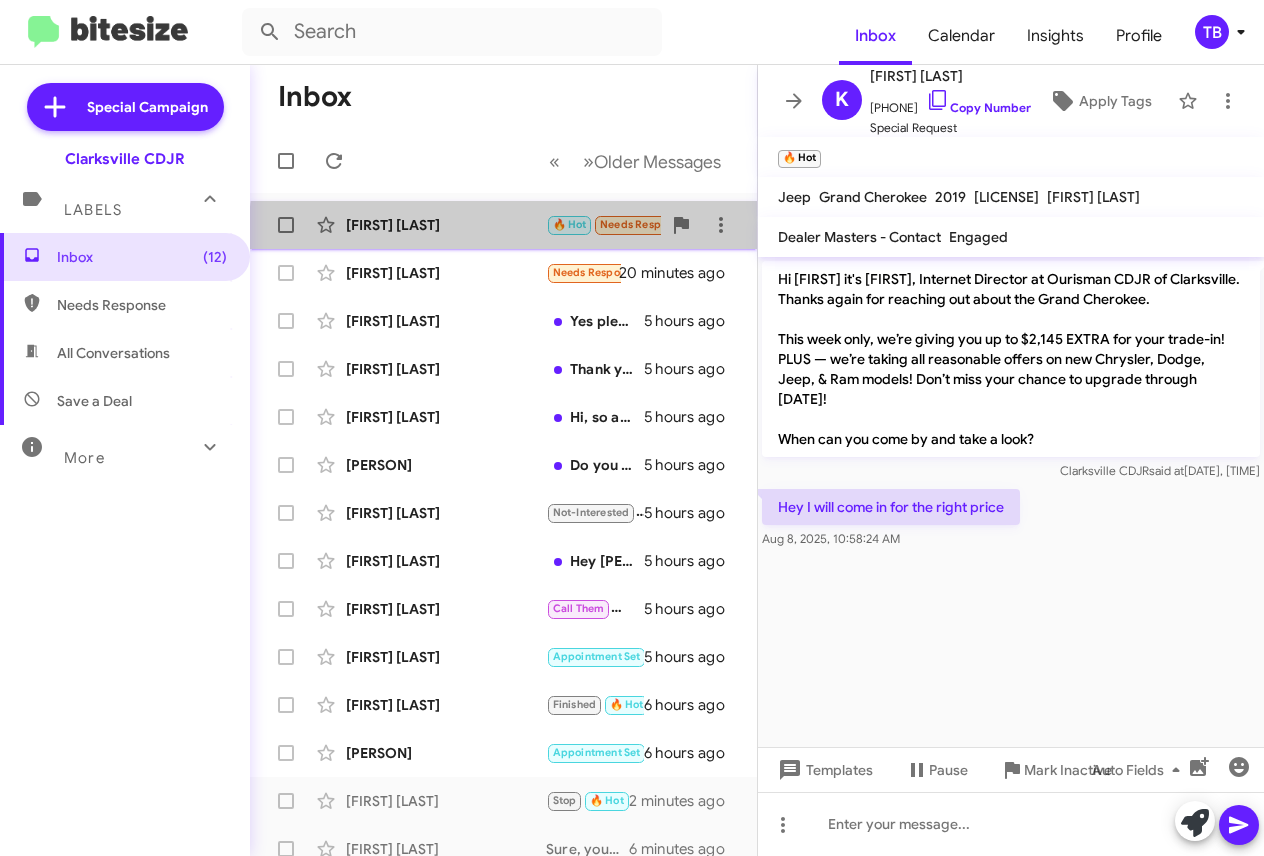 click on "[FIRST] [LAST]" 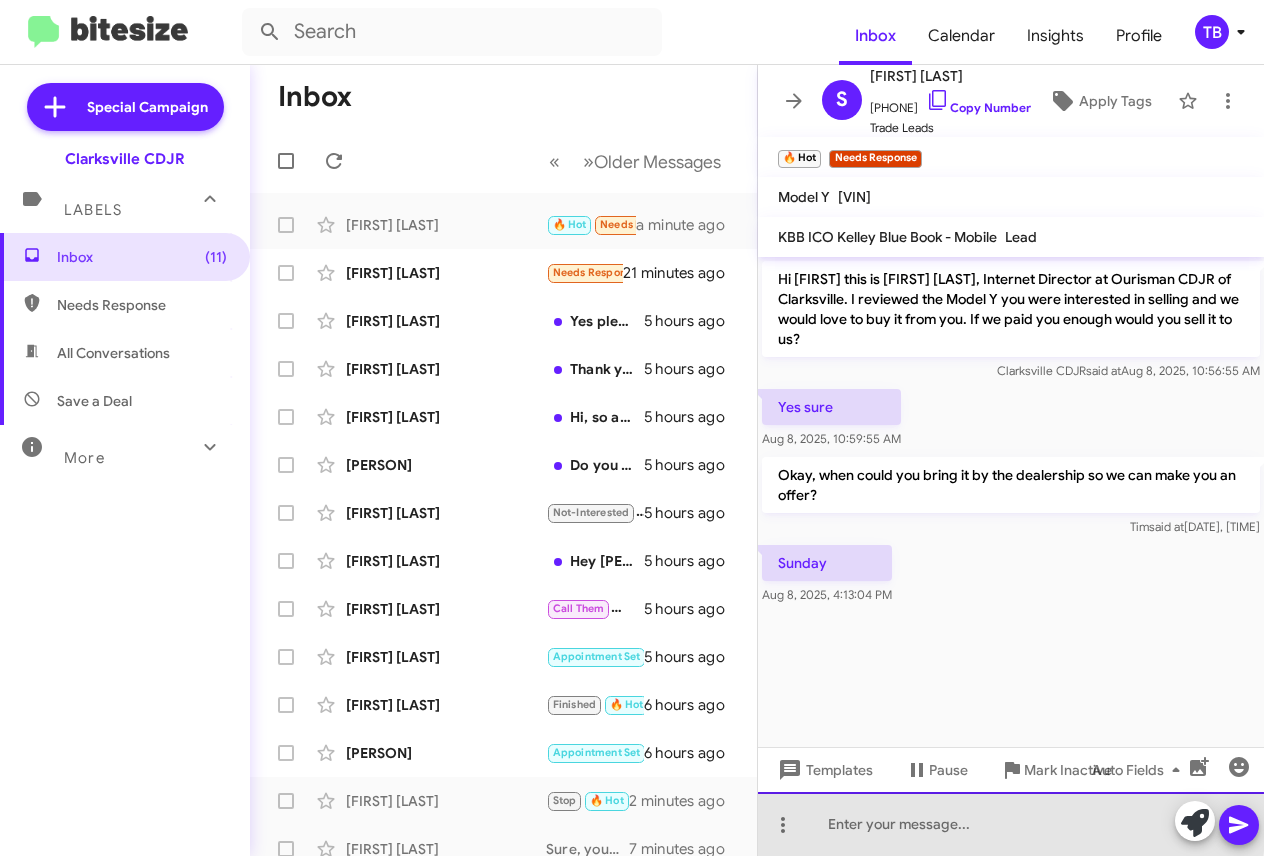 click 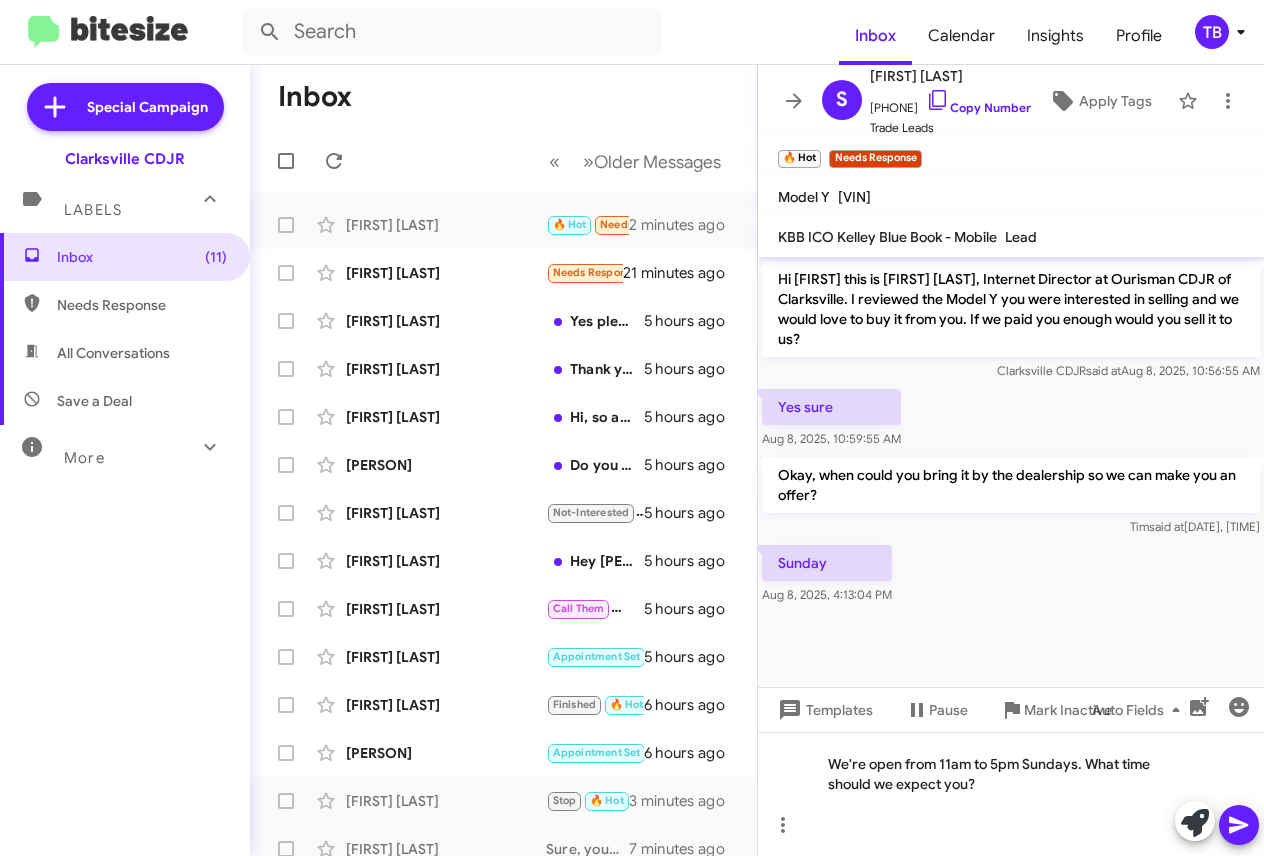click 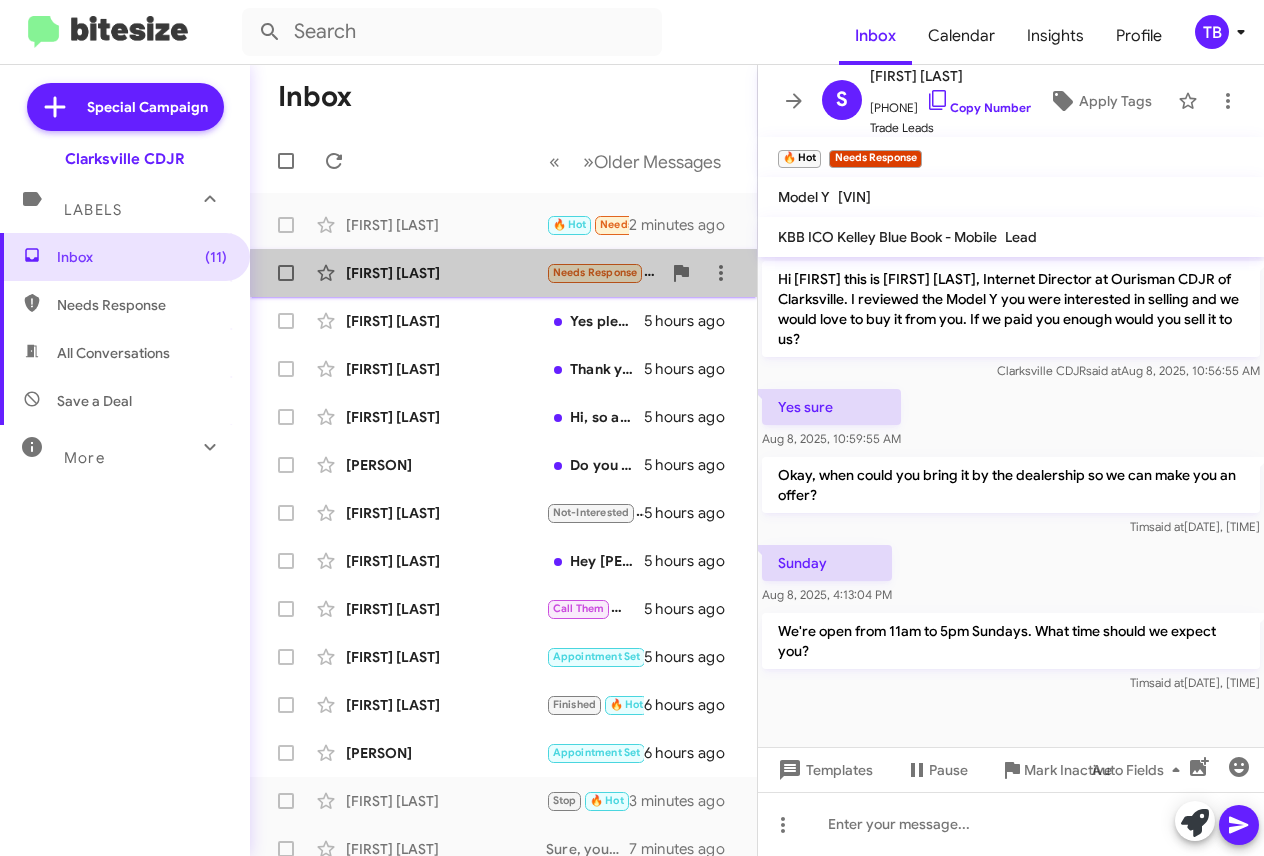 click on "[FIRST] [LAST]" 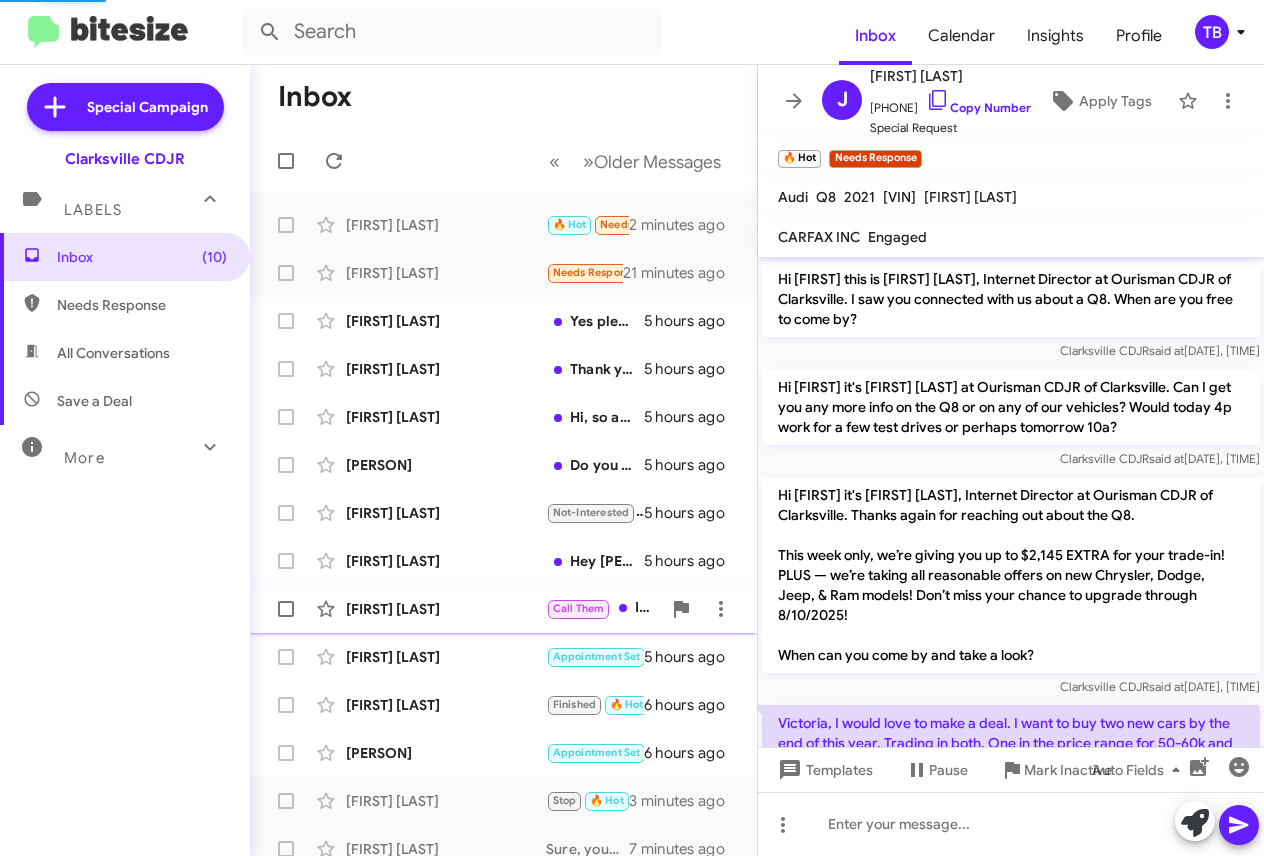 scroll, scrollTop: 102, scrollLeft: 0, axis: vertical 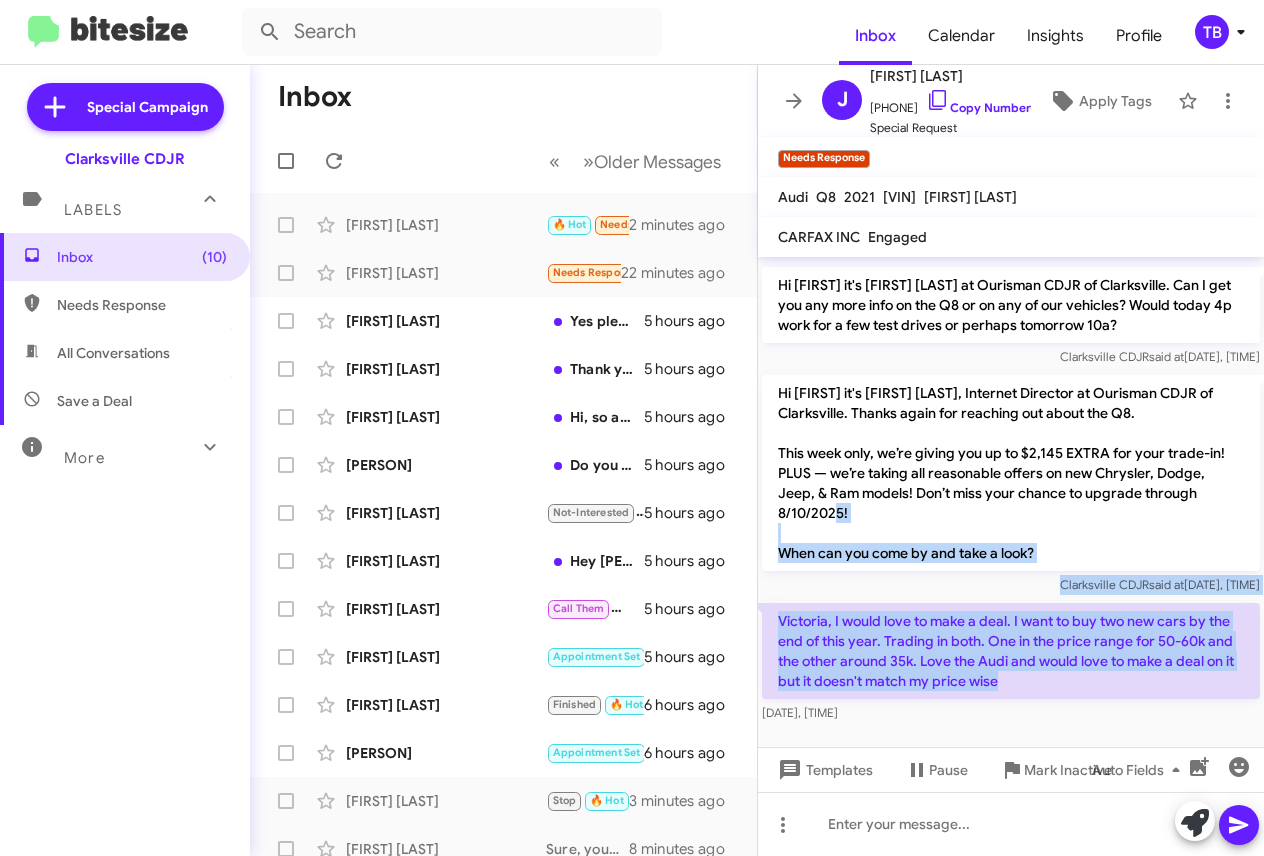 drag, startPoint x: 1081, startPoint y: 681, endPoint x: 774, endPoint y: 547, distance: 334.97015 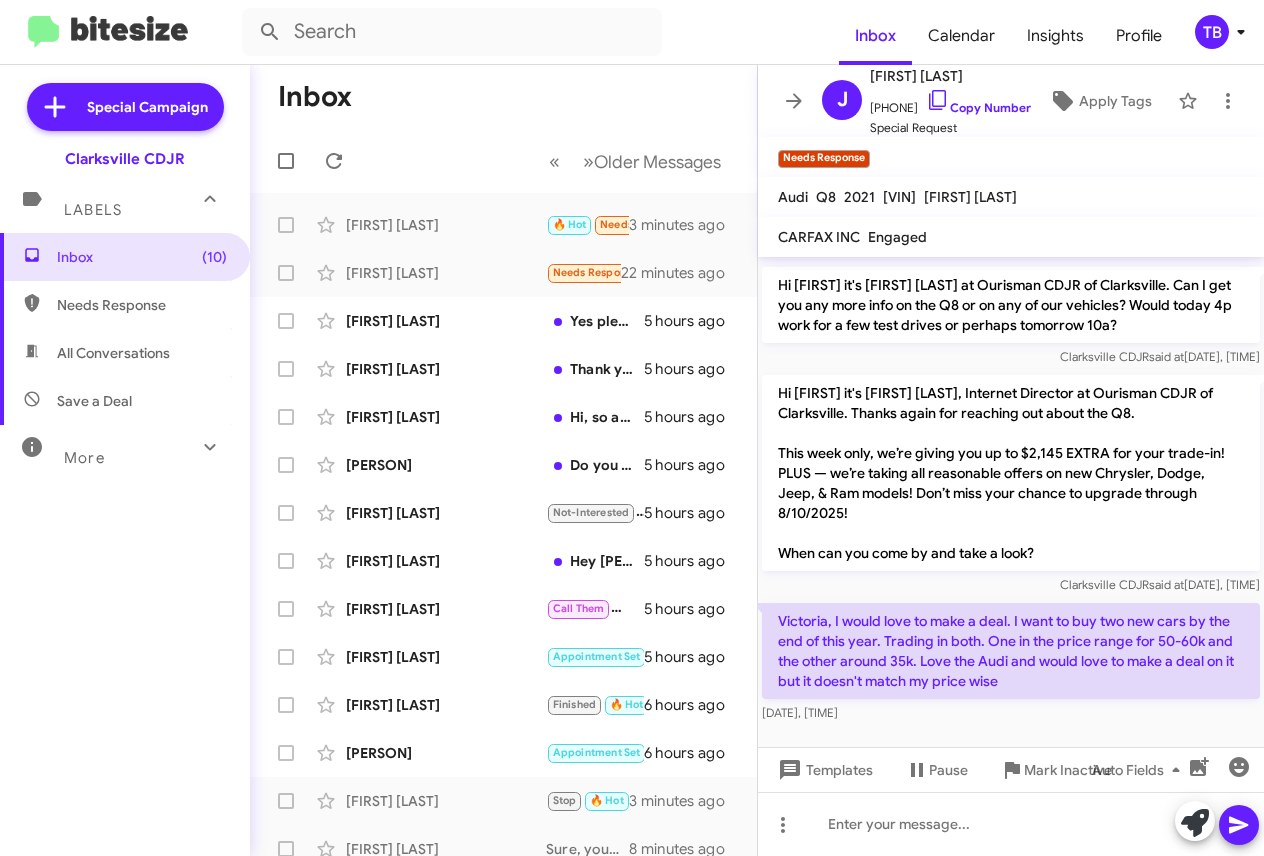 click on "Inbox  (10) Needs Response  All Conversations Save a Deal More Important  🔥 Hot Appointment Set
Starred Sent Sold Sold Responded Historic Reactivated Finished Opt out Paused Unpaused Phone Call" at bounding box center (125, 490) 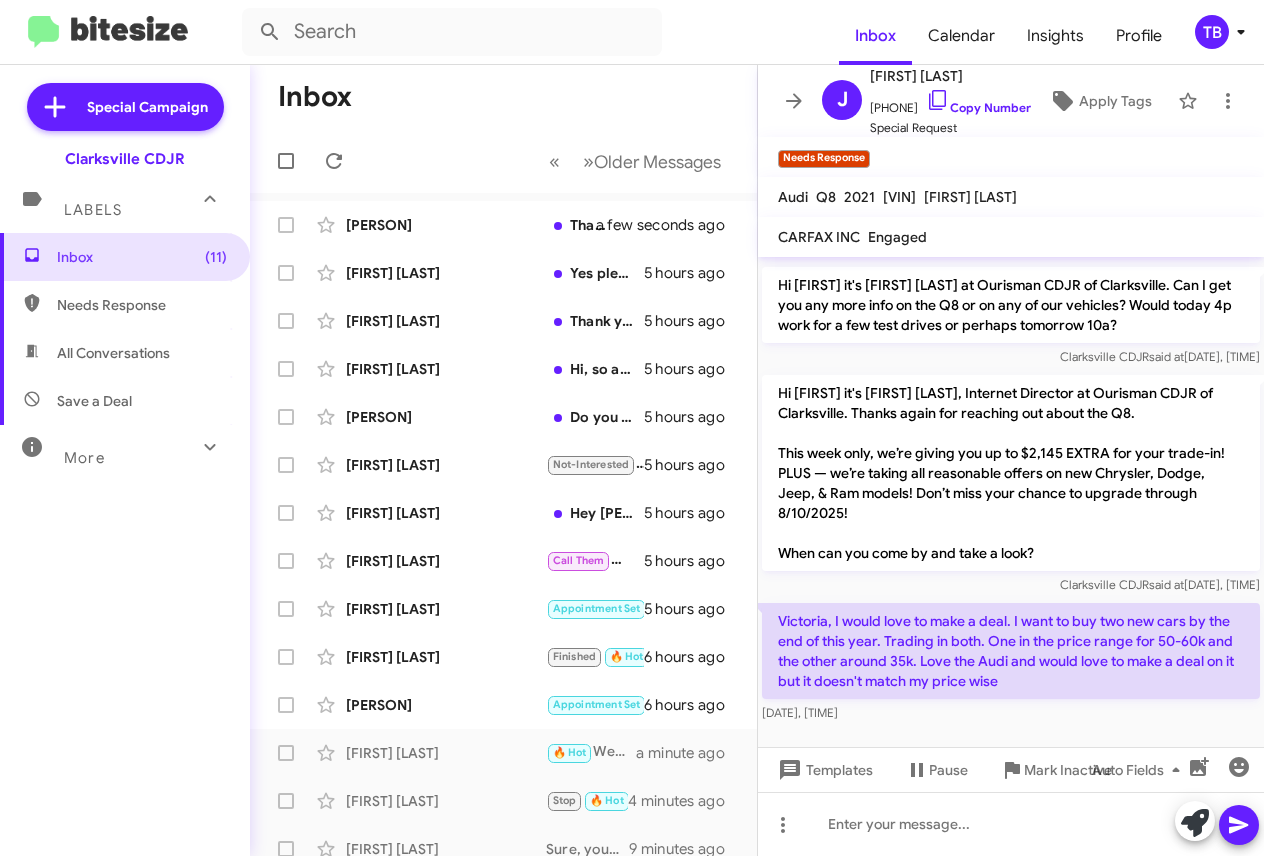 click on "Inbox  (11) Needs Response  All Conversations Save a Deal More Important  🔥 Hot Appointment Set
Starred Sent Sold Sold Responded Historic Reactivated Finished Opt out Paused Unpaused Phone Call" at bounding box center [125, 490] 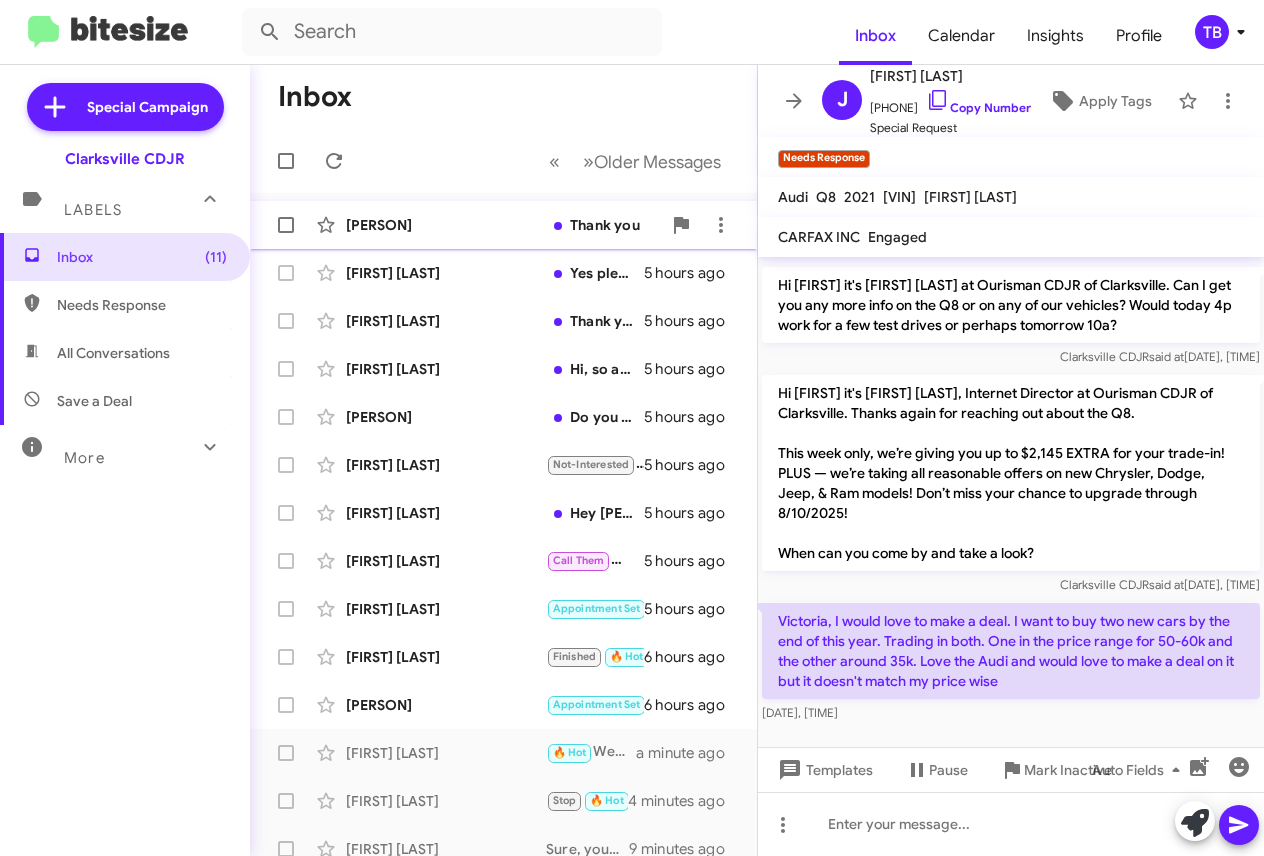click on "[FIRST] Thank you a few seconds ago" 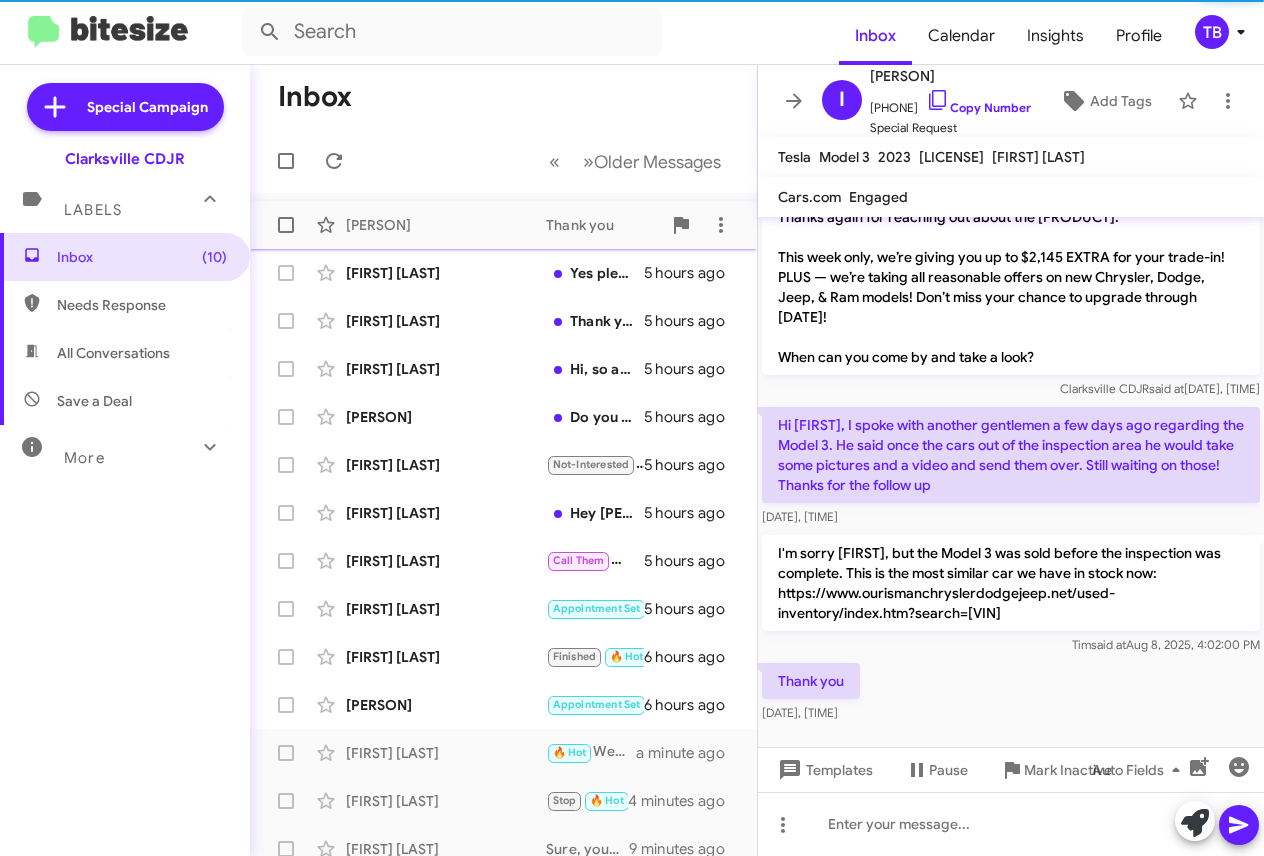 scroll, scrollTop: 42, scrollLeft: 0, axis: vertical 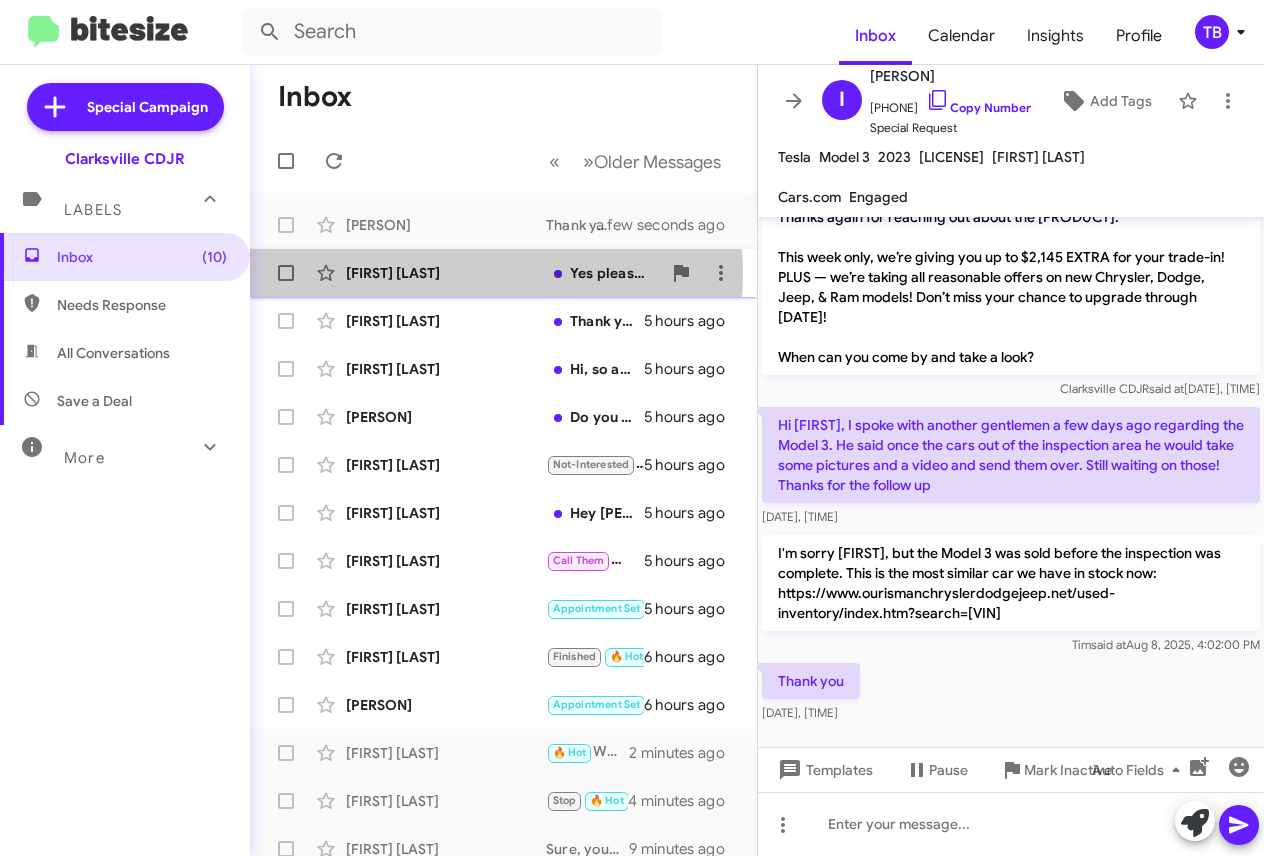 click on "[FIRST] [LAST]" 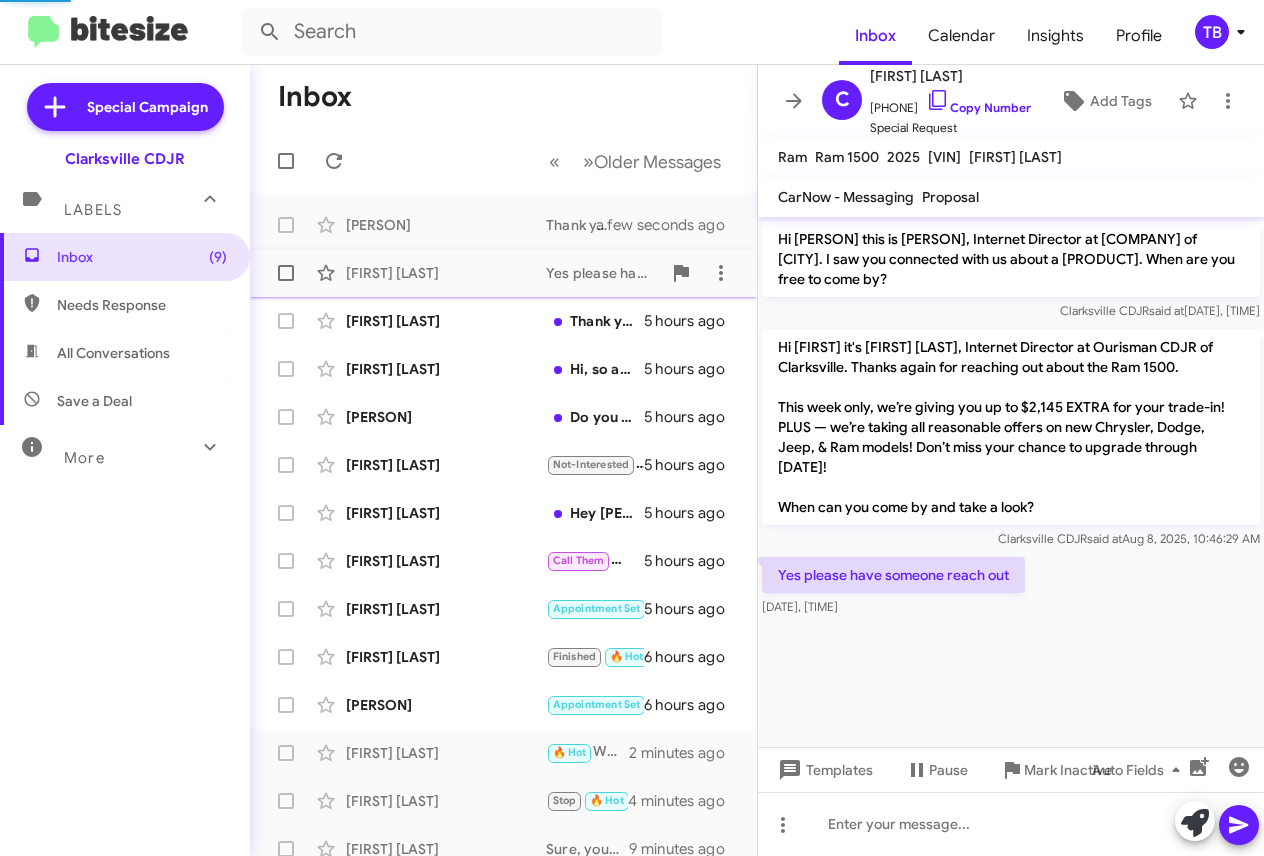 scroll, scrollTop: 0, scrollLeft: 0, axis: both 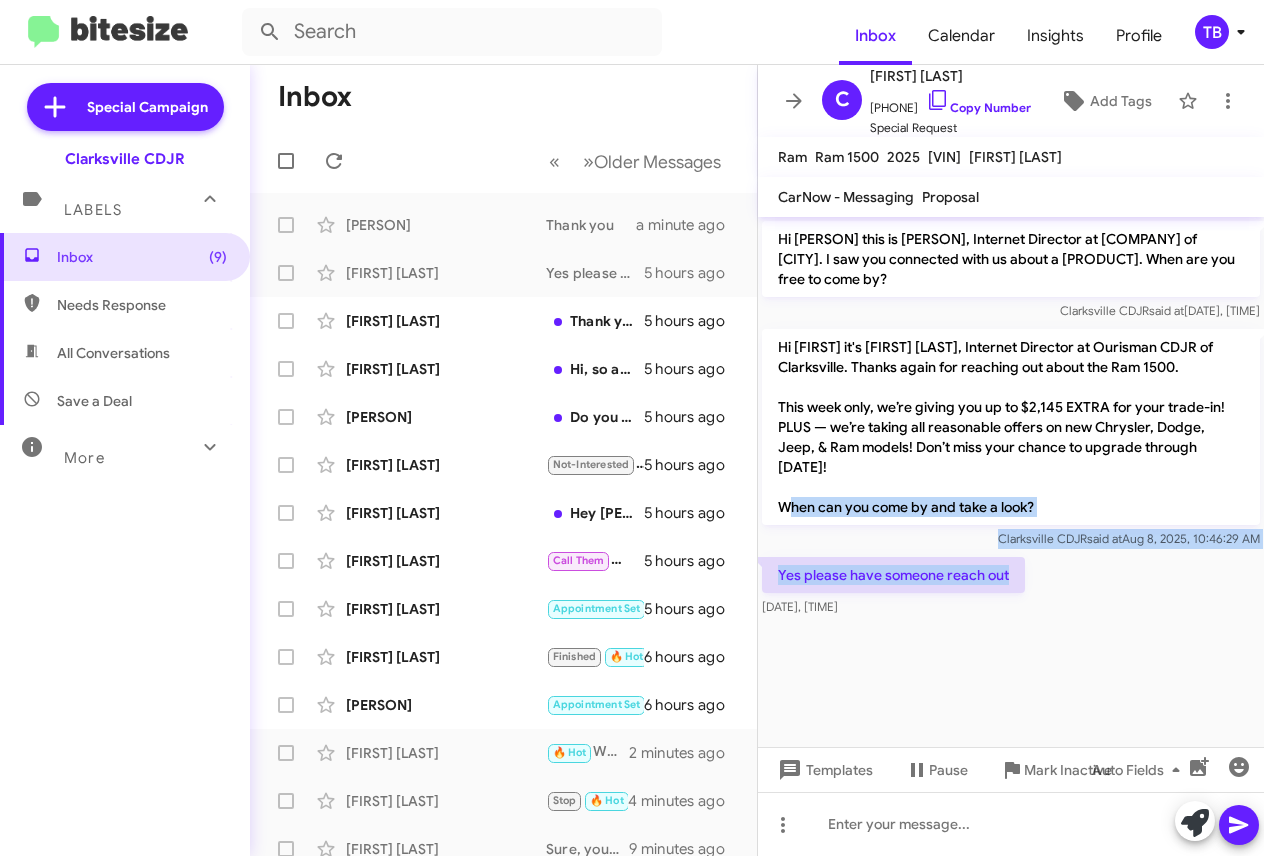 drag, startPoint x: 1060, startPoint y: 567, endPoint x: 762, endPoint y: 492, distance: 307.29303 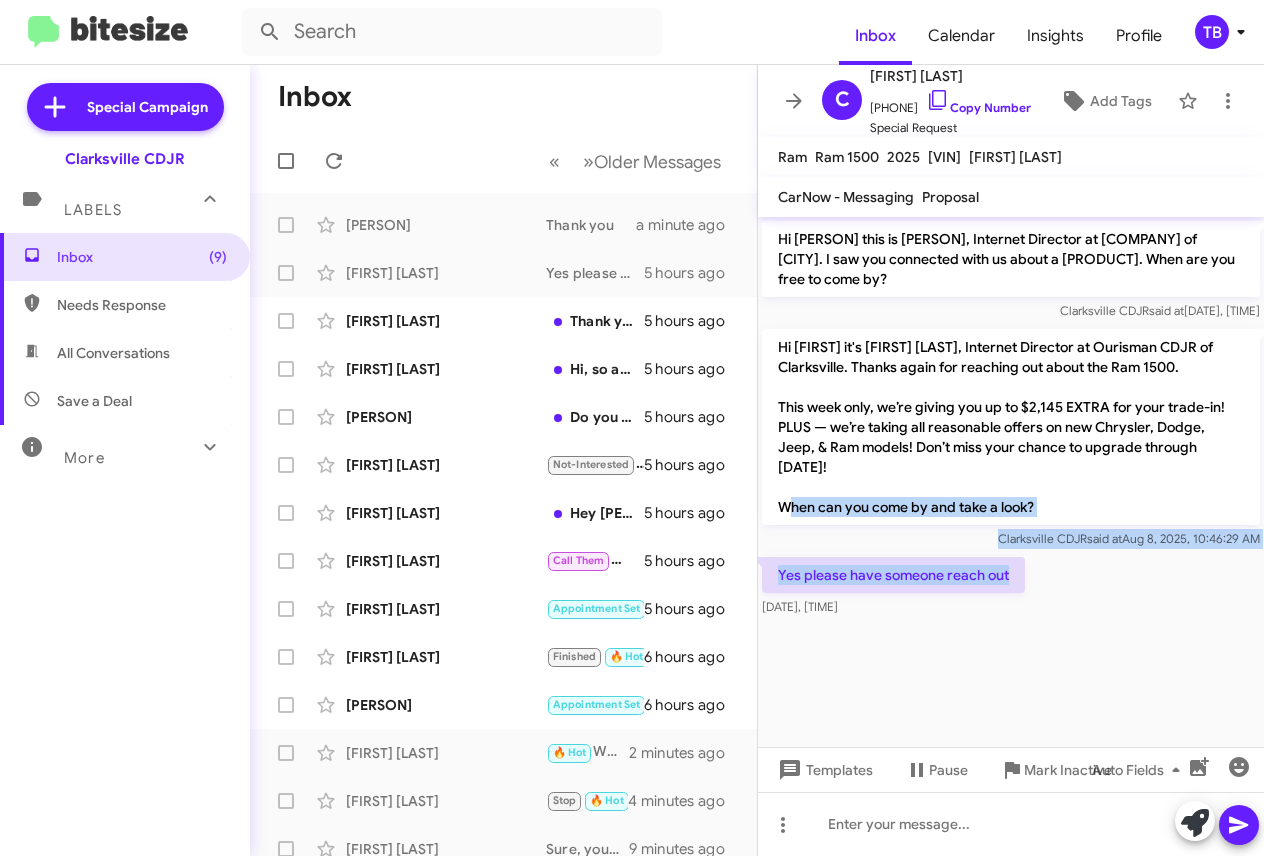 click on "Hi [FIRST] this is [FIRST], Internet Director at Ourisman CDJR of Clarksville. I saw you connected with us about a Ram 1500. When are you free to come by? Clarksville CDJR   said at   [DATE], [TIME]  Hi [FIRST] it's [FIRST], Internet Director at Ourisman CDJR of Clarksville. Thanks again for reaching out about the Ram 1500.
This week only, we’re giving you up to $2,145 EXTRA for your trade-in!  PLUS — we’re taking all reasonable offers on new Chrysler, Dodge, Jeep, & Ram models! Don’t miss your chance to upgrade through [DATE]!
When can you come by and take a look? Clarksville CDJR   said at   [DATE], [TIME]  Yes please have someone reach out    [DATE], [TIME]" 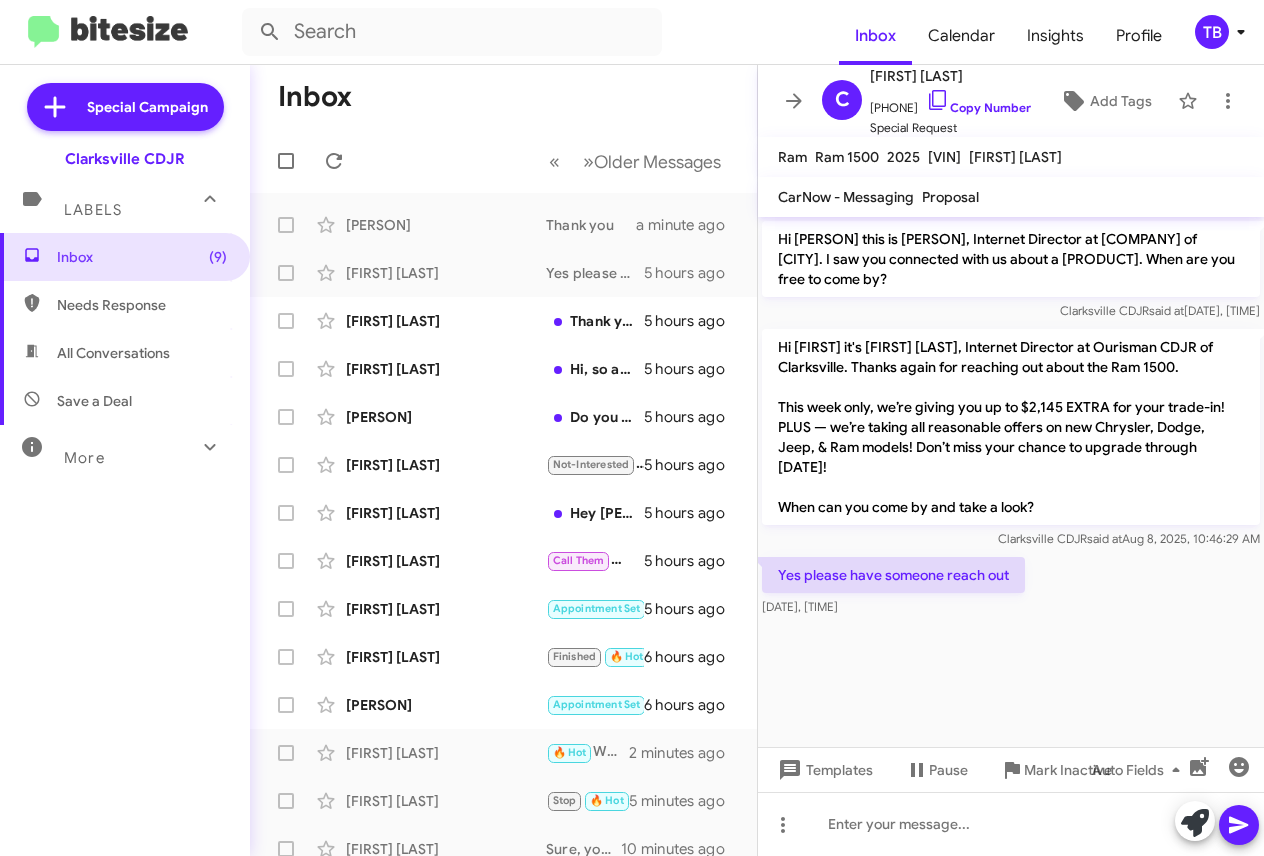 drag, startPoint x: 1261, startPoint y: 396, endPoint x: 138, endPoint y: 666, distance: 1155.0017 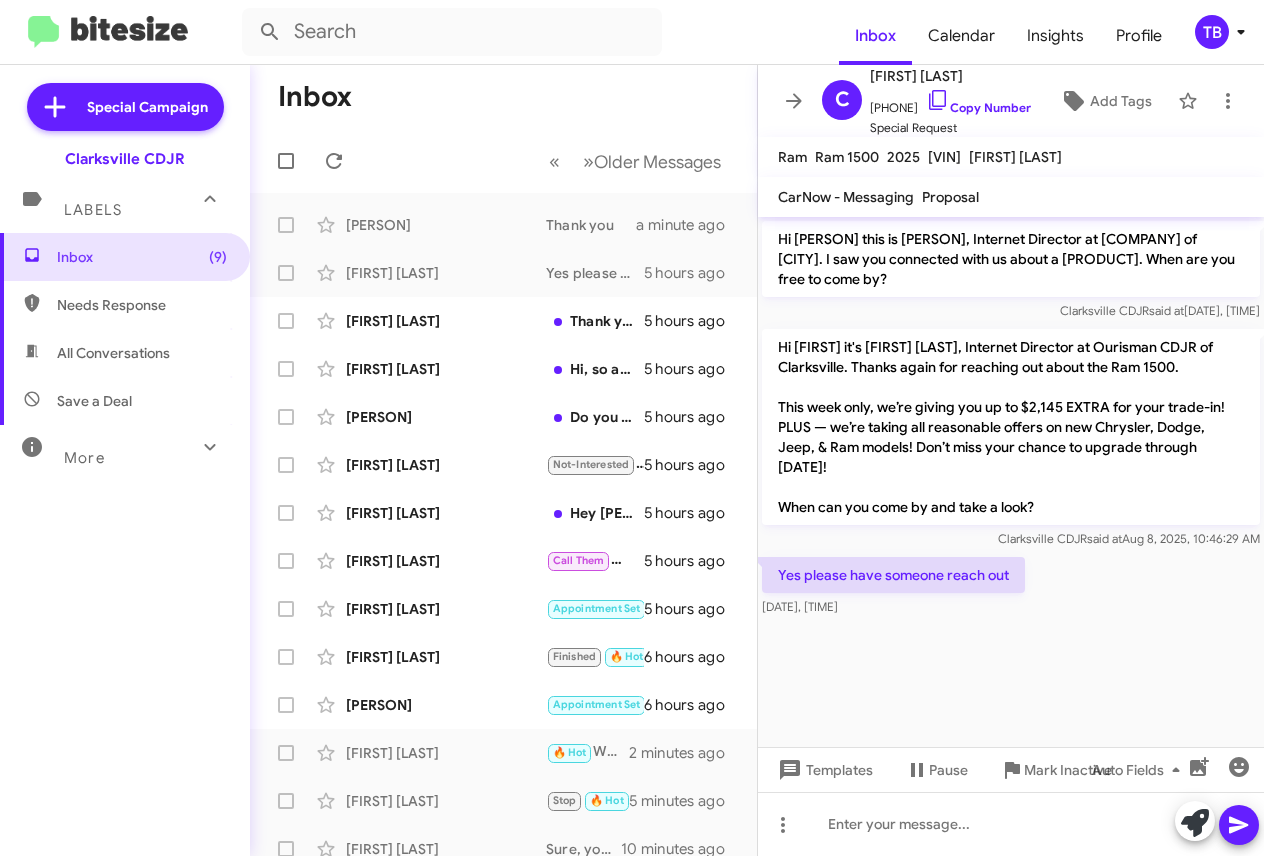 click on "Inbox  (9) Needs Response  All Conversations Save a Deal More Important  🔥 Hot Appointment Set
Starred Sent Sold Sold Responded Historic Reactivated Finished Opt out Paused Unpaused Phone Call" at bounding box center [125, 490] 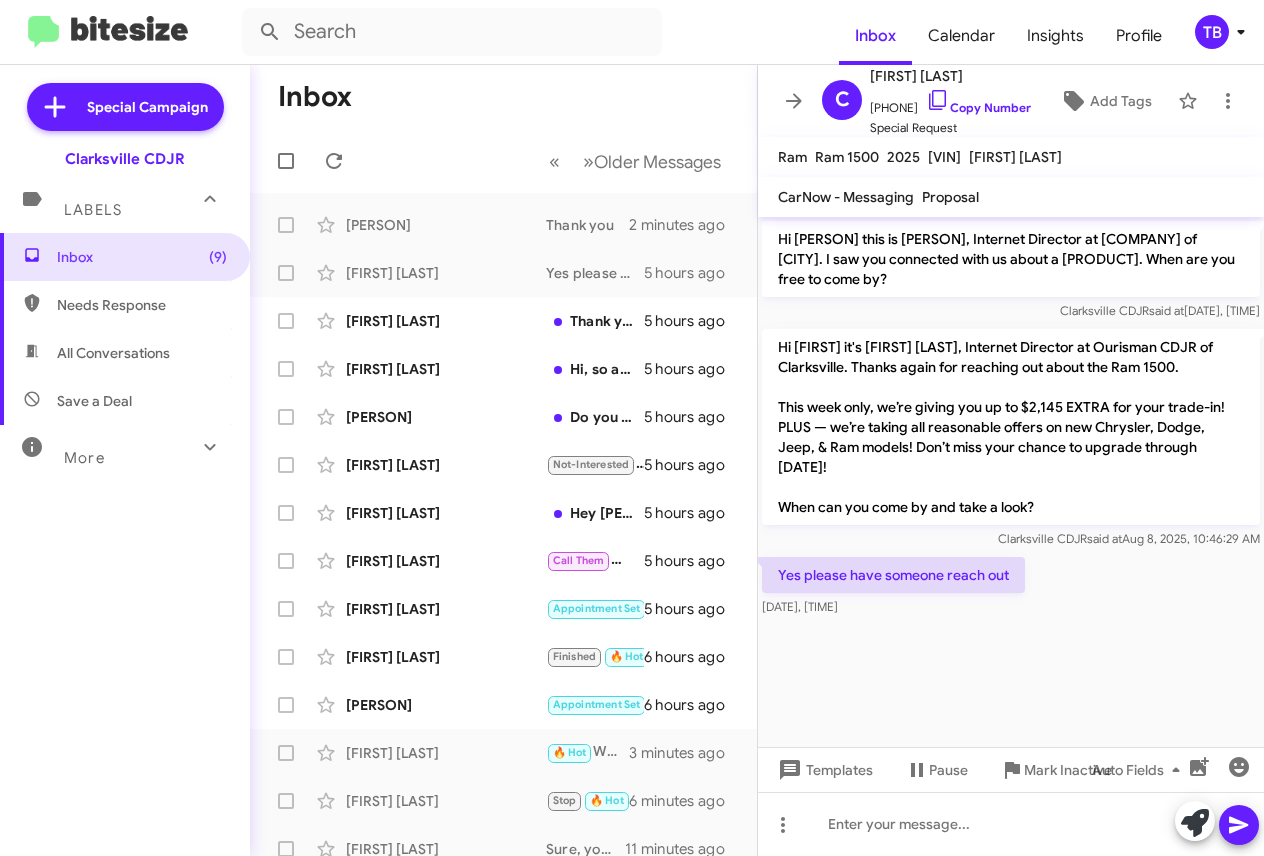 click on "Inbox  (9) Needs Response  All Conversations Save a Deal More Important  🔥 Hot Appointment Set
Starred Sent Sold Sold Responded Historic Reactivated Finished Opt out Paused Unpaused Phone Call" at bounding box center [125, 490] 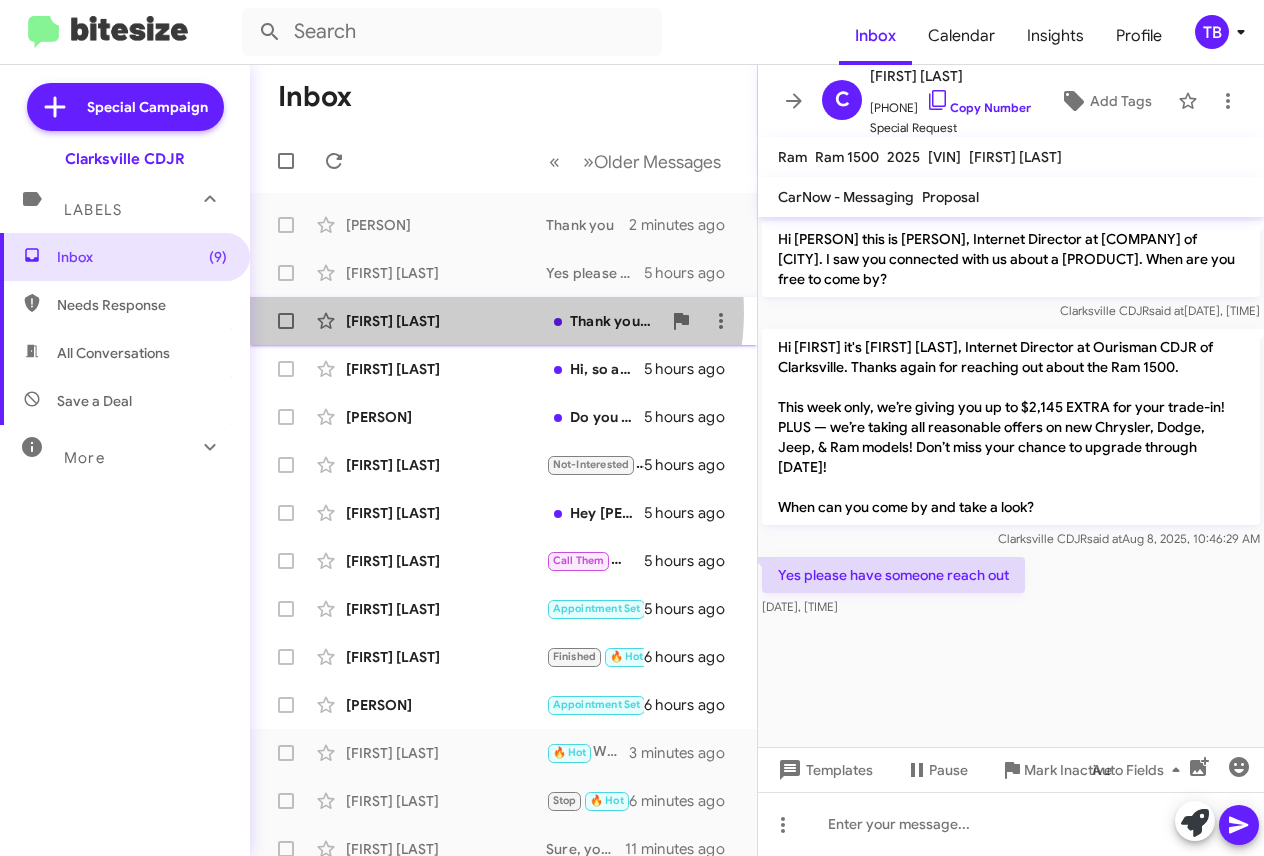 click on "[FIRST] [LAST]" 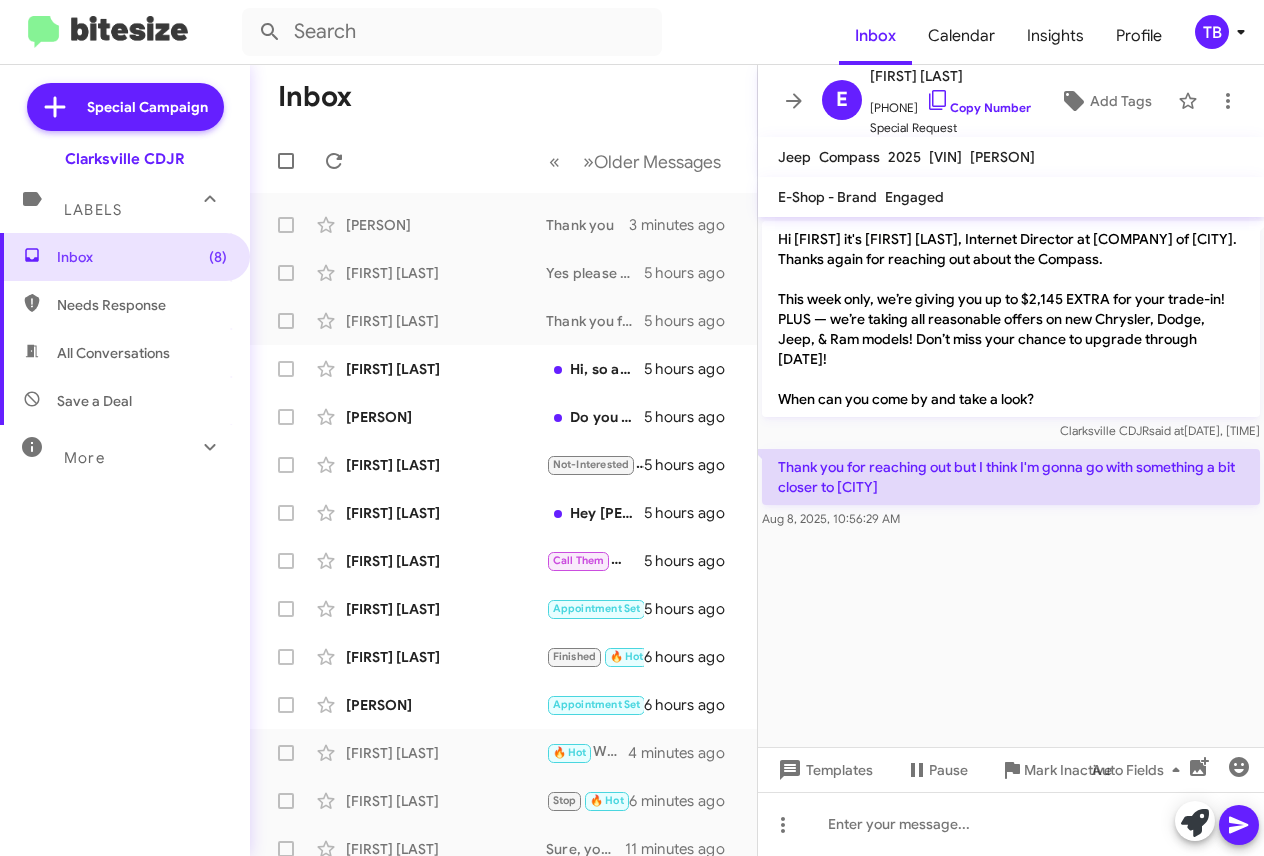 drag, startPoint x: 991, startPoint y: 469, endPoint x: 775, endPoint y: 384, distance: 232.12282 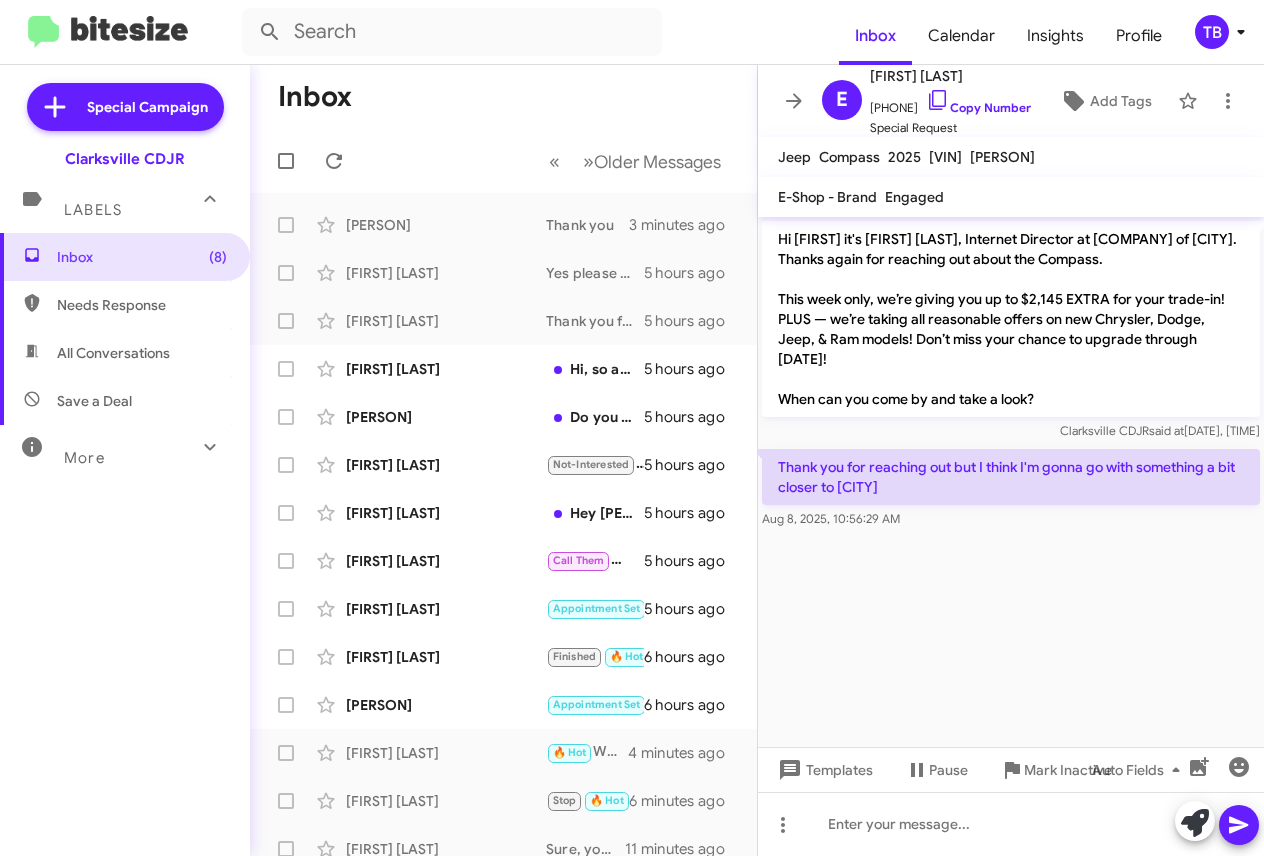 click on "Hi [FIRST] it's [FIRST] [LAST], Internet Director at Ourisman CDJR of Clarksville. Thanks again for reaching out about the Compass.
This week only, we’re giving you up to $2,145 EXTRA for your trade-in!  PLUS — we’re taking all reasonable offers on new Chrysler, Dodge, Jeep, & Ram models! Don’t miss your chance to upgrade through 8/10/2025!
When can you come by and take a look? Clarksville CDJR   said at   Aug 8, 2025, 10:46:47 AM  Thank you for reaching out but I think I'm gonna go with something a bit closer to Silver Spring    Aug 8, 2025, 10:56:29 AM" 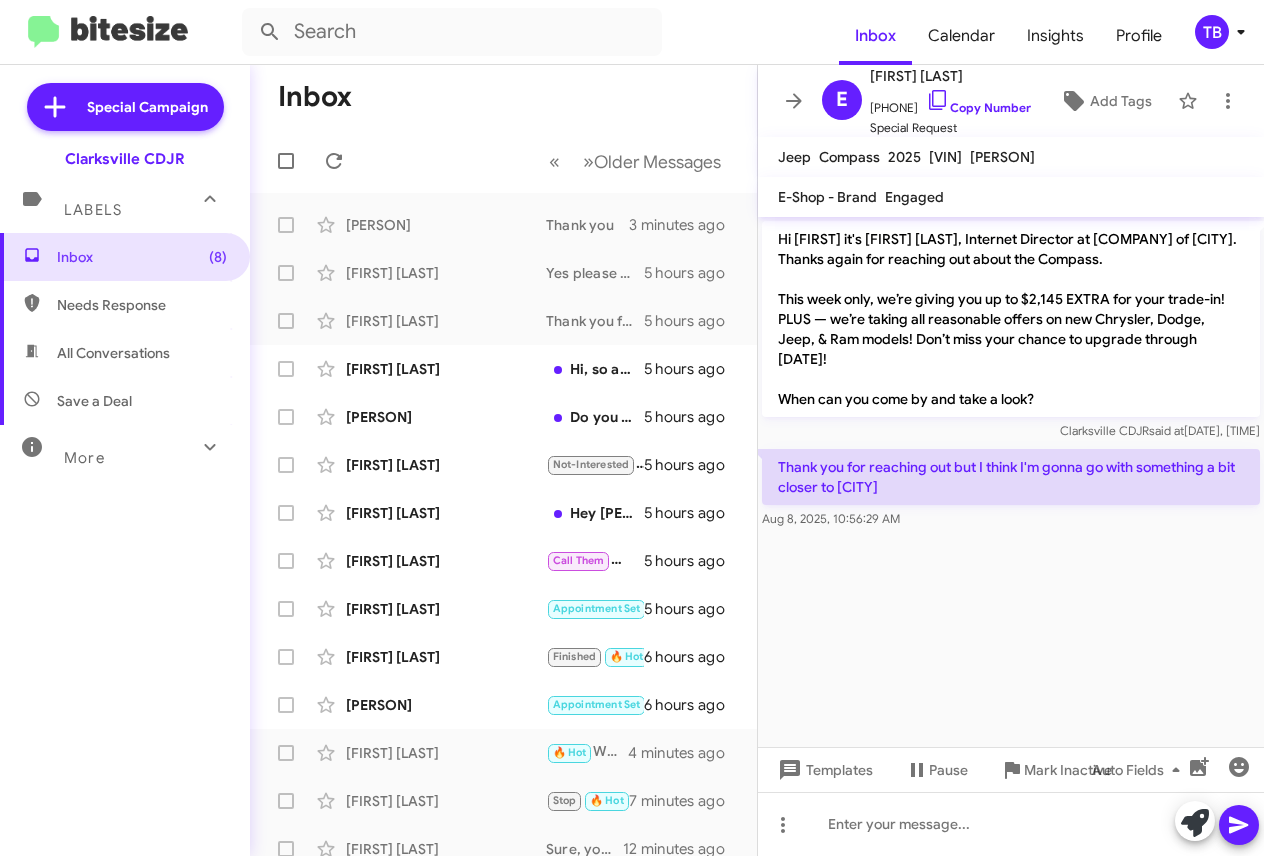 click on "Inbox  (8) Needs Response  All Conversations Save a Deal More Important  🔥 Hot Appointment Set
Starred Sent Sold Sold Responded Historic Reactivated Finished Opt out Paused Unpaused Phone Call" at bounding box center [125, 490] 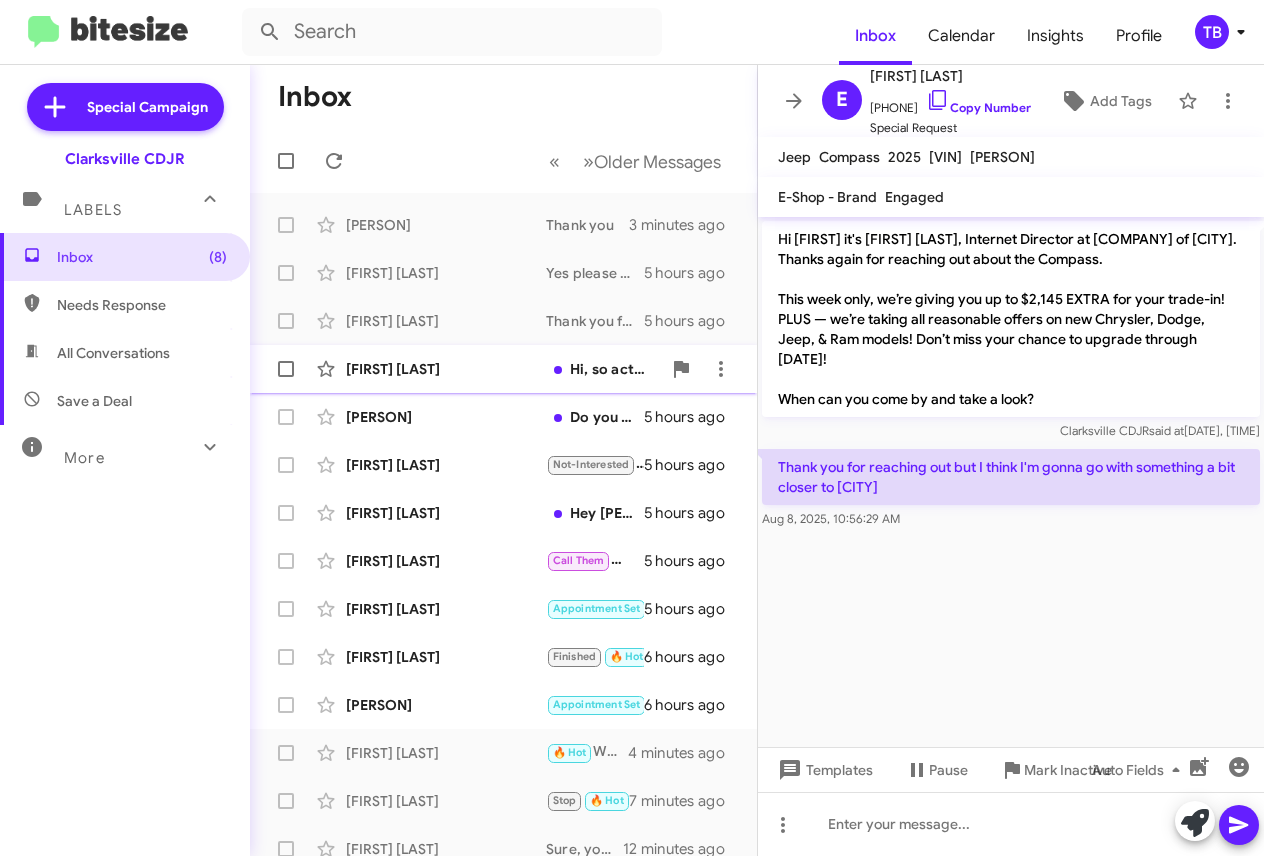 click on "[FIRST] [LAST]" 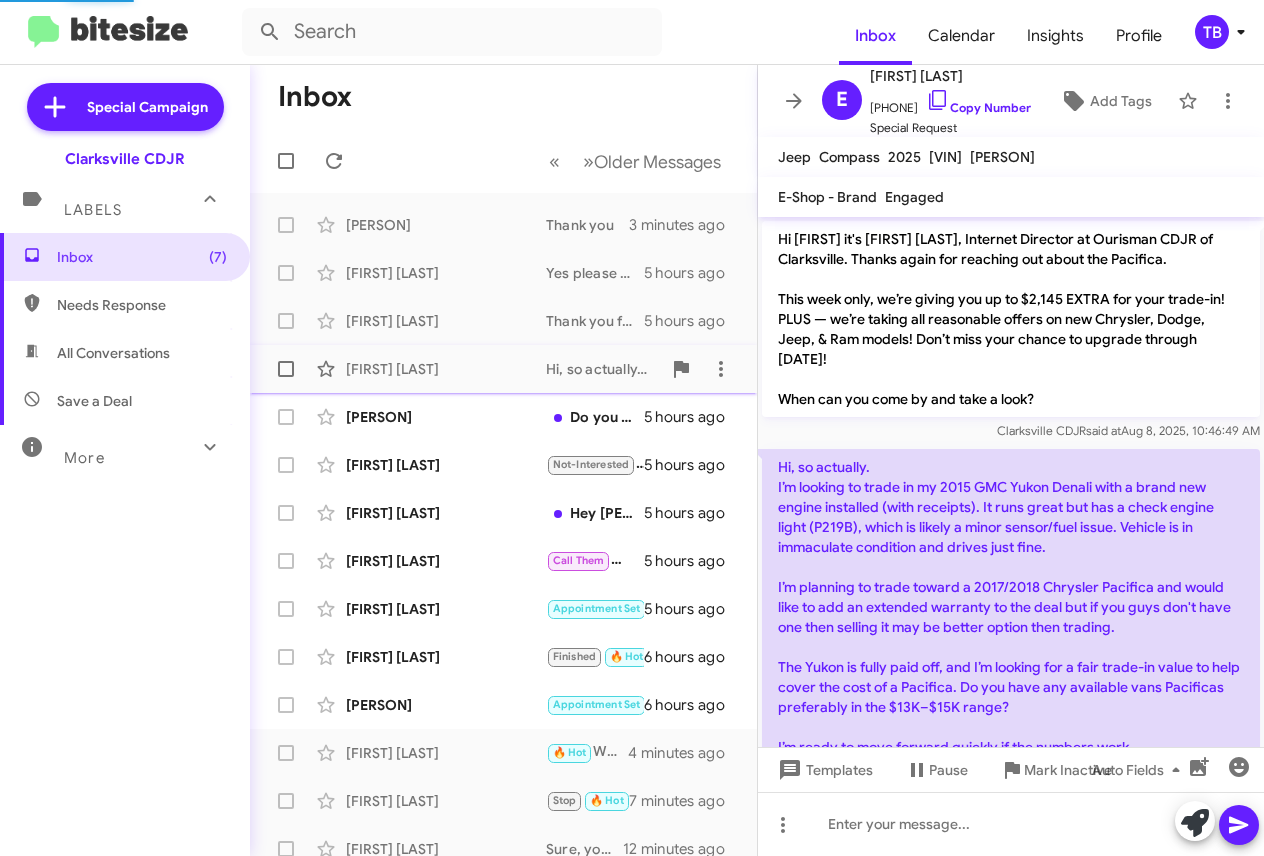 scroll, scrollTop: 116, scrollLeft: 0, axis: vertical 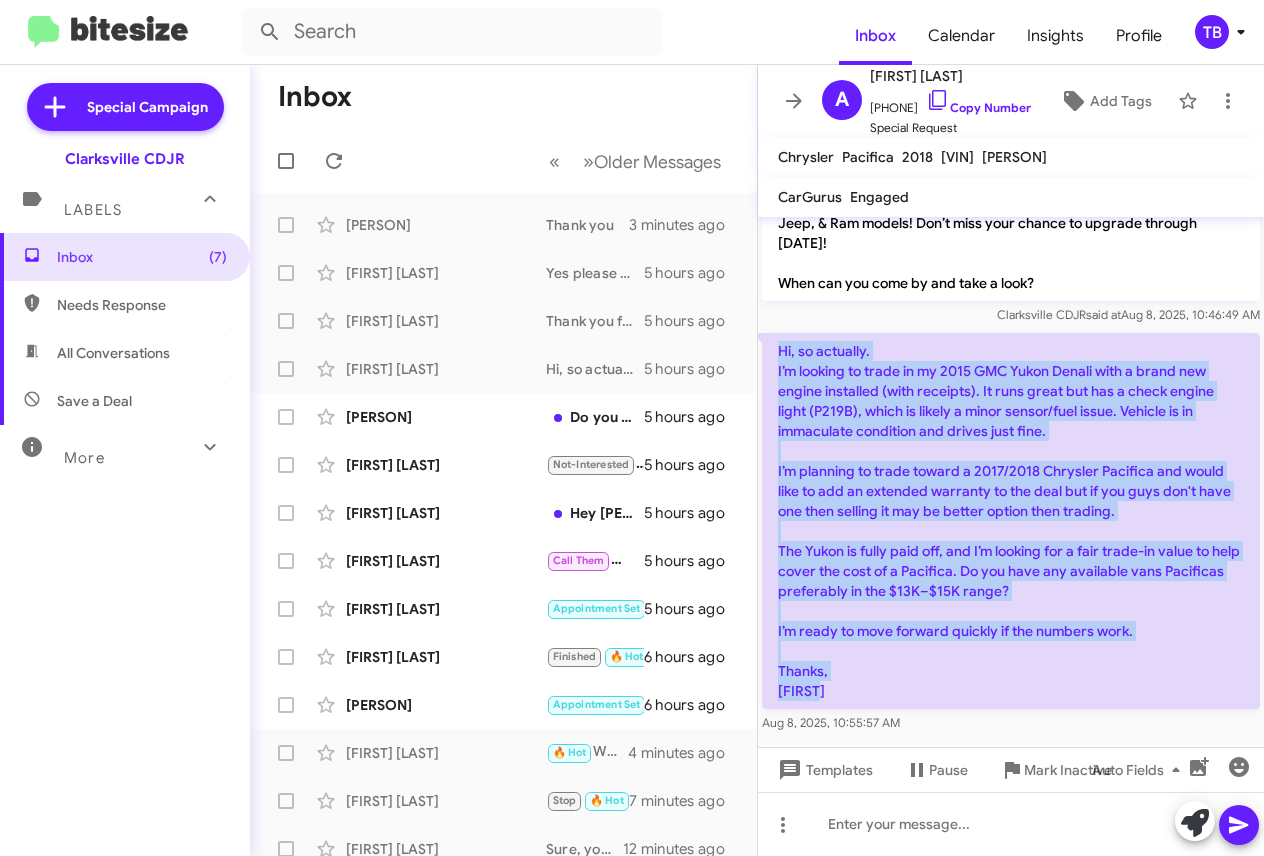 drag, startPoint x: 841, startPoint y: 695, endPoint x: 775, endPoint y: 358, distance: 343.4021 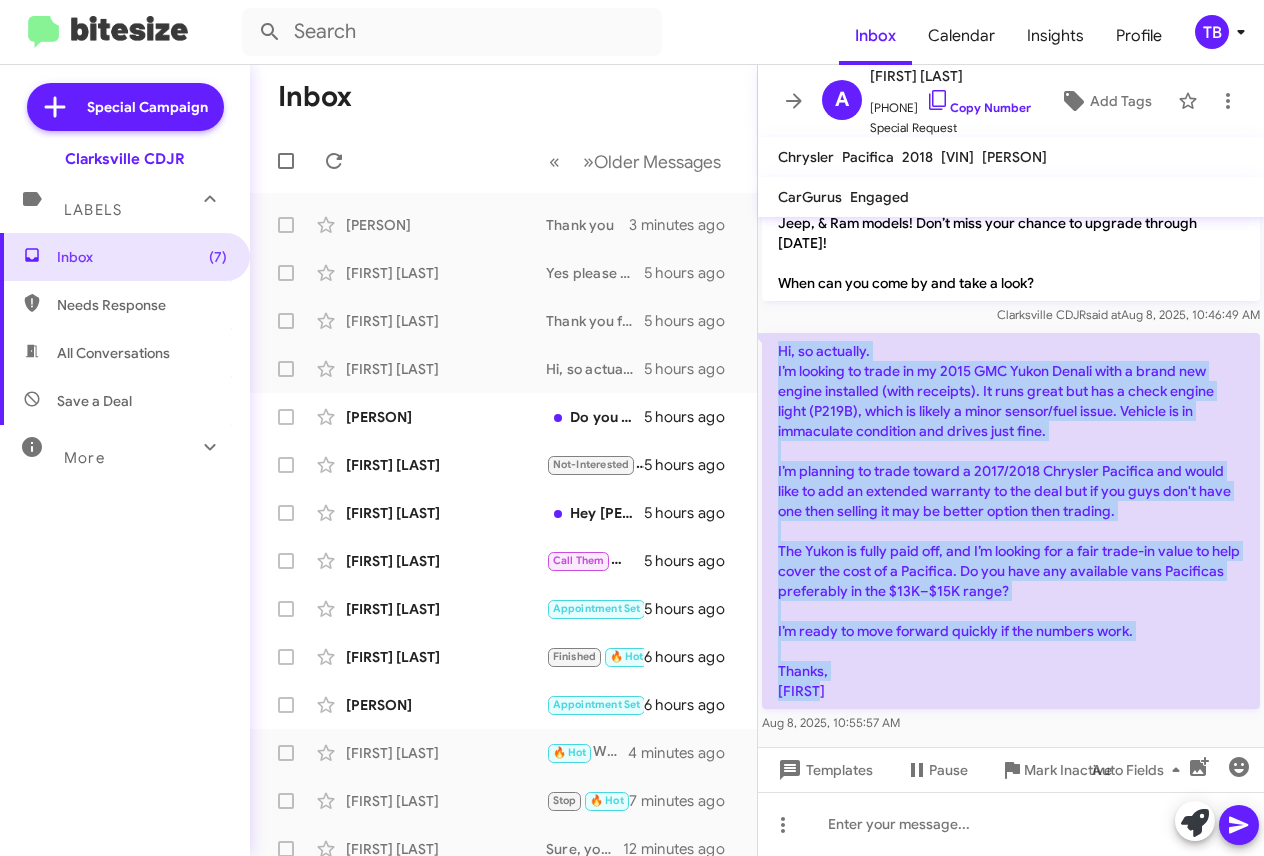 click on "Hi, so actually.
I’m looking to trade in my 2015 GMC Yukon Denali with a brand new engine installed (with receipts). It runs great but has a check engine light (P219B), which is likely a minor sensor/fuel issue. Vehicle is in immaculate condition and drives just fine.
I’m planning to trade toward a 2017/2018 Chrysler Pacifica and would like to add an extended warranty to the deal but if you guys don't have one then selling it may be better option then trading.
The Yukon is fully paid off, and I’m looking for a fair trade-in value to help cover the cost of a Pacifica. Do you have any available vans Pacificas preferably in the $13K–$15K range?
I’m ready to move forward quickly if the numbers work.
Thanks,
[FIRST]" 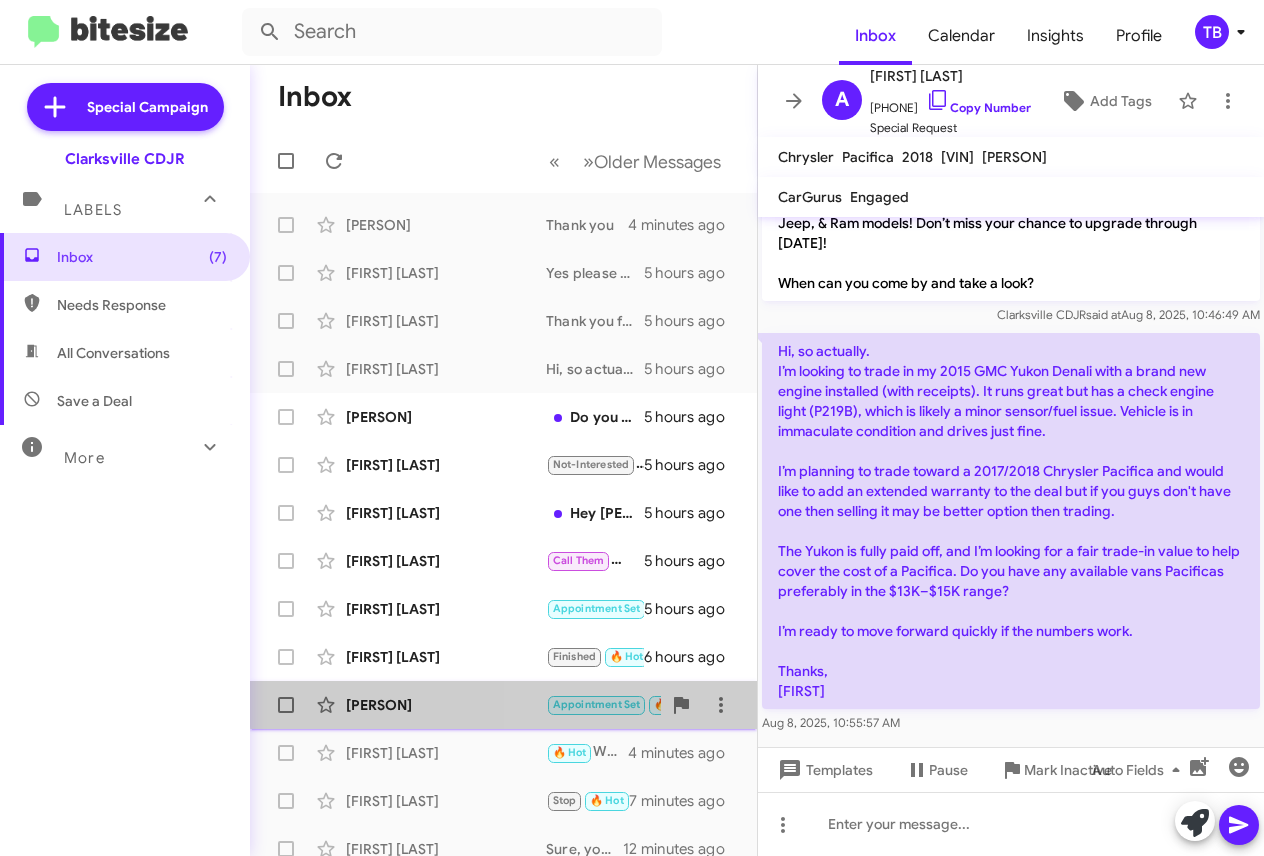 drag, startPoint x: 829, startPoint y: 379, endPoint x: 726, endPoint y: 700, distance: 337.12015 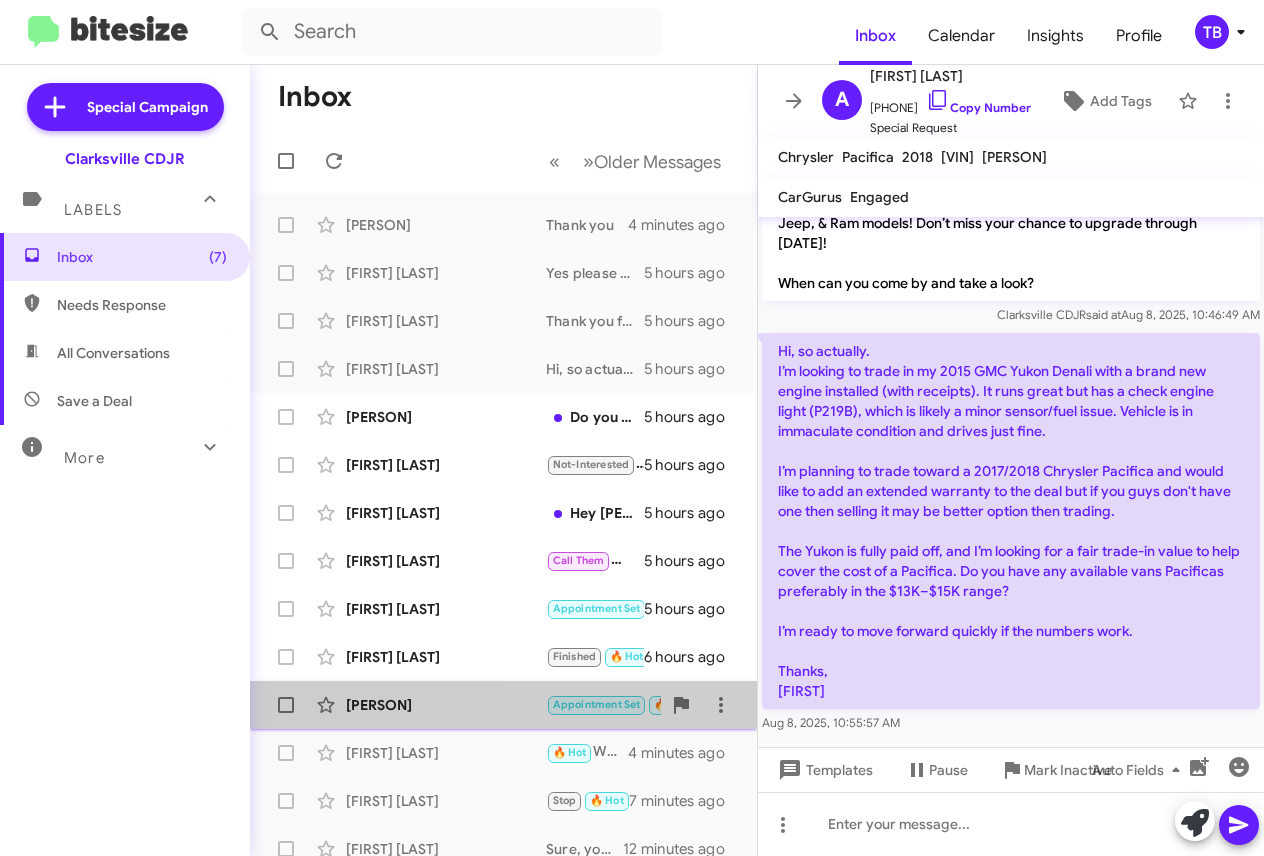 click on "[FIRST] [LAST] Appointment Set   🔥 Hot   392 wrangler   6 hours ago" 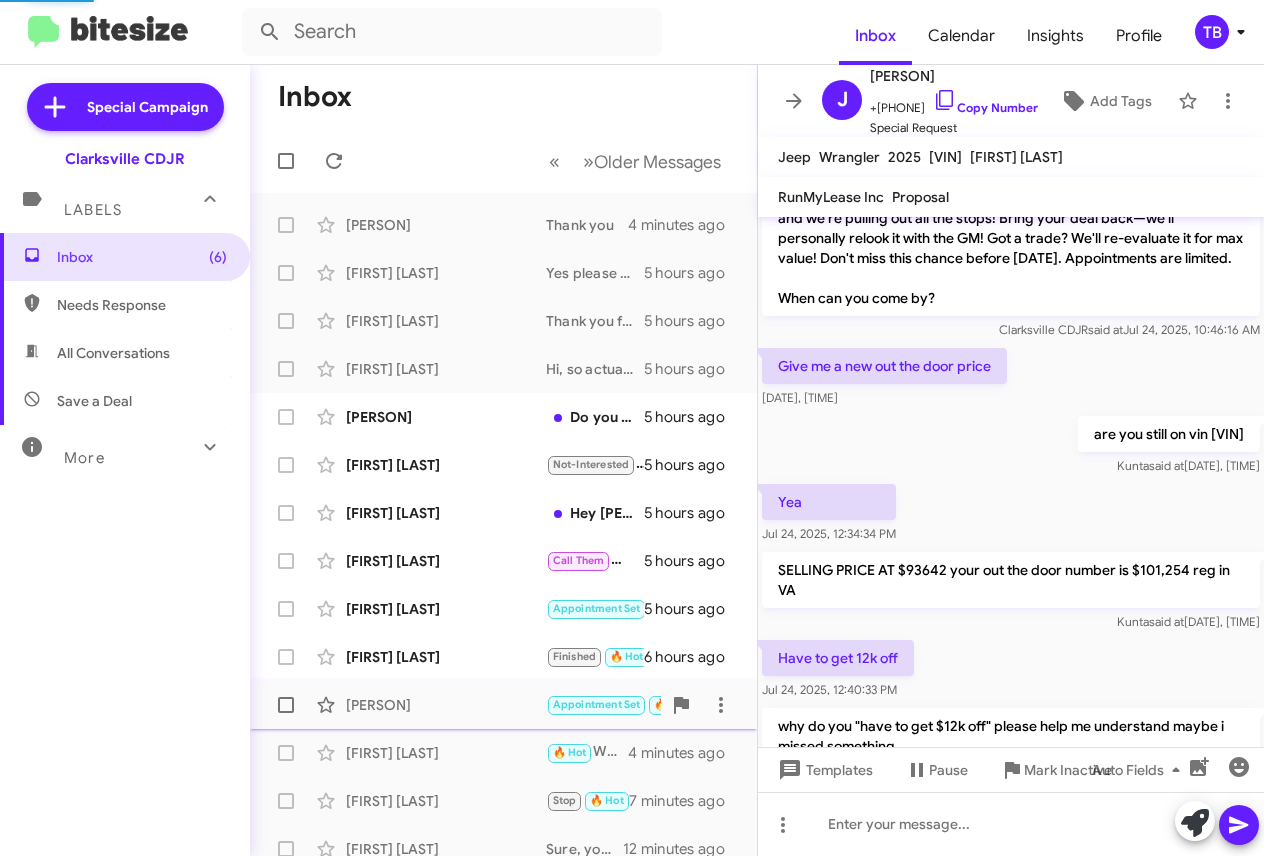 scroll, scrollTop: 595, scrollLeft: 0, axis: vertical 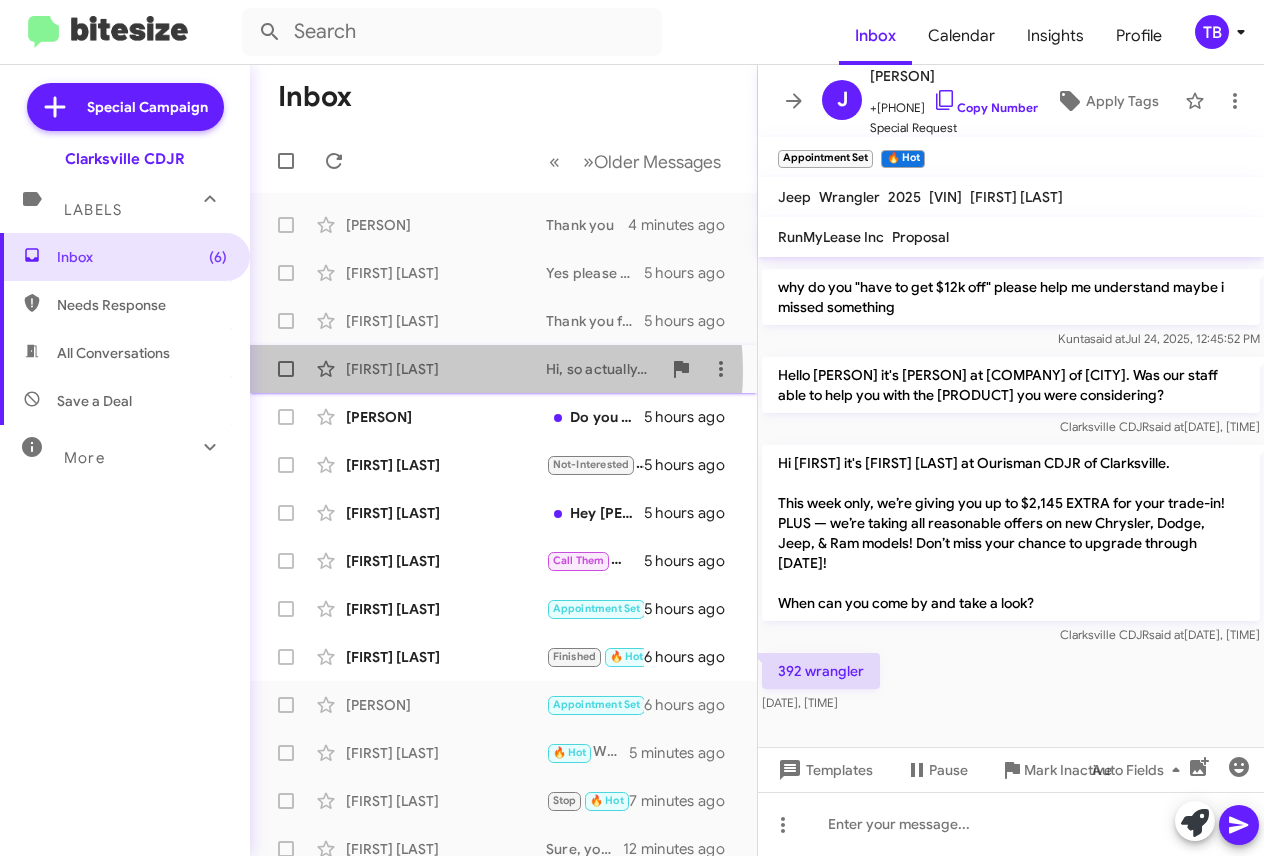click on "[FIRST] [LAST]" 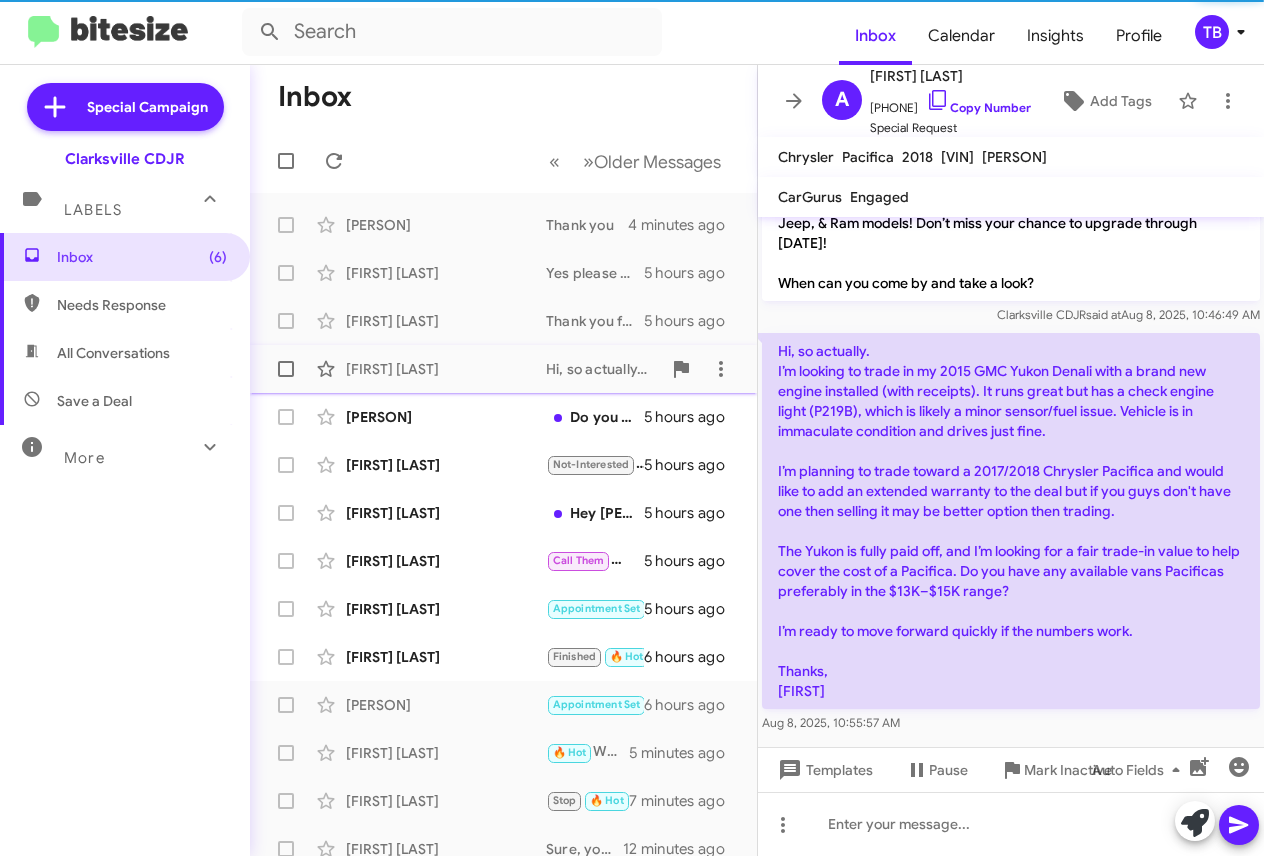 scroll, scrollTop: 116, scrollLeft: 0, axis: vertical 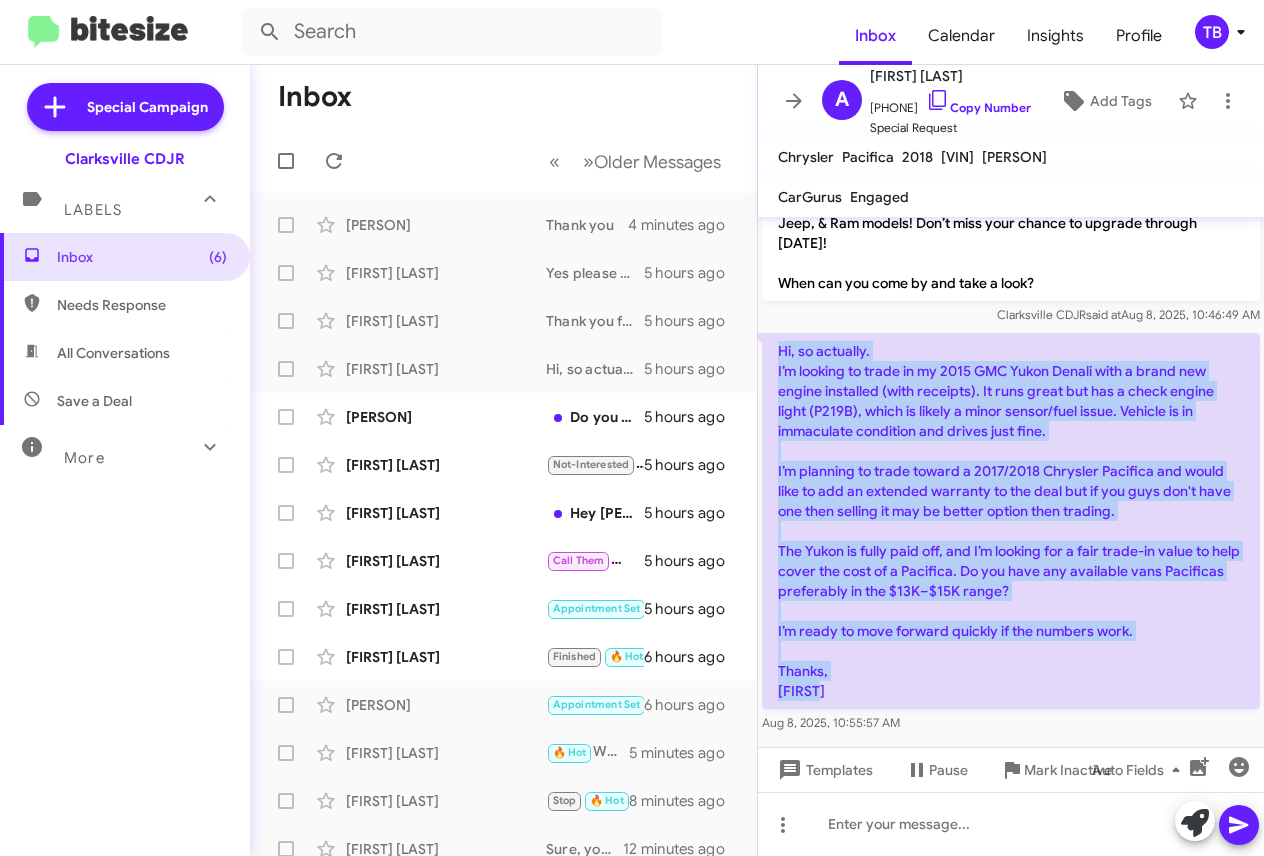 drag, startPoint x: 870, startPoint y: 689, endPoint x: 771, endPoint y: 351, distance: 352.20023 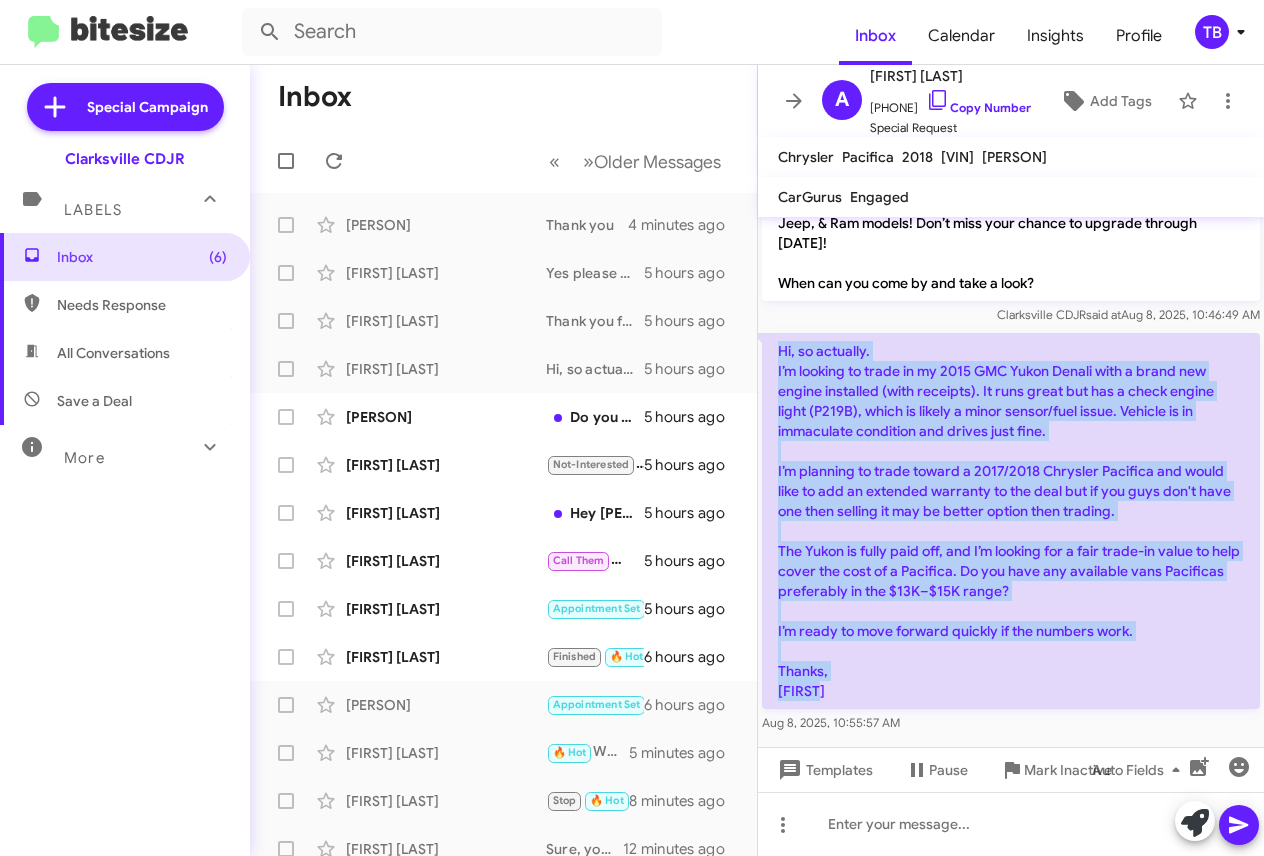 click on "Hi, so actually.
I’m looking to trade in my 2015 GMC Yukon Denali with a brand new engine installed (with receipts). It runs great but has a check engine light (P219B), which is likely a minor sensor/fuel issue. Vehicle is in immaculate condition and drives just fine.
I’m planning to trade toward a 2017/2018 Chrysler Pacifica and would like to add an extended warranty to the deal but if you guys don't have one then selling it may be better option then trading.
The Yukon is fully paid off, and I’m looking for a fair trade-in value to help cover the cost of a Pacifica. Do you have any available vans Pacificas preferably in the $13K–$15K range?
I’m ready to move forward quickly if the numbers work.
Thanks,
[FIRST]" 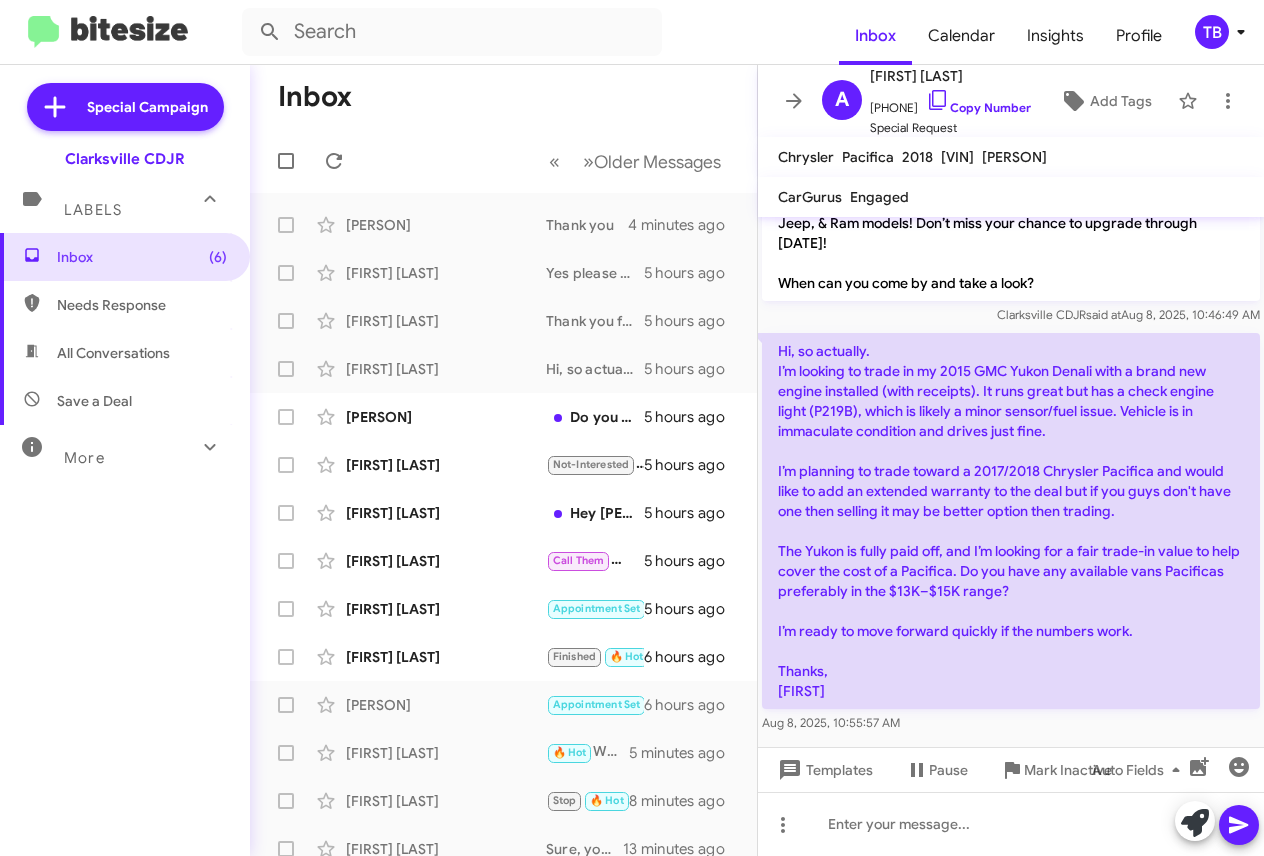 click on "Inbox  (6) Needs Response  All Conversations Save a Deal More Important  🔥 Hot Appointment Set
Starred Sent Sold Sold Responded Historic Reactivated Finished Opt out Paused Unpaused Phone Call" at bounding box center (125, 490) 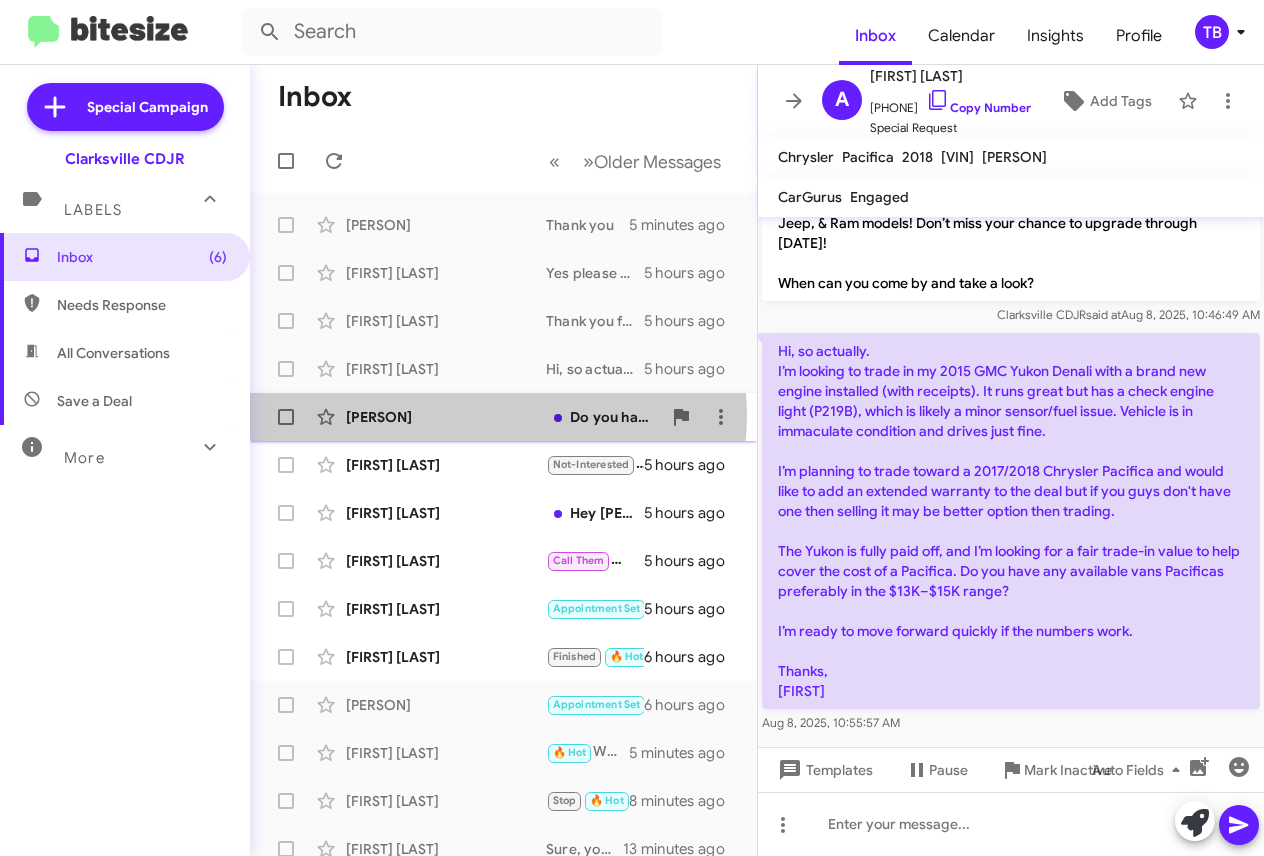 click on "[PERSON]" 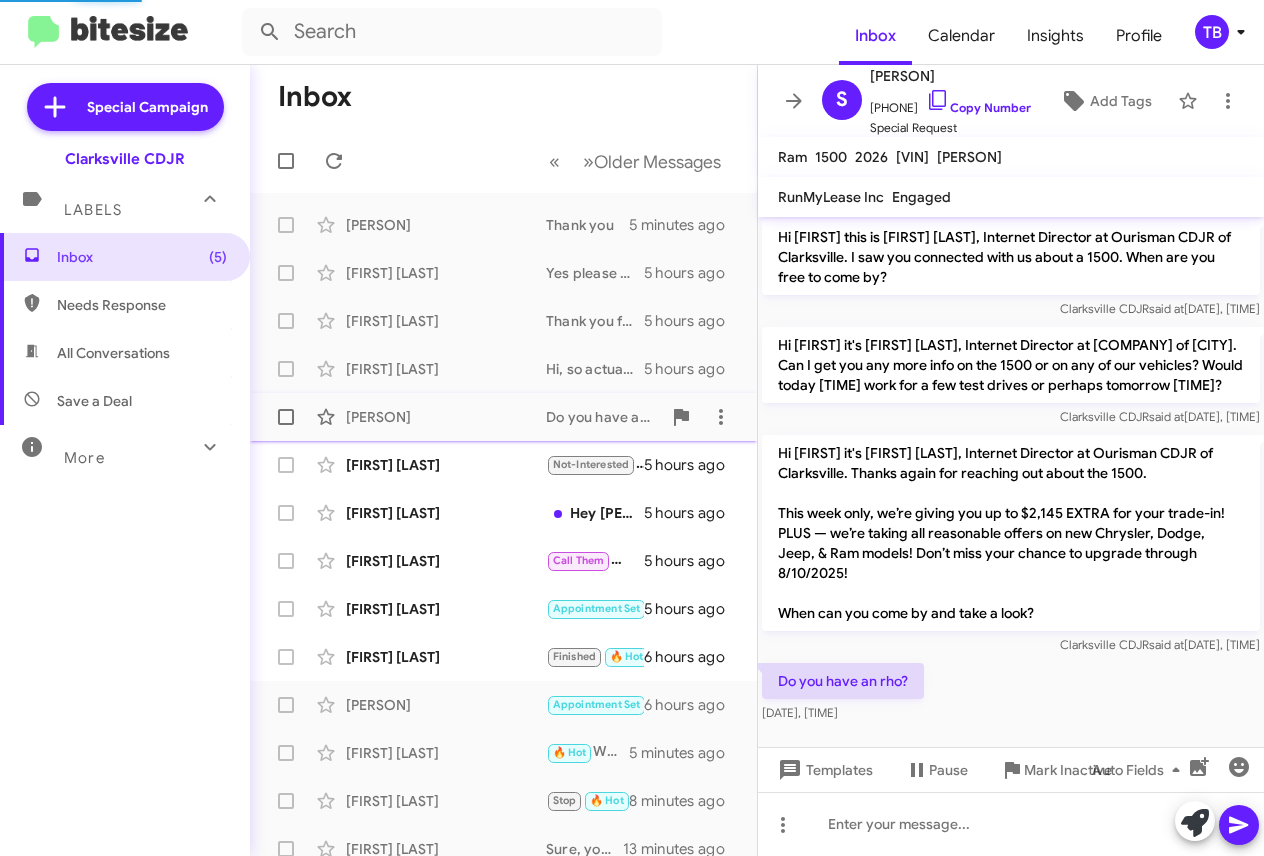 scroll, scrollTop: 0, scrollLeft: 0, axis: both 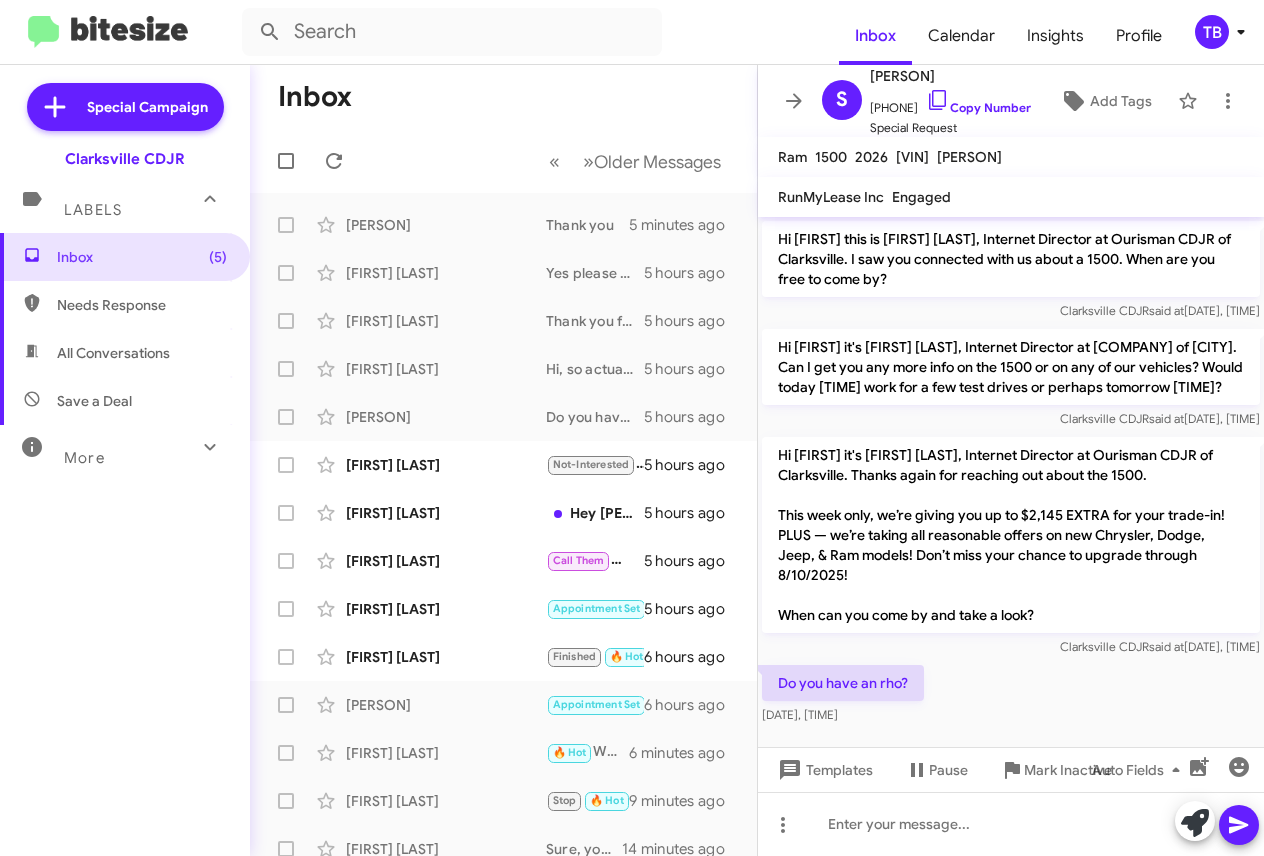 click on "Inbox  (5) Needs Response  All Conversations Save a Deal More Important  🔥 Hot Appointment Set
Starred Sent Sold Sold Responded Historic Reactivated Finished Opt out Paused Unpaused Phone Call" at bounding box center (125, 490) 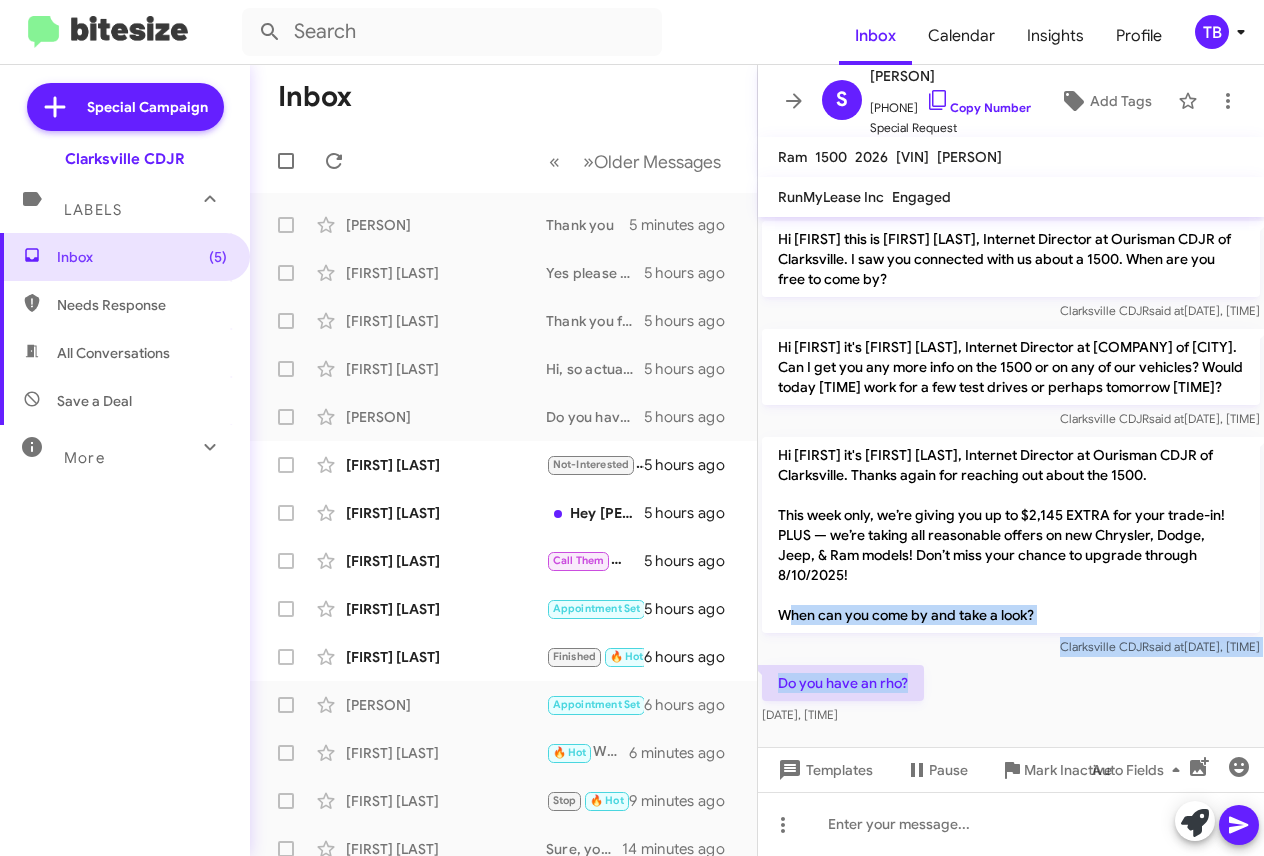drag, startPoint x: 954, startPoint y: 652, endPoint x: 770, endPoint y: 603, distance: 190.4127 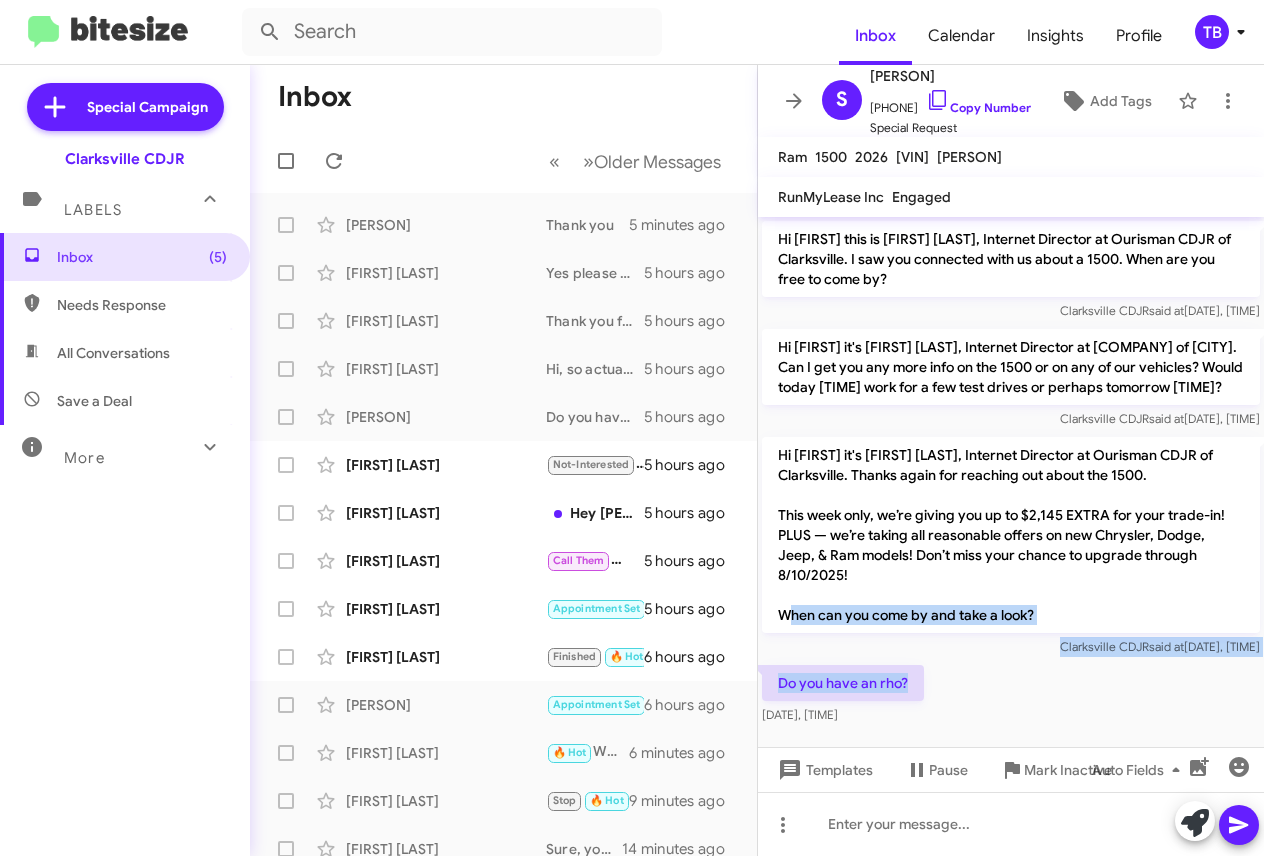 click on "Hi [FIRST] this is [FIRST] [LAST], Internet Director at Ourisman CDJR of Clarksville. I saw you connected with us about a 1500. When are you free to come by? Clarksville CDJR   said at   Jul 30, 2025, 10:50:27 AM  Hi [FIRST] it's [FIRST] [LAST] at Ourisman CDJR of Clarksville. Can I get you any more info on the 1500 or on any of our vehicles? Would today 4p work for a few test drives or perhaps tomorrow 10a? Clarksville CDJR   said at   Aug 6, 2025, 10:48:31 AM  Hi [FIRST] it's [FIRST] [LAST], Internet Director at Ourisman CDJR of Clarksville. Thanks again for reaching out about the 1500.
This week only, we’re giving you up to $2,145 EXTRA for your trade-in!  PLUS — we’re taking all reasonable offers on new Chrysler, Dodge, Jeep, & Ram models! Don’t miss your chance to upgrade through 8/10/2025!
When can you come by and take a look? Clarksville CDJR   said at   Aug 8, 2025, 10:47:03 AM  Do you have an rho?    Aug 8, 2025, 10:53:53 AM" 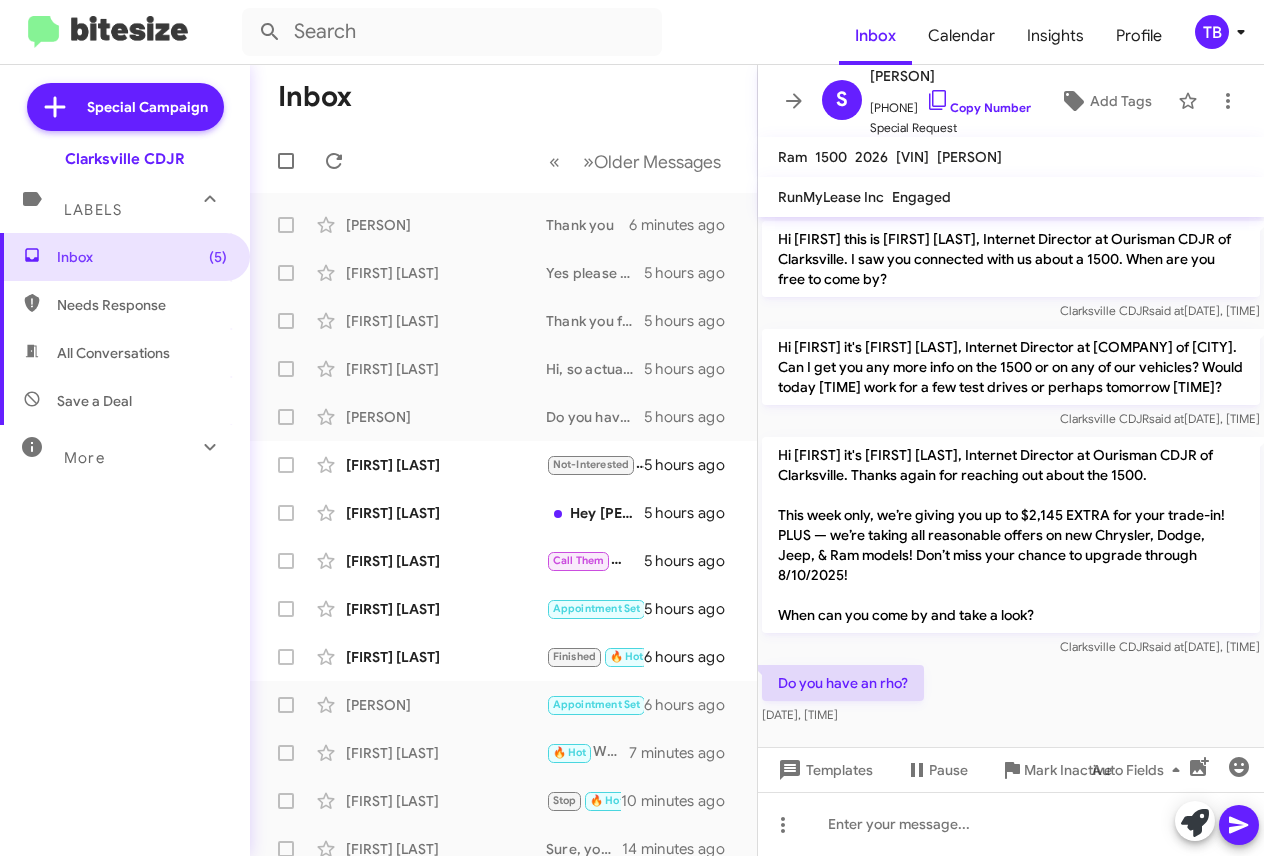drag, startPoint x: 169, startPoint y: 473, endPoint x: 180, endPoint y: 469, distance: 11.7046995 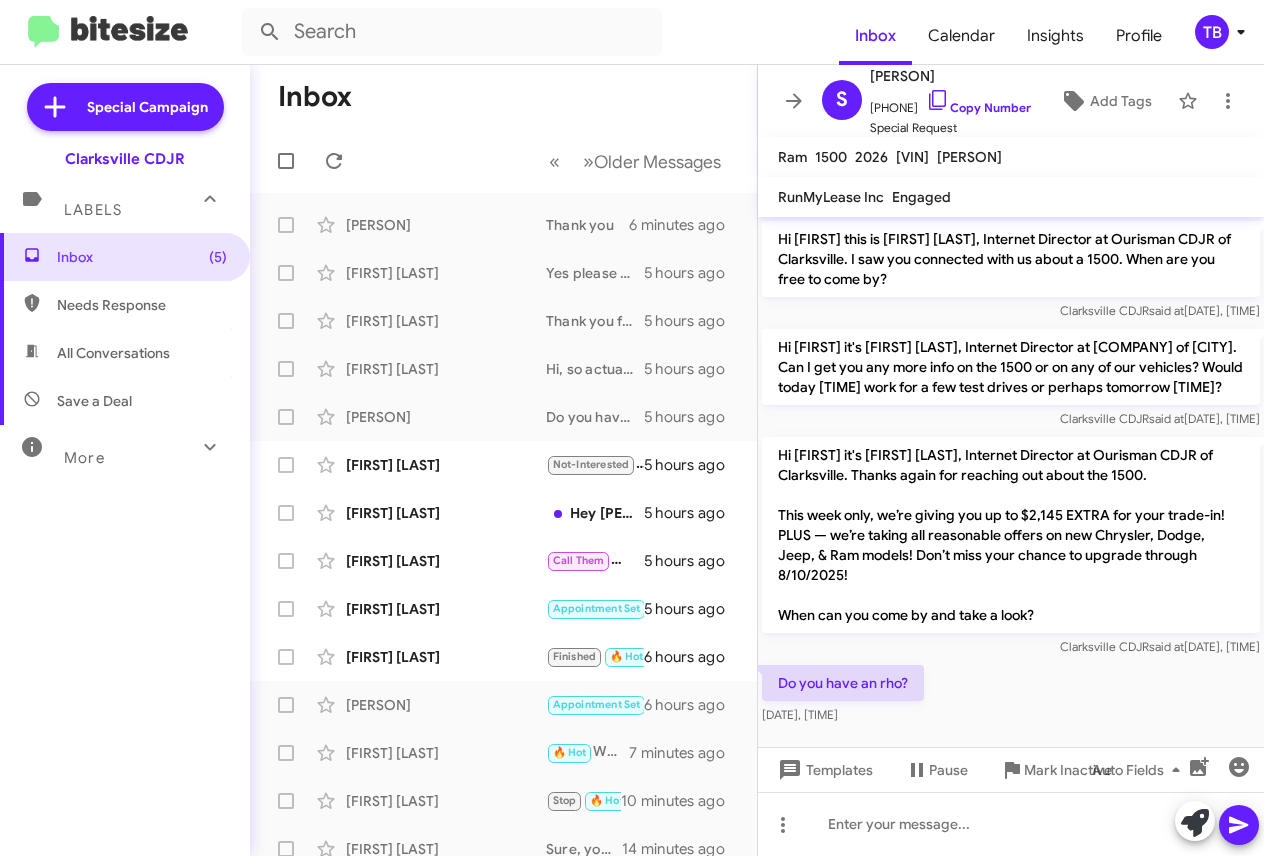 click on "Inbox  (5) Needs Response  All Conversations Save a Deal More Important  🔥 Hot Appointment Set
Starred Sent Sold Sold Responded Historic Reactivated Finished Opt out Paused Unpaused Phone Call" at bounding box center (125, 490) 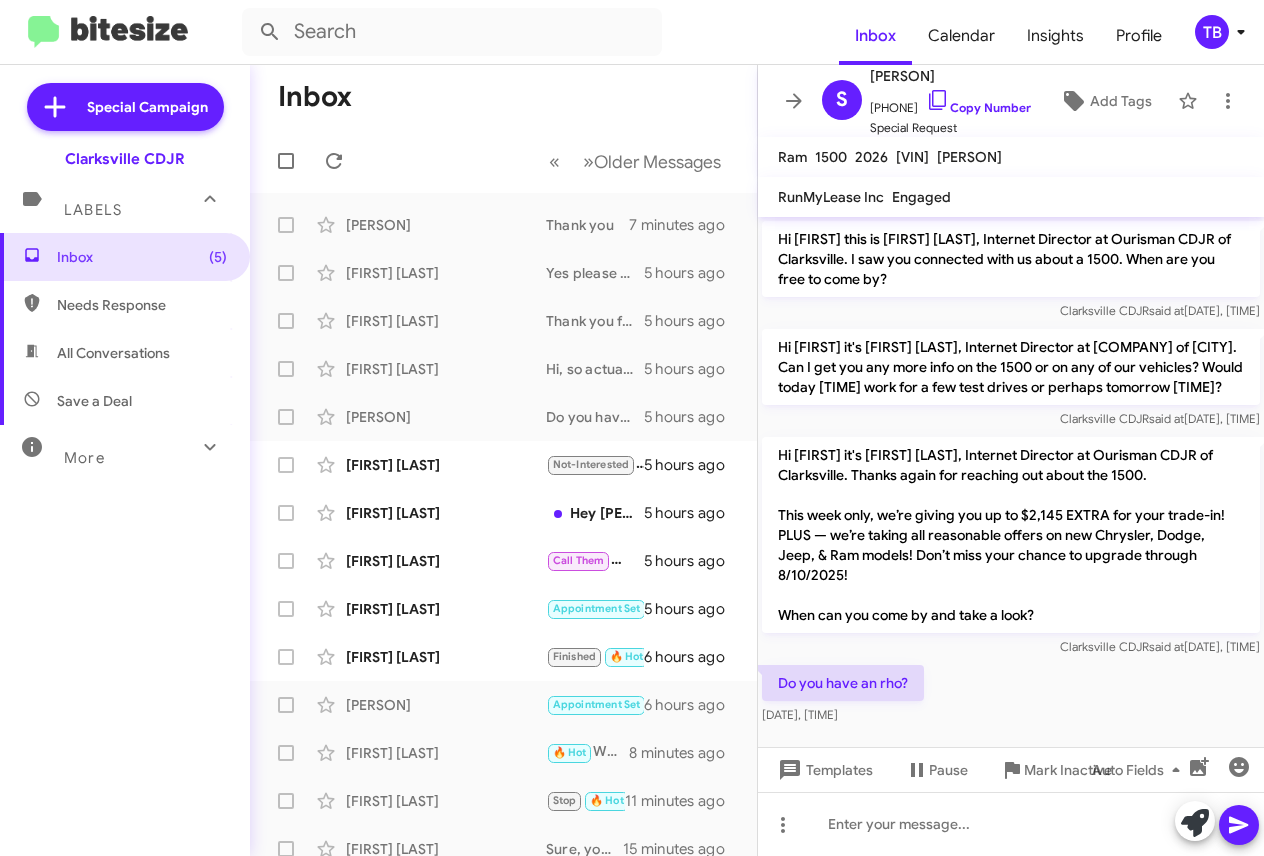 click on "Inbox  (5) Needs Response  All Conversations Save a Deal More Important  🔥 Hot Appointment Set
Starred Sent Sold Sold Responded Historic Reactivated Finished Opt out Paused Unpaused Phone Call" at bounding box center [125, 490] 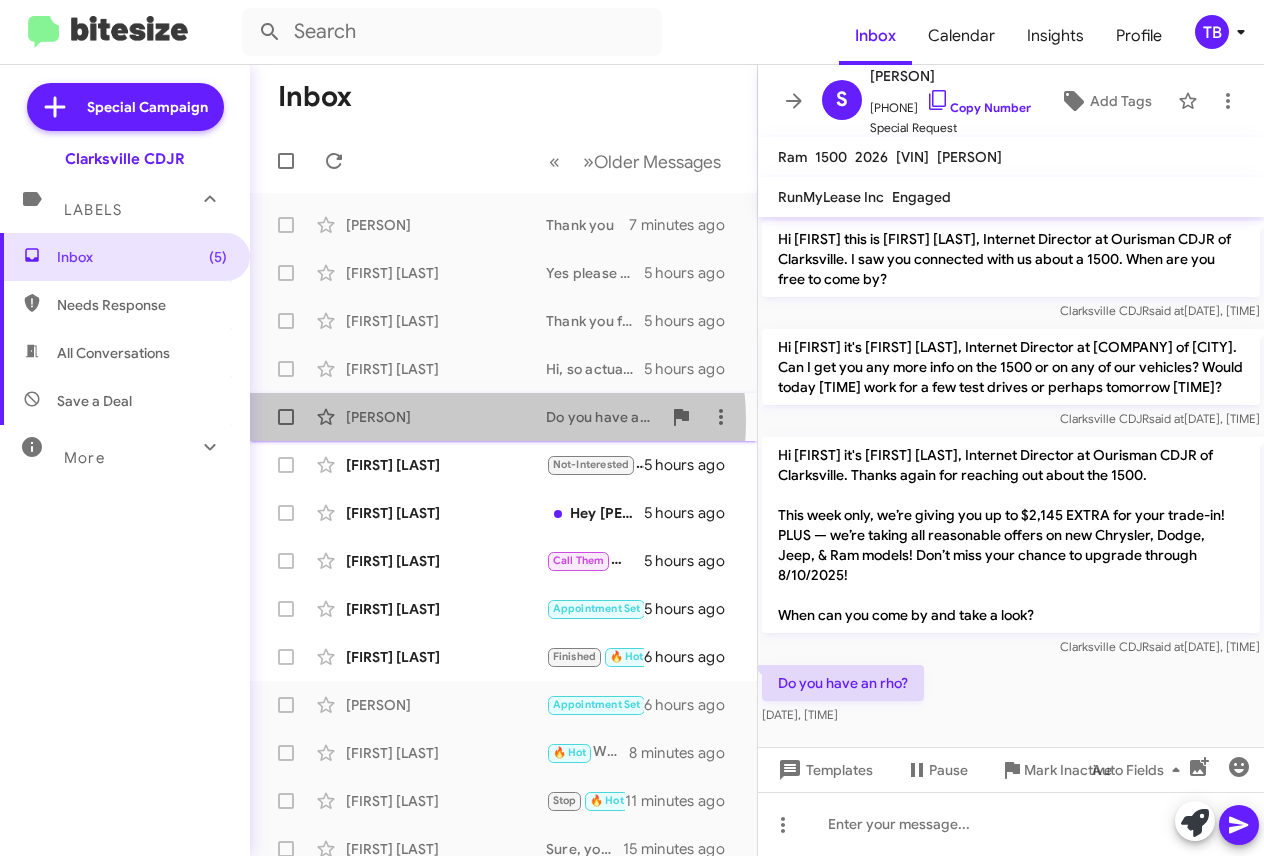 click on "[PERSON]" 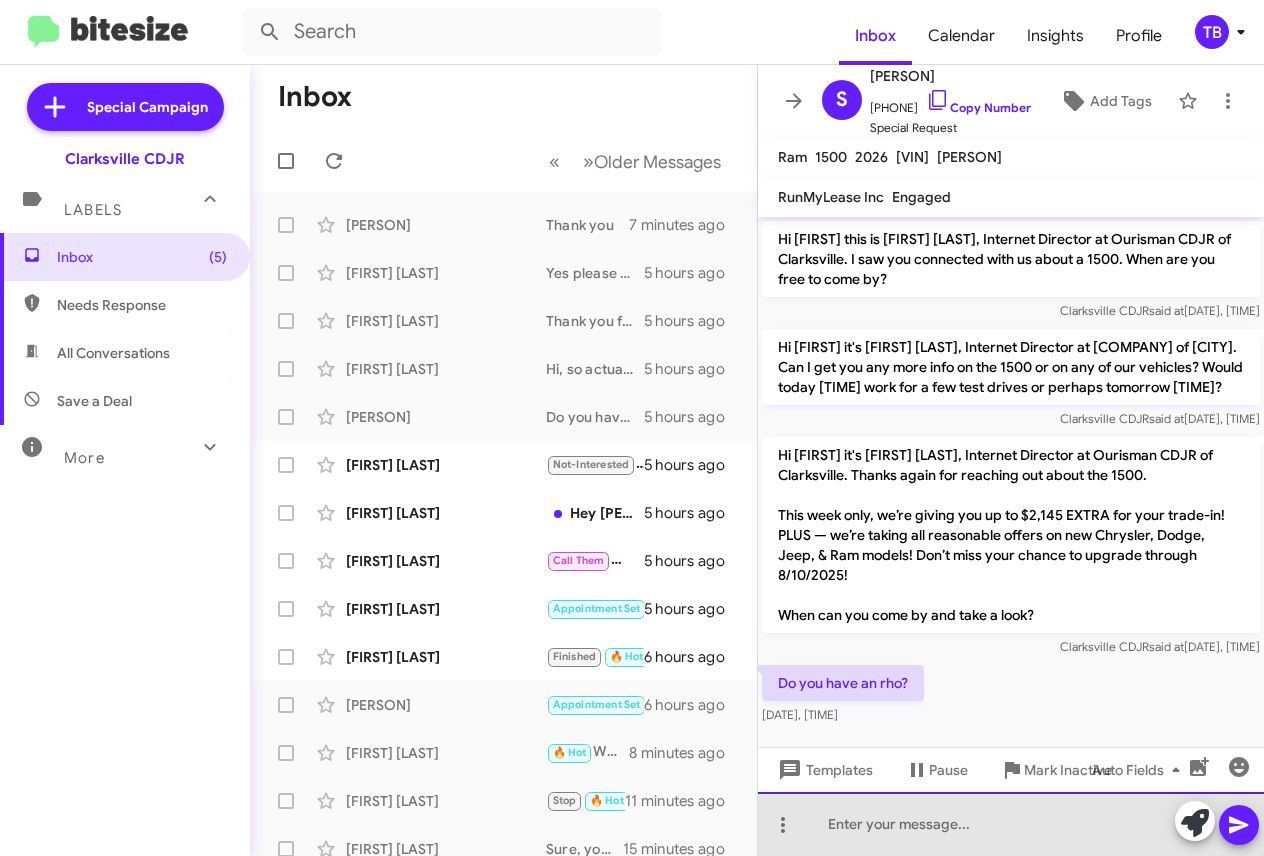 click 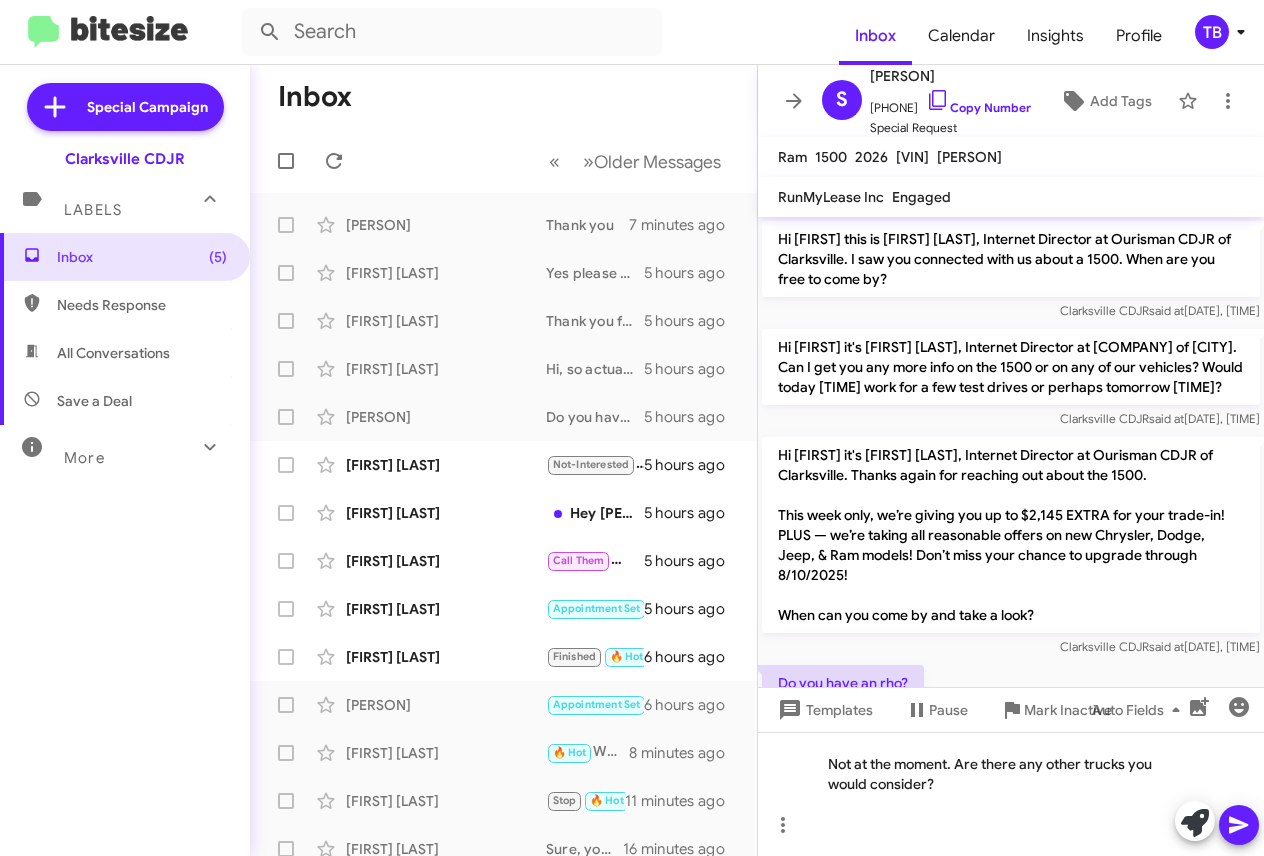 click 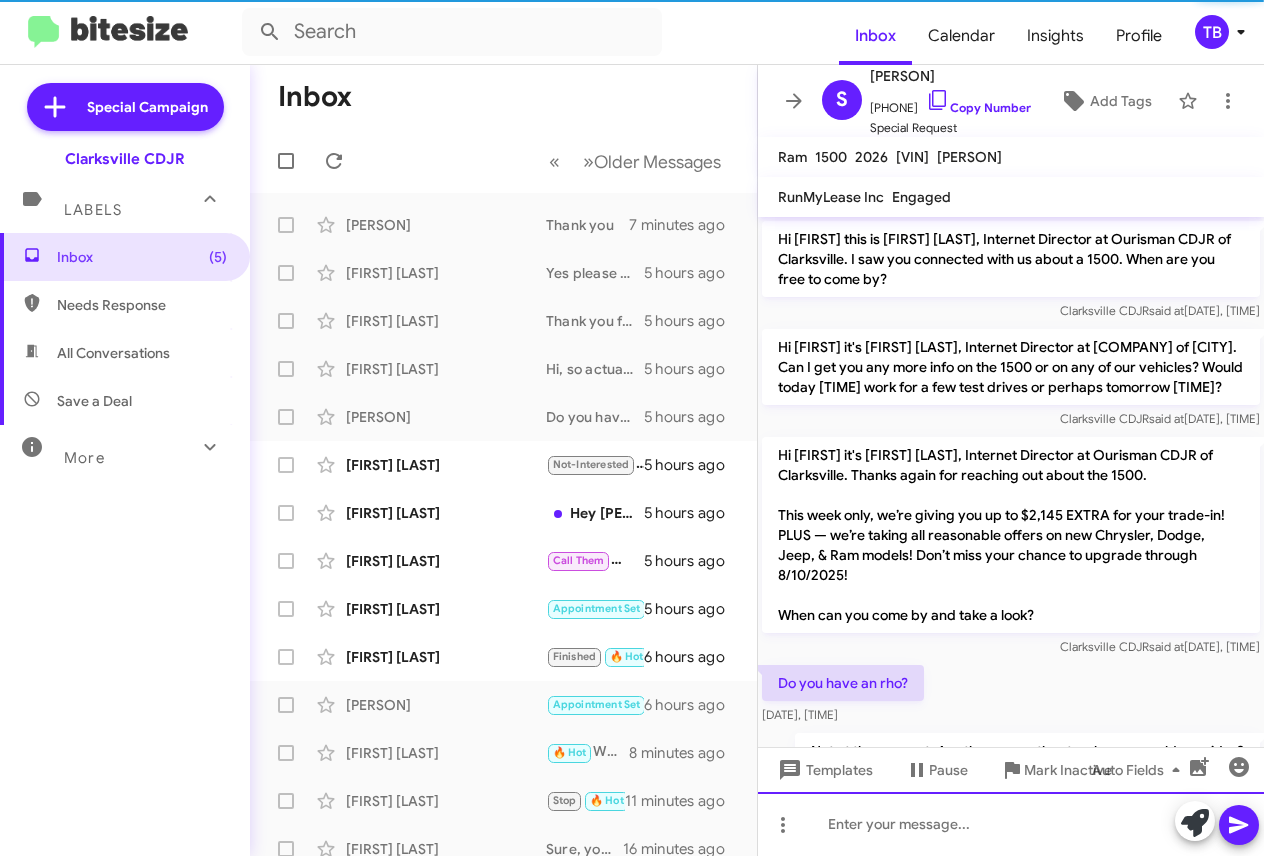 scroll, scrollTop: 75, scrollLeft: 0, axis: vertical 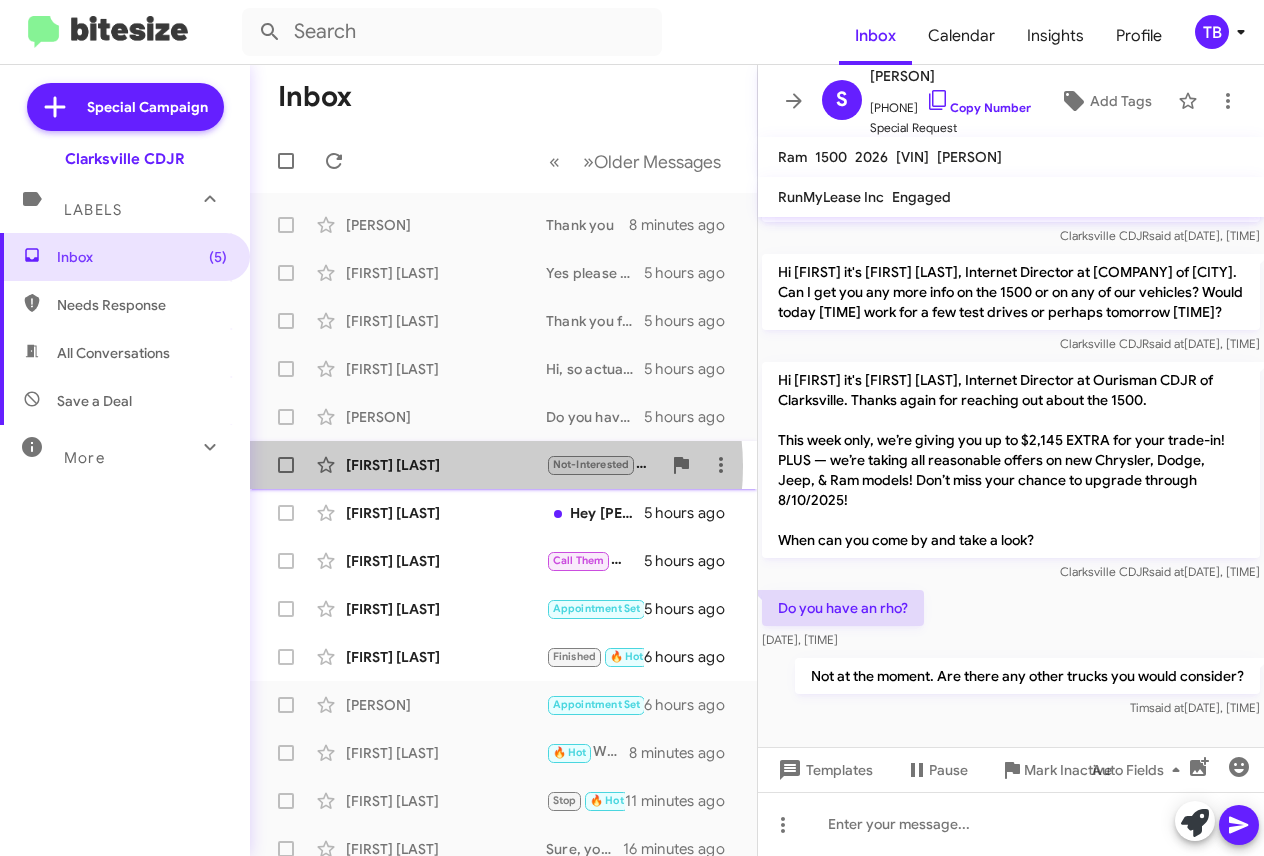 click on "[FIRST] [LAST]" 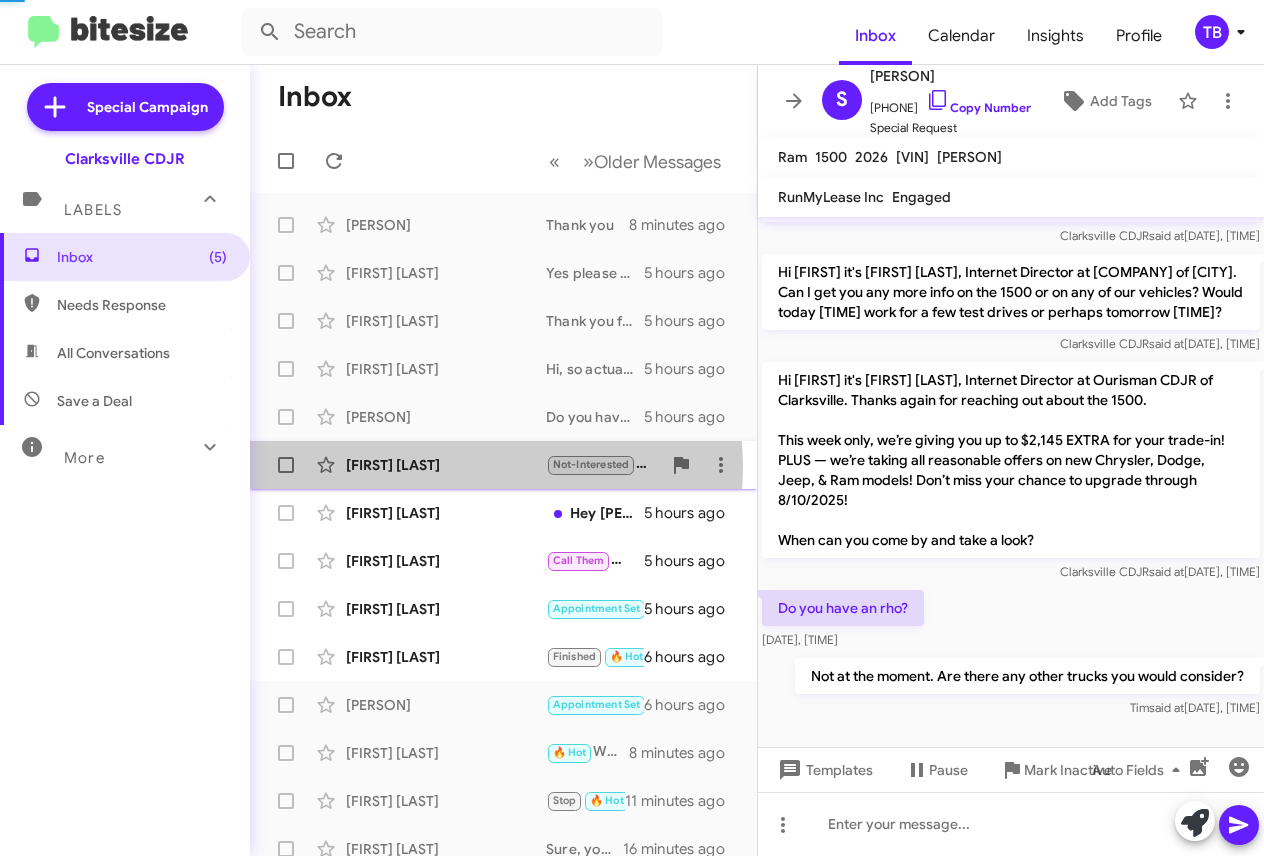 scroll, scrollTop: 0, scrollLeft: 0, axis: both 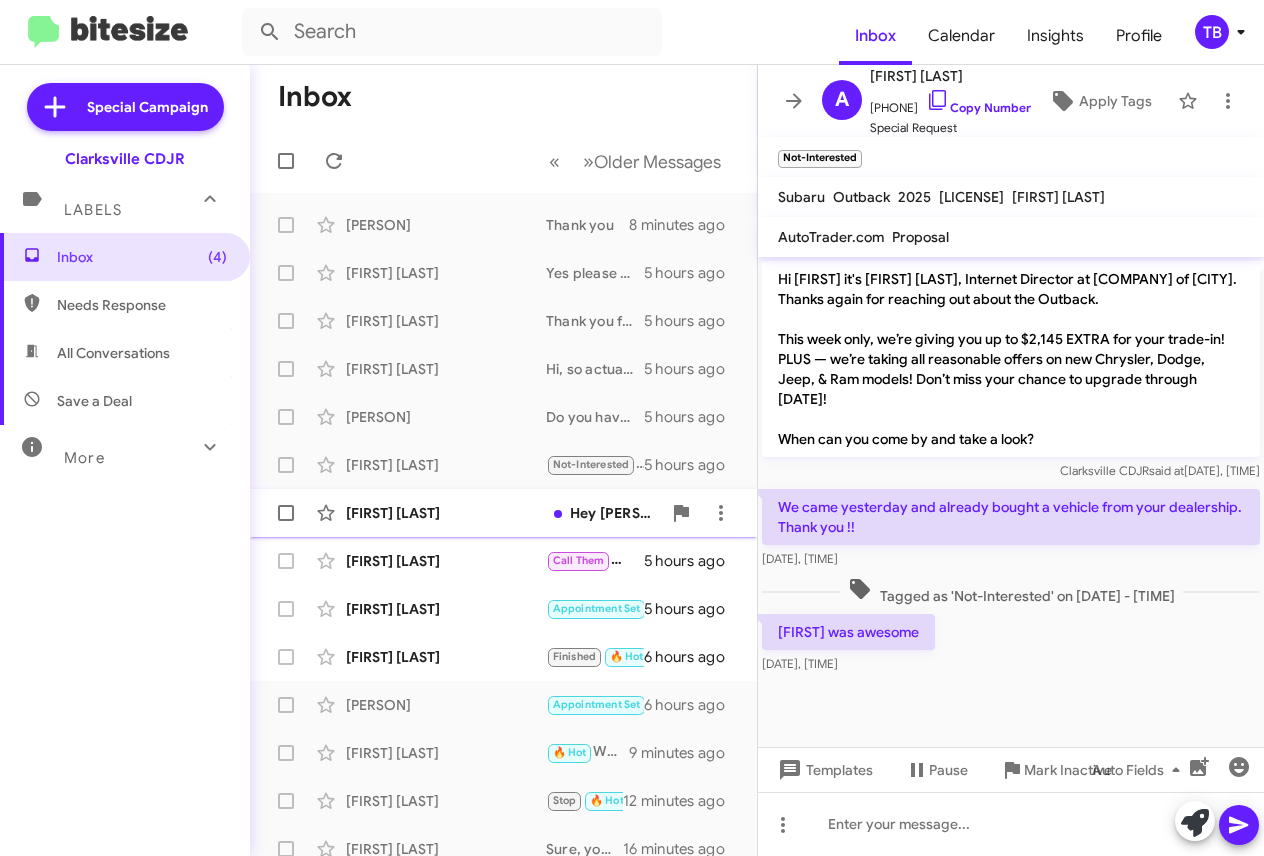 click on "[FIRST] [LAST]" 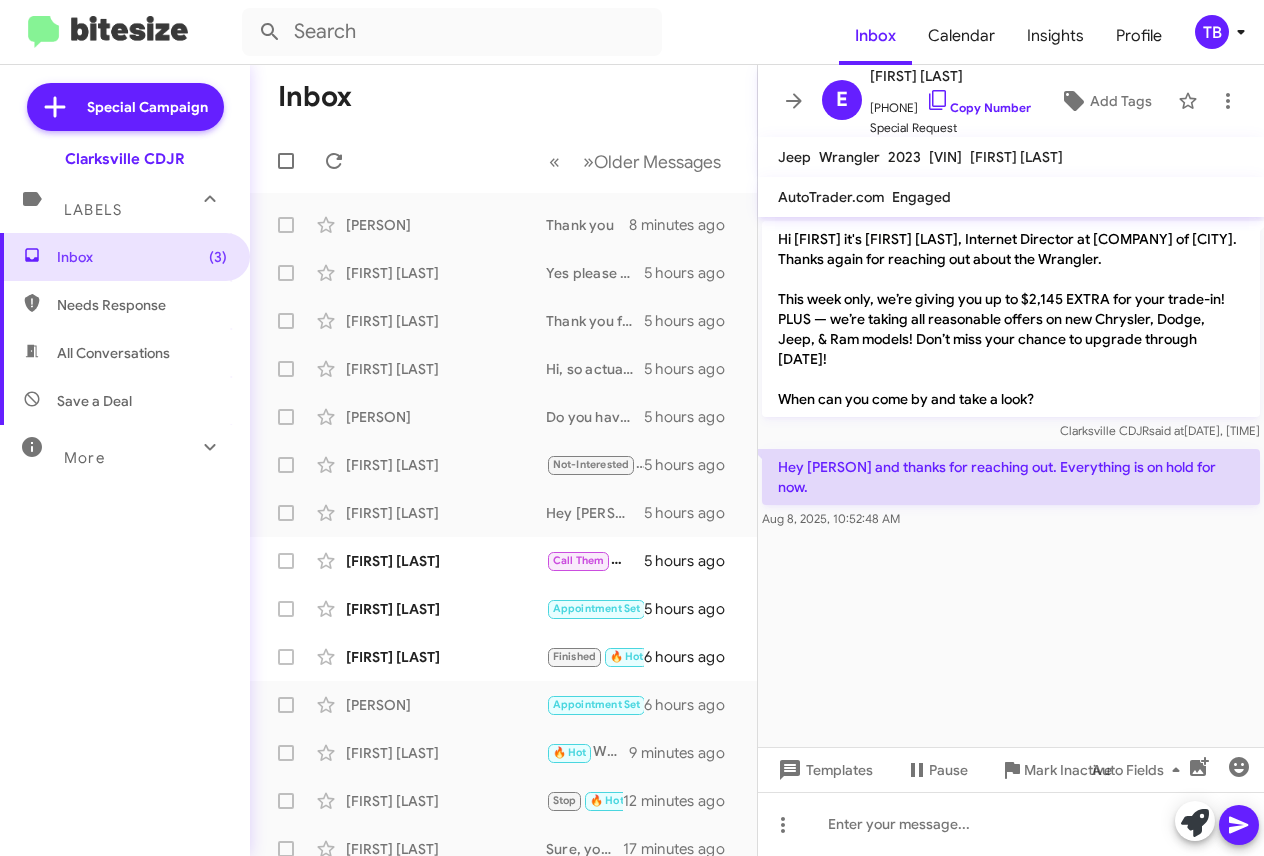 drag, startPoint x: 1241, startPoint y: 482, endPoint x: 792, endPoint y: 441, distance: 450.86804 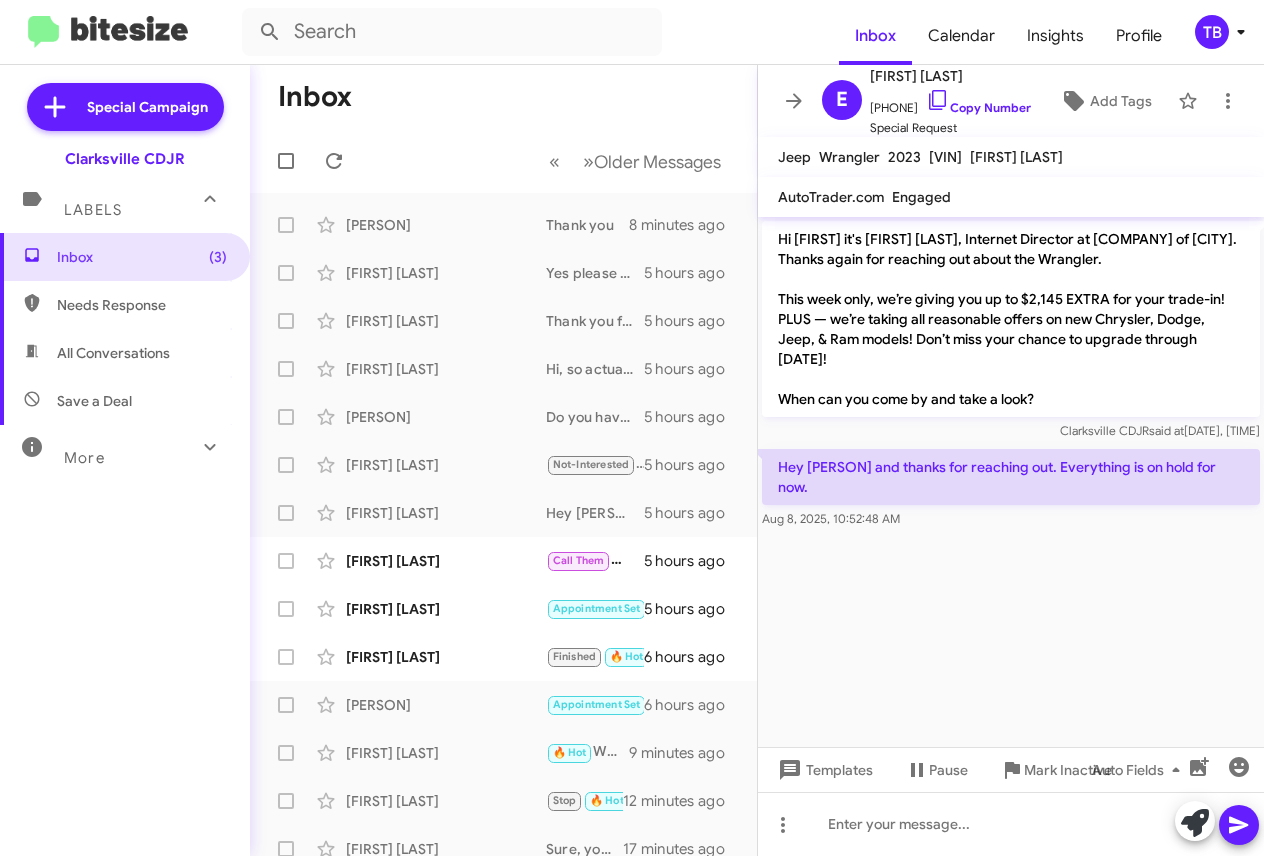click on "Hey [FIRST], and thanks for reaching out.  Everything is on hold for now.    [DATE], [TIME]" 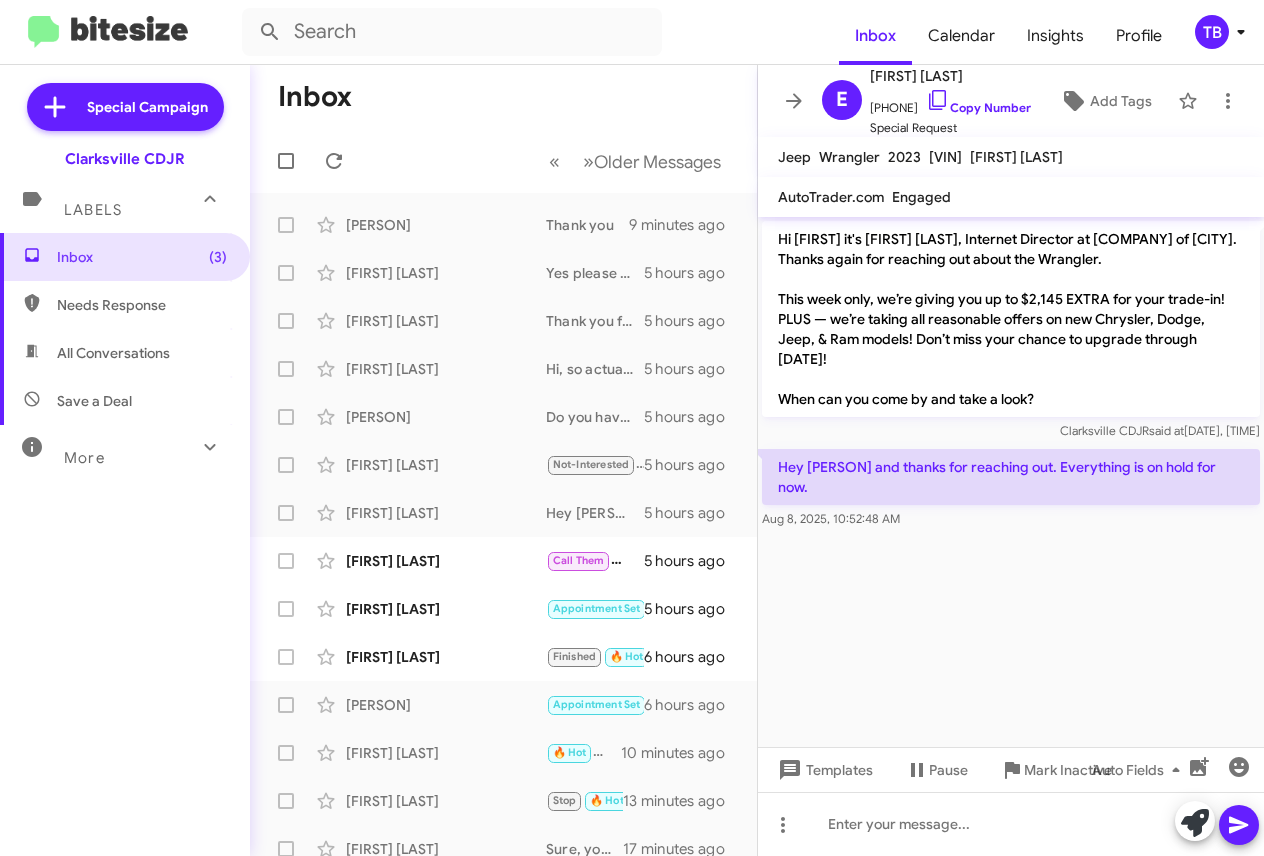 click on "Inbox  (3) Needs Response  All Conversations Save a Deal More Important  🔥 Hot Appointment Set
Starred Sent Sold Sold Responded Historic Reactivated Finished Opt out Paused Unpaused Phone Call" at bounding box center (125, 490) 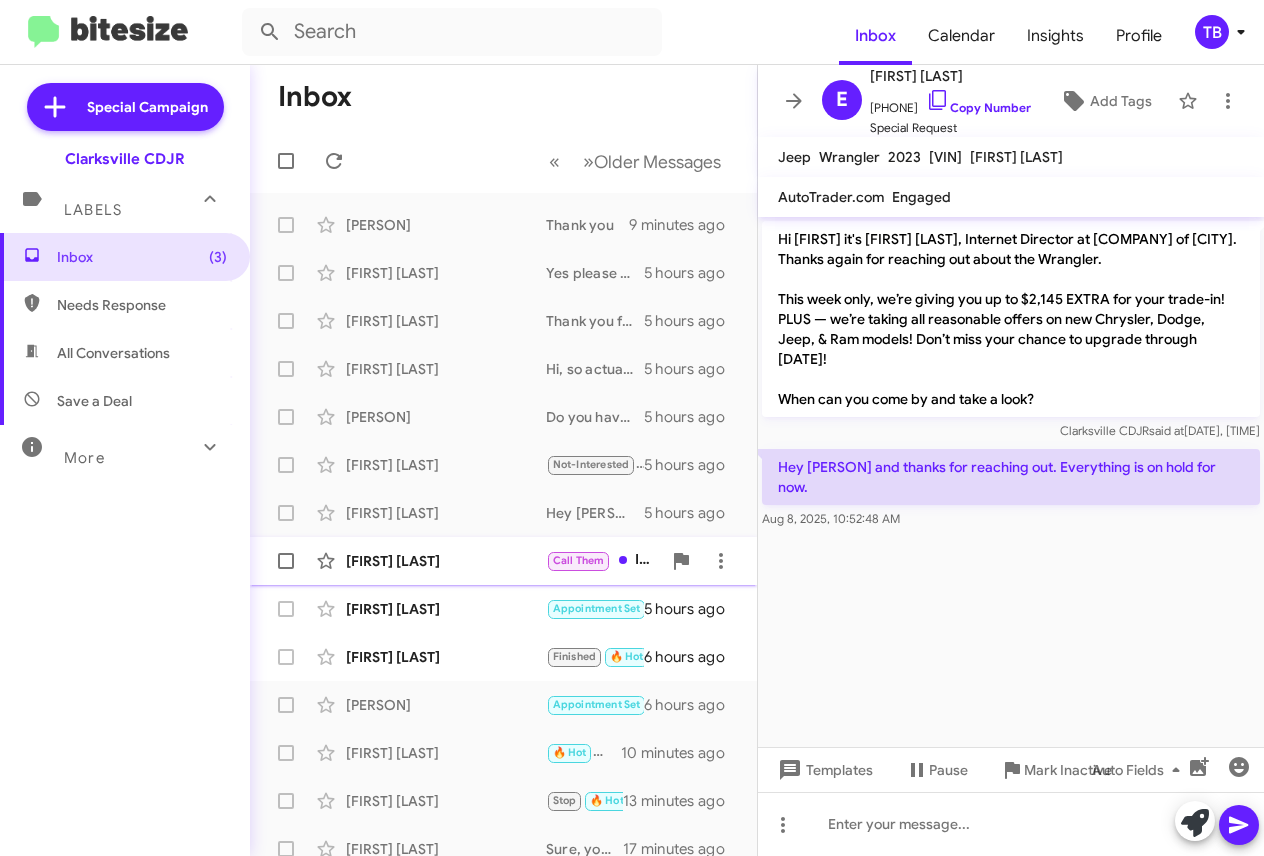click on "[FIRST] [LAST]" 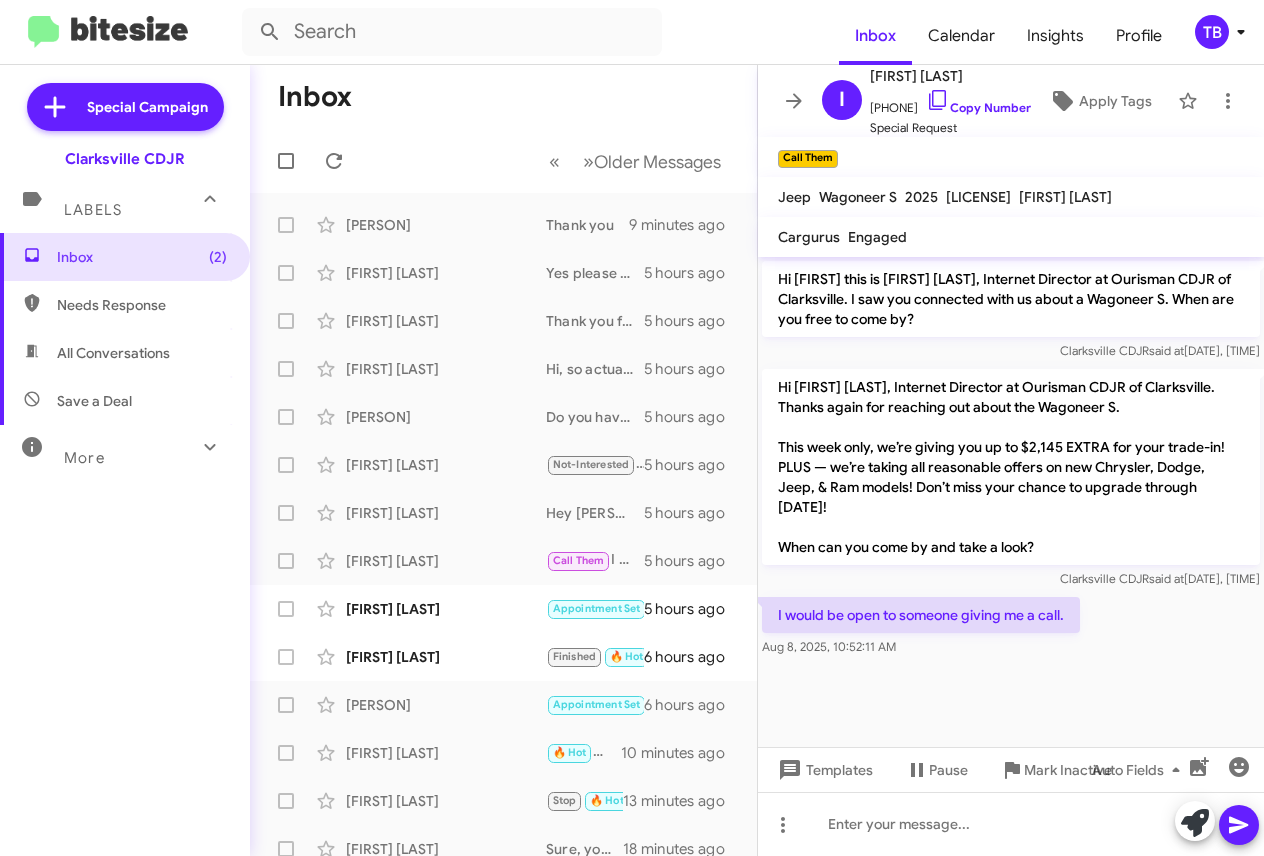 drag, startPoint x: 1096, startPoint y: 621, endPoint x: 1155, endPoint y: 616, distance: 59.211487 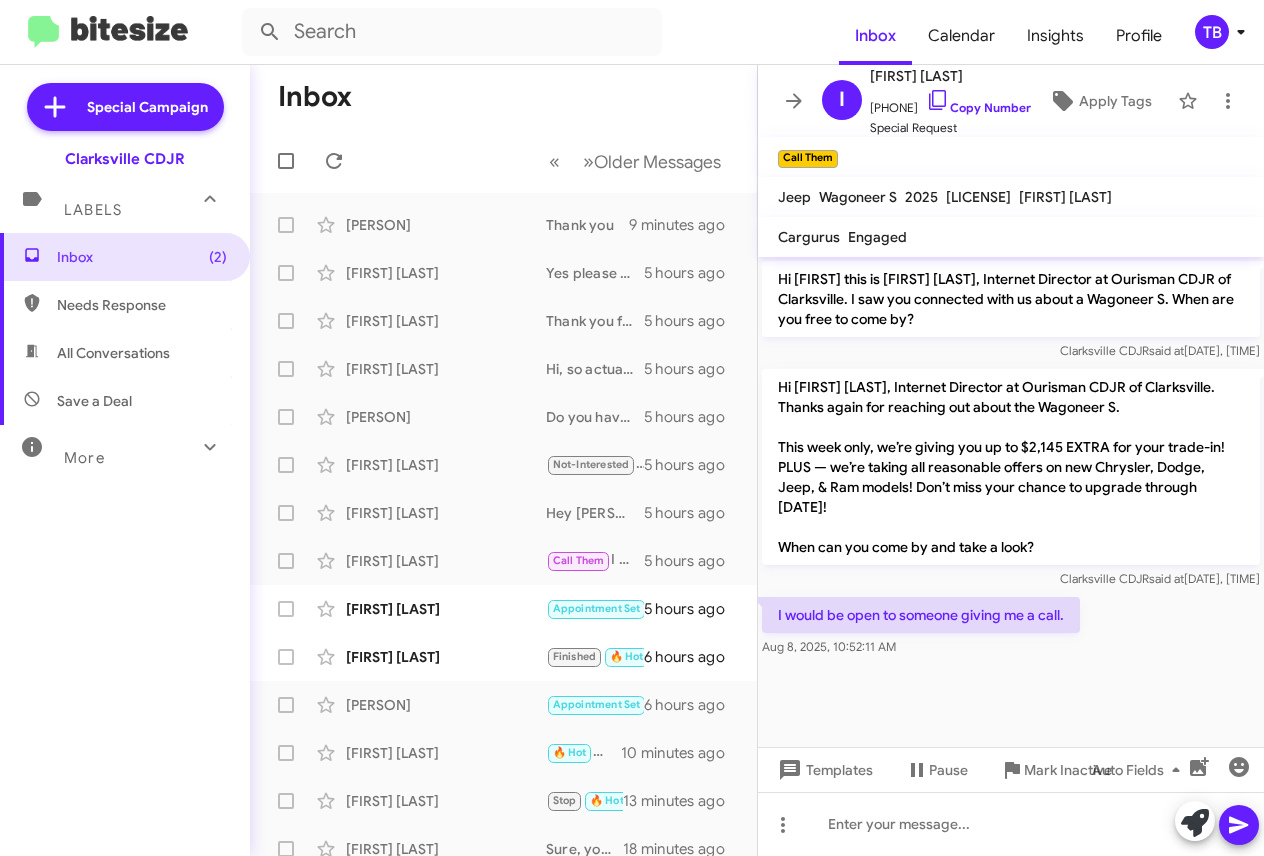 click on "I would be open to someone giving me a call.    [DATE], [TIME]" 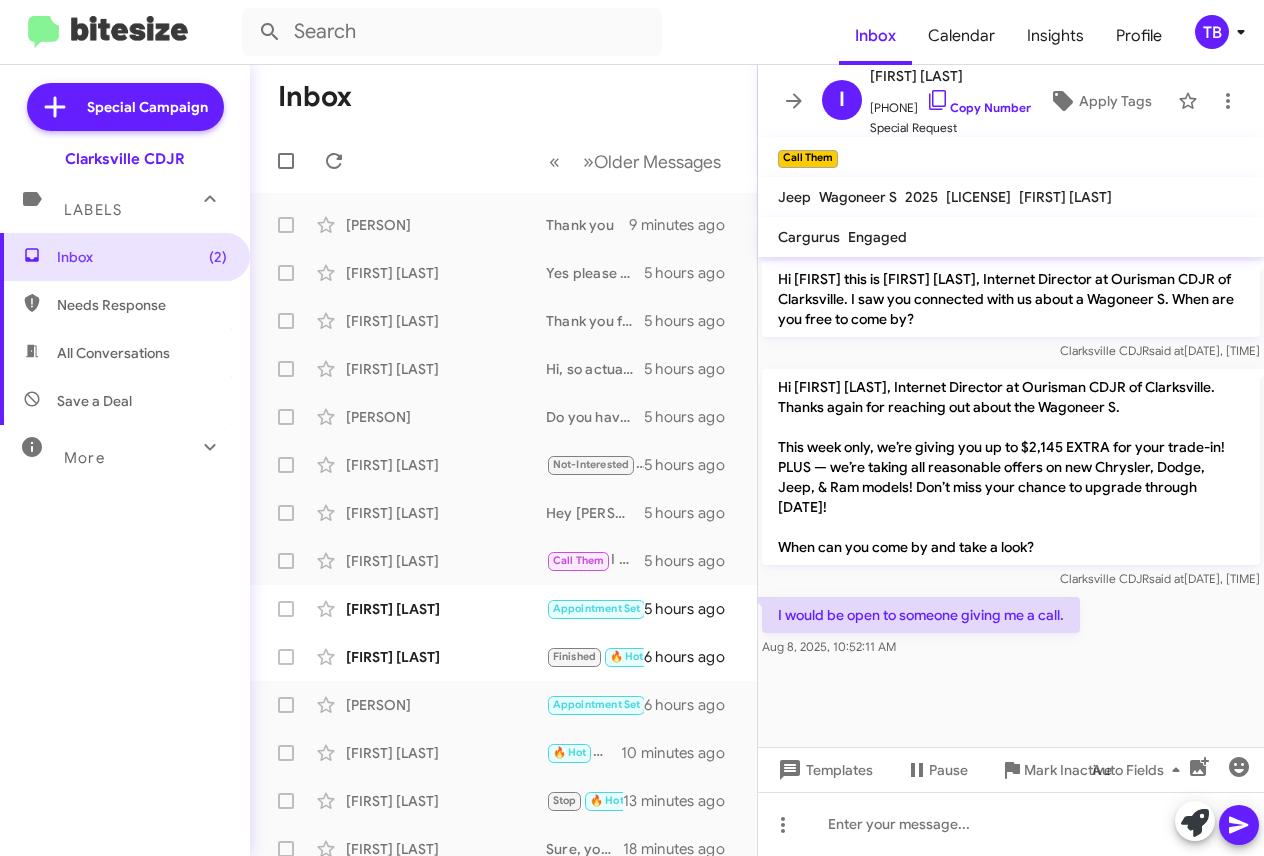click on "I would be open to someone giving me a call.    [DATE], [TIME]" 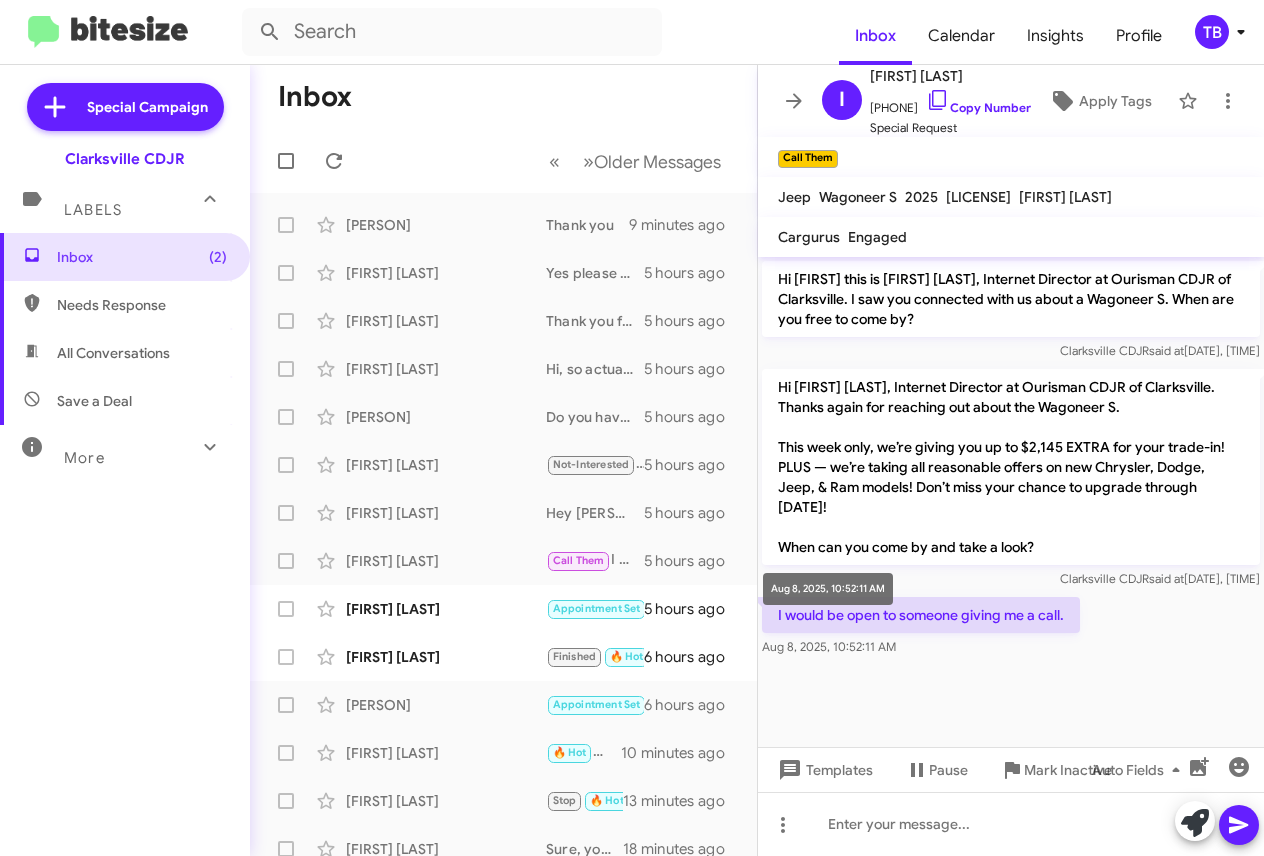drag, startPoint x: 931, startPoint y: 643, endPoint x: 921, endPoint y: 629, distance: 17.20465 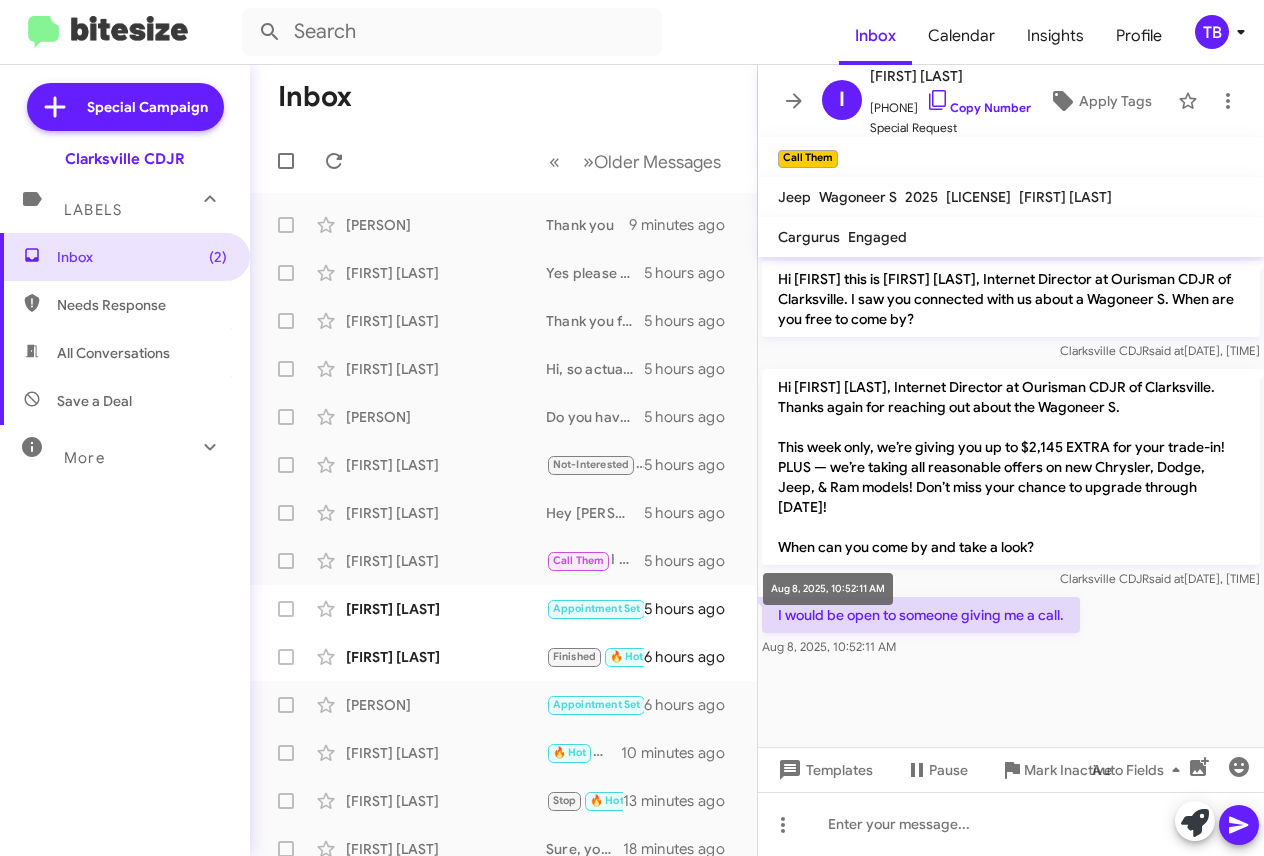click on "Hi [FIRST] this is [FIRST] [LAST], Internet Director at Ourisman CDJR of Clarksville. I saw you connected with us about a Wagoneer S. When are you free to come by? Clarksville CDJR   said at   Aug 6, 2025, 11:45:08 AM  Hi [FIRST] it's [FIRST] [LAST], Internet Director at Ourisman CDJR of Clarksville. Thanks again for reaching out about the Wagoneer S.
This week only, we’re giving you up to $2,145 EXTRA for your trade-in!  PLUS — we’re taking all reasonable offers on new Chrysler, Dodge, Jeep, & Ram models! Don’t miss your chance to upgrade through 8/10/2025!
When can you come by and take a look? Clarksville CDJR   said at   Aug 8, 2025, 10:46:24 AM  I would be open to someone giving me a call.    Aug 8, 2025, 10:52:11 AM" 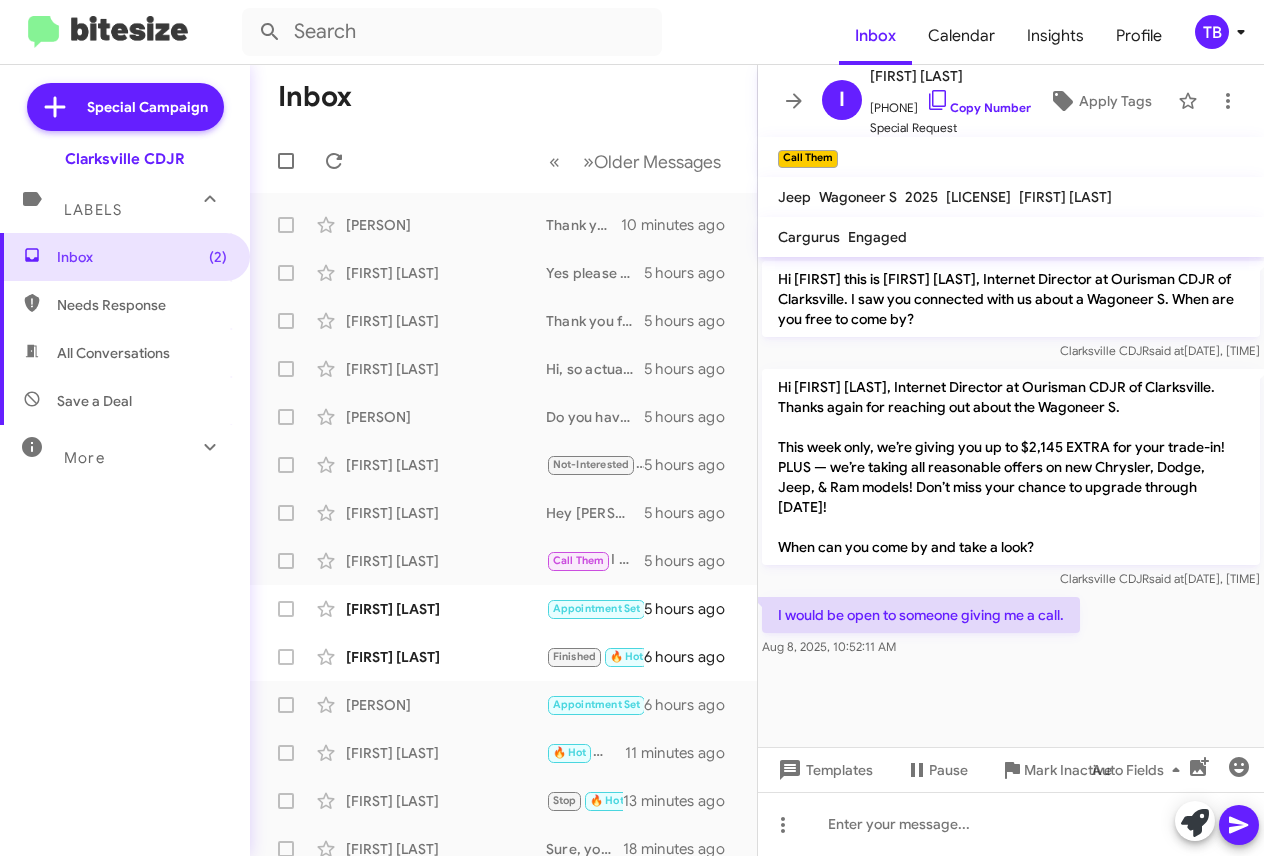 click 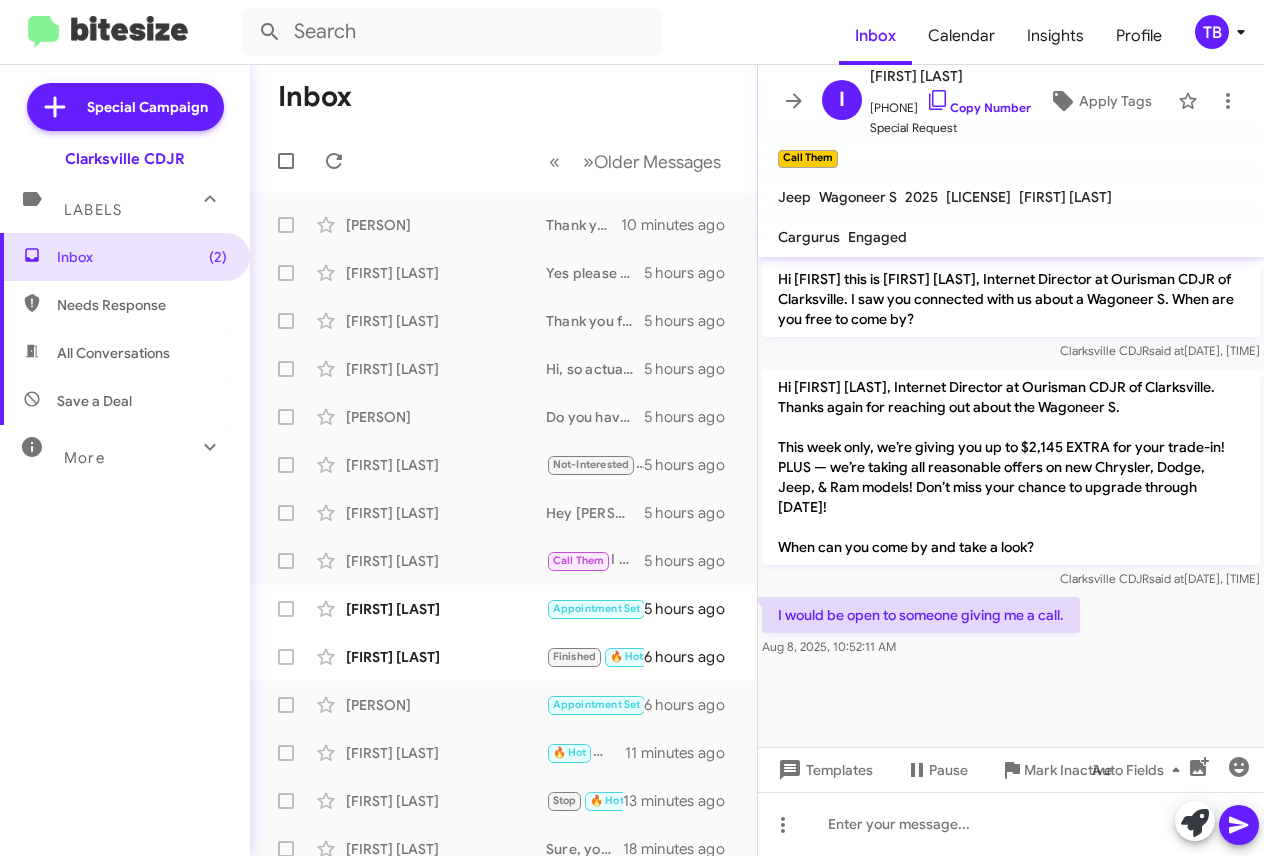 click 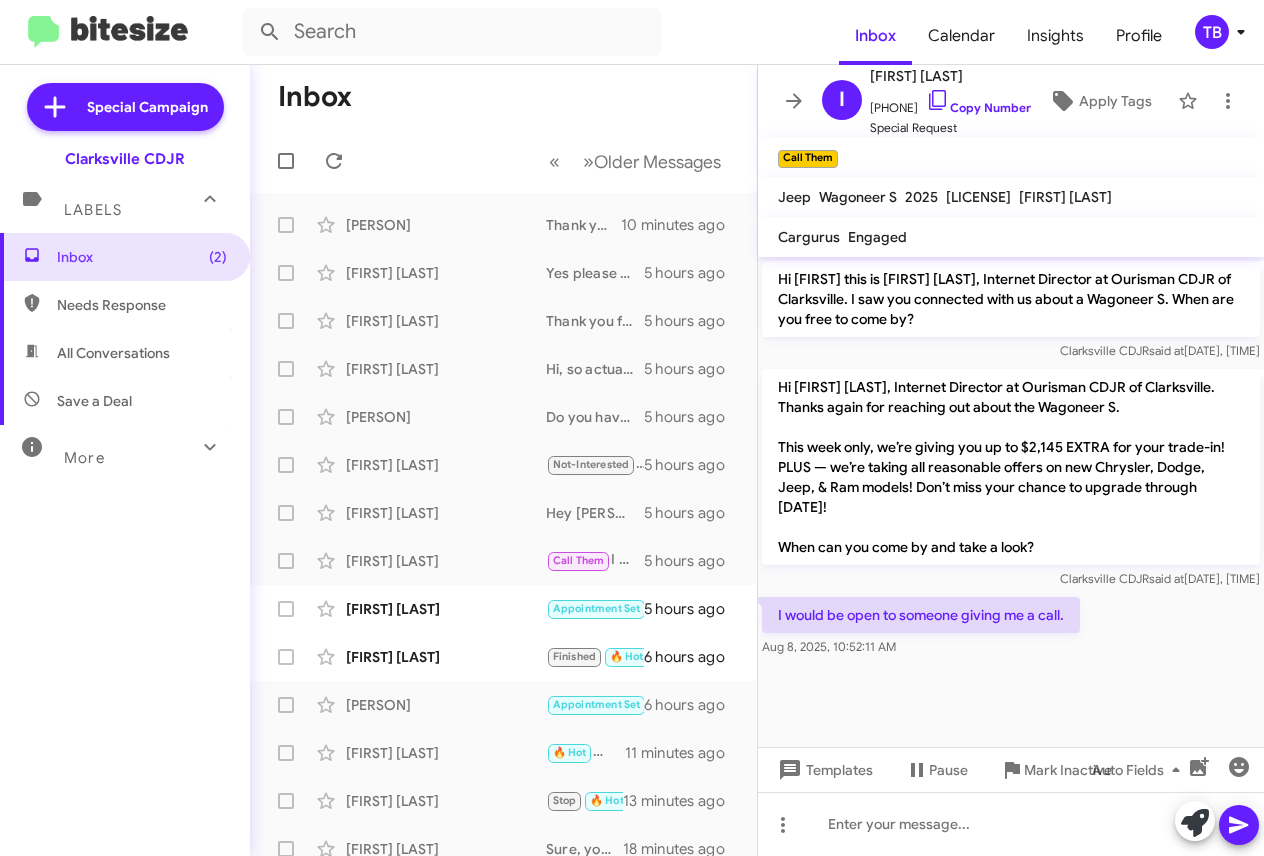 click on "Hi [FIRST] this is [FIRST] [LAST], Internet Director at Ourisman CDJR of Clarksville. I saw you connected with us about a Wagoneer S. When are you free to come by? Clarksville CDJR   said at   Aug 6, 2025, 11:45:08 AM  Hi [FIRST] it's [FIRST] [LAST], Internet Director at Ourisman CDJR of Clarksville. Thanks again for reaching out about the Wagoneer S.
This week only, we’re giving you up to $2,145 EXTRA for your trade-in!  PLUS — we’re taking all reasonable offers on new Chrysler, Dodge, Jeep, & Ram models! Don’t miss your chance to upgrade through 8/10/2025!
When can you come by and take a look? Clarksville CDJR   said at   Aug 8, 2025, 10:46:24 AM  I would be open to someone giving me a call.    Aug 8, 2025, 10:52:11 AM" 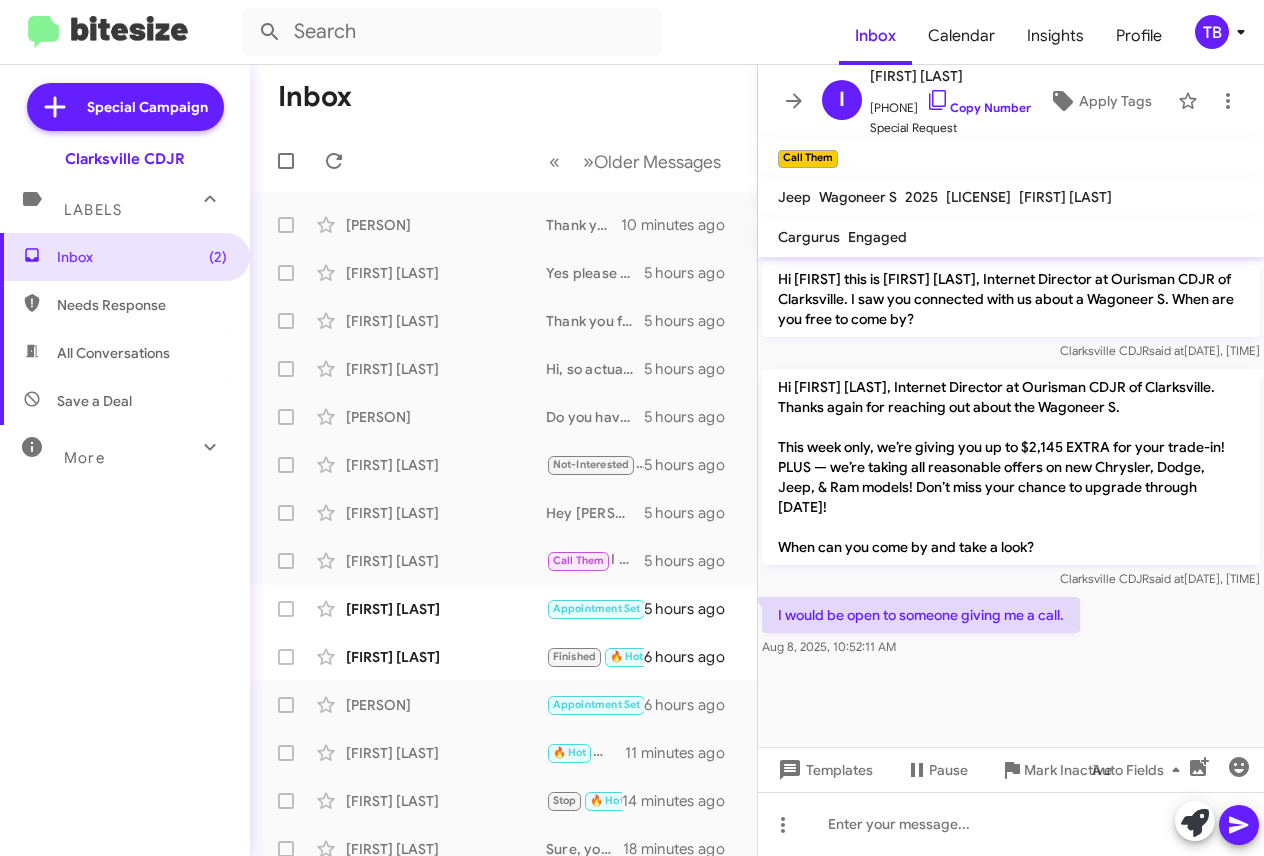 drag, startPoint x: 907, startPoint y: 596, endPoint x: 939, endPoint y: 657, distance: 68.88396 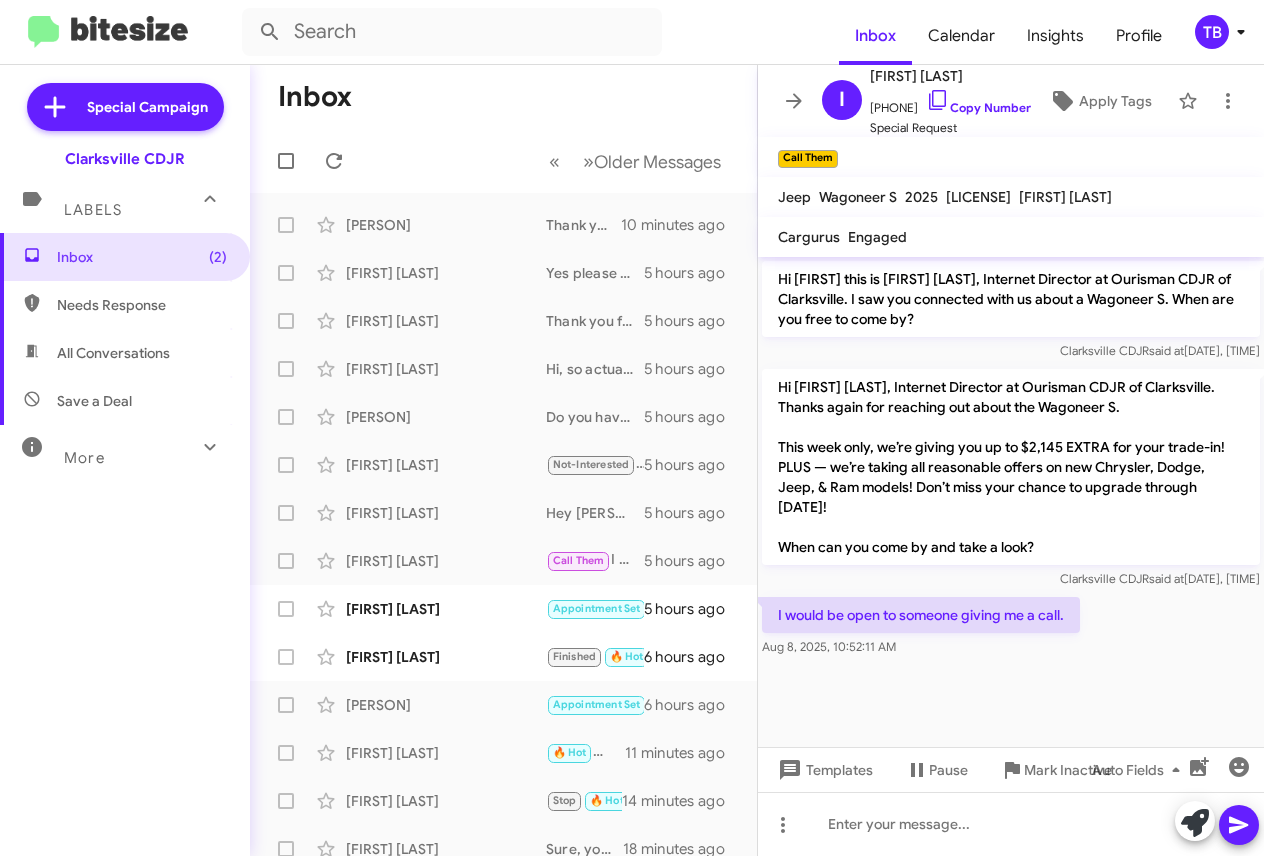 click on "Hi [FIRST] this is [FIRST] [LAST], Internet Director at Ourisman CDJR of Clarksville. I saw you connected with us about a Wagoneer S. When are you free to come by? Clarksville CDJR   said at   Aug 6, 2025, 11:45:08 AM  Hi [FIRST] it's [FIRST] [LAST], Internet Director at Ourisman CDJR of Clarksville. Thanks again for reaching out about the Wagoneer S.
This week only, we’re giving you up to $2,145 EXTRA for your trade-in!  PLUS — we’re taking all reasonable offers on new Chrysler, Dodge, Jeep, & Ram models! Don’t miss your chance to upgrade through 8/10/2025!
When can you come by and take a look? Clarksville CDJR   said at   Aug 8, 2025, 10:46:24 AM  I would be open to someone giving me a call.    Aug 8, 2025, 10:52:11 AM" 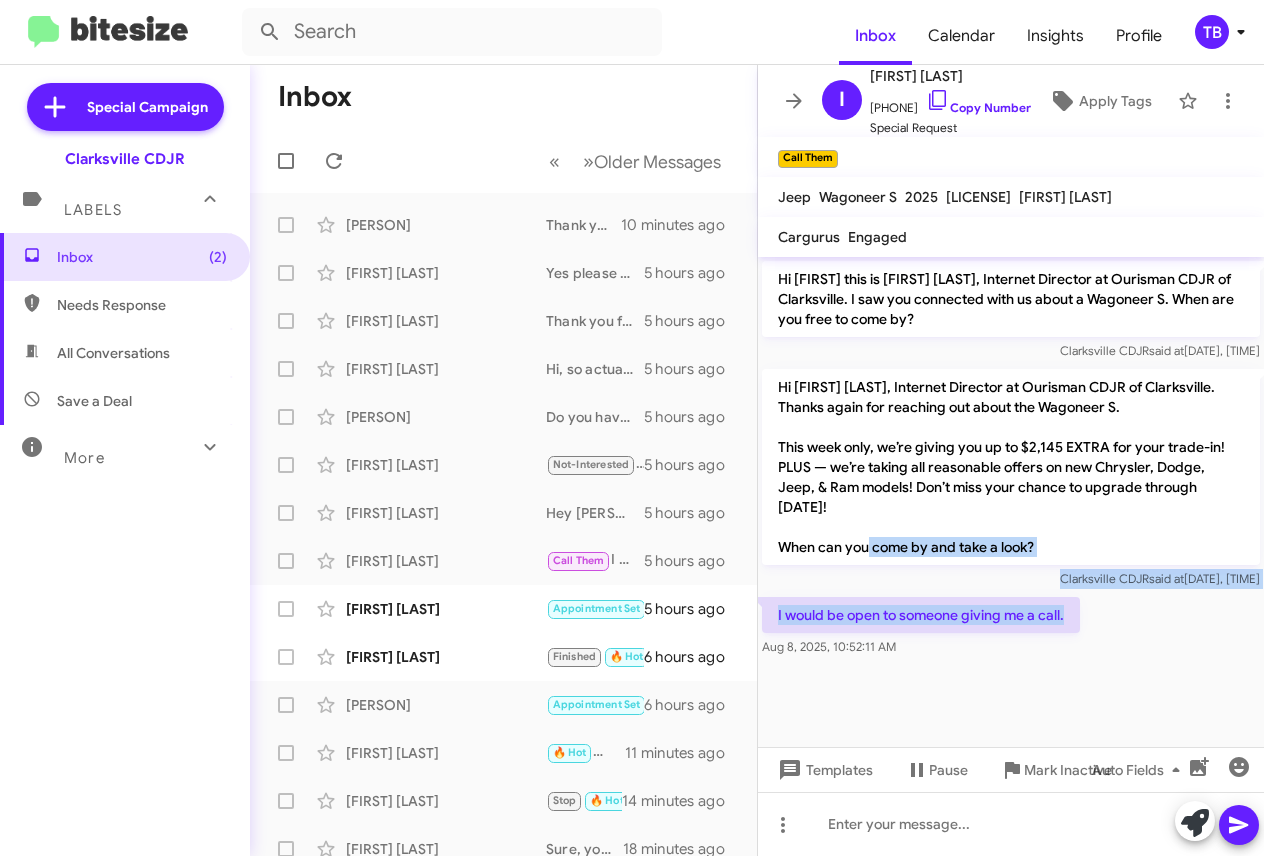 drag, startPoint x: 1068, startPoint y: 595, endPoint x: 771, endPoint y: 529, distance: 304.24496 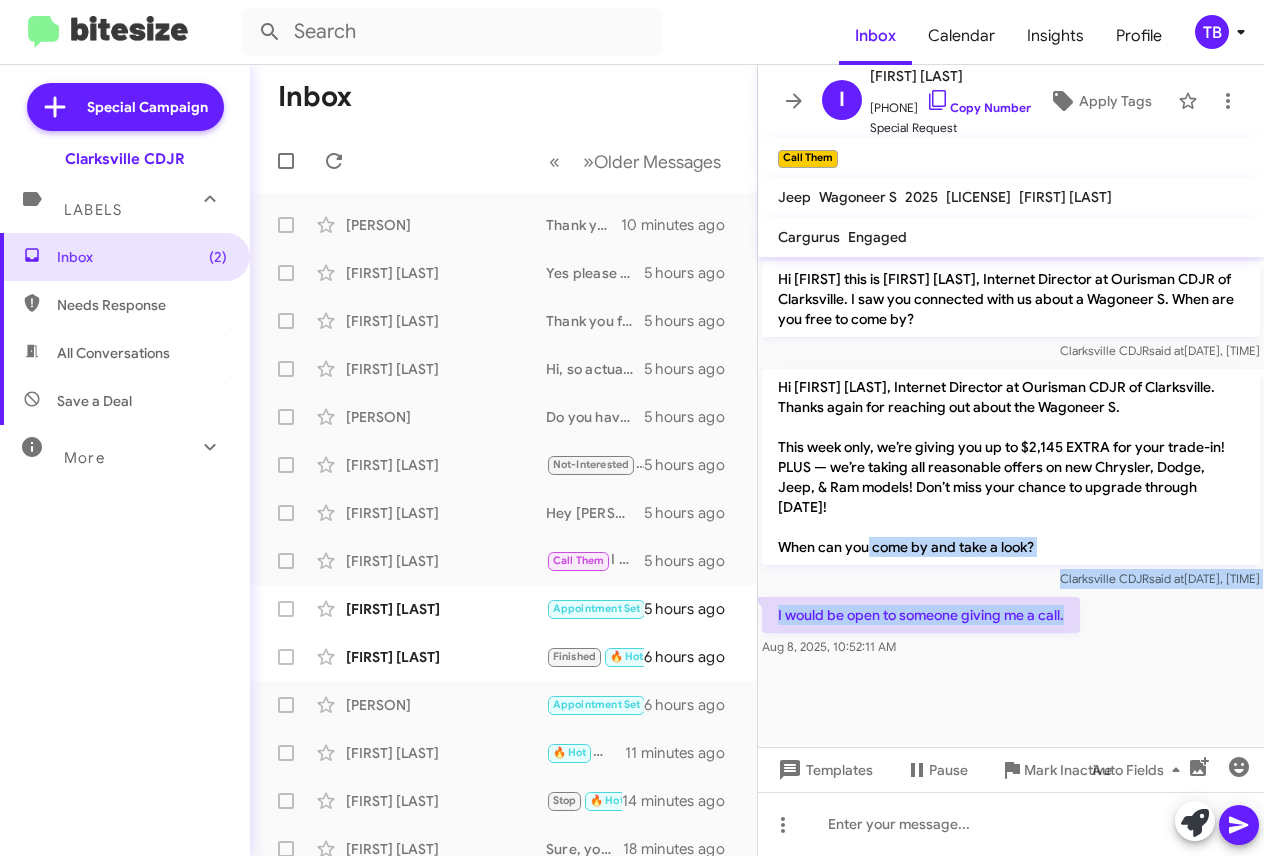 click on "Hi [FIRST] this is [FIRST] [LAST], Internet Director at Ourisman CDJR of Clarksville. I saw you connected with us about a Wagoneer S. When are you free to come by? Clarksville CDJR   said at   Aug 6, 2025, 11:45:08 AM  Hi [FIRST] it's [FIRST] [LAST], Internet Director at Ourisman CDJR of Clarksville. Thanks again for reaching out about the Wagoneer S.
This week only, we’re giving you up to $2,145 EXTRA for your trade-in!  PLUS — we’re taking all reasonable offers on new Chrysler, Dodge, Jeep, & Ram models! Don’t miss your chance to upgrade through 8/10/2025!
When can you come by and take a look? Clarksville CDJR   said at   Aug 8, 2025, 10:46:24 AM  I would be open to someone giving me a call.    Aug 8, 2025, 10:52:11 AM" 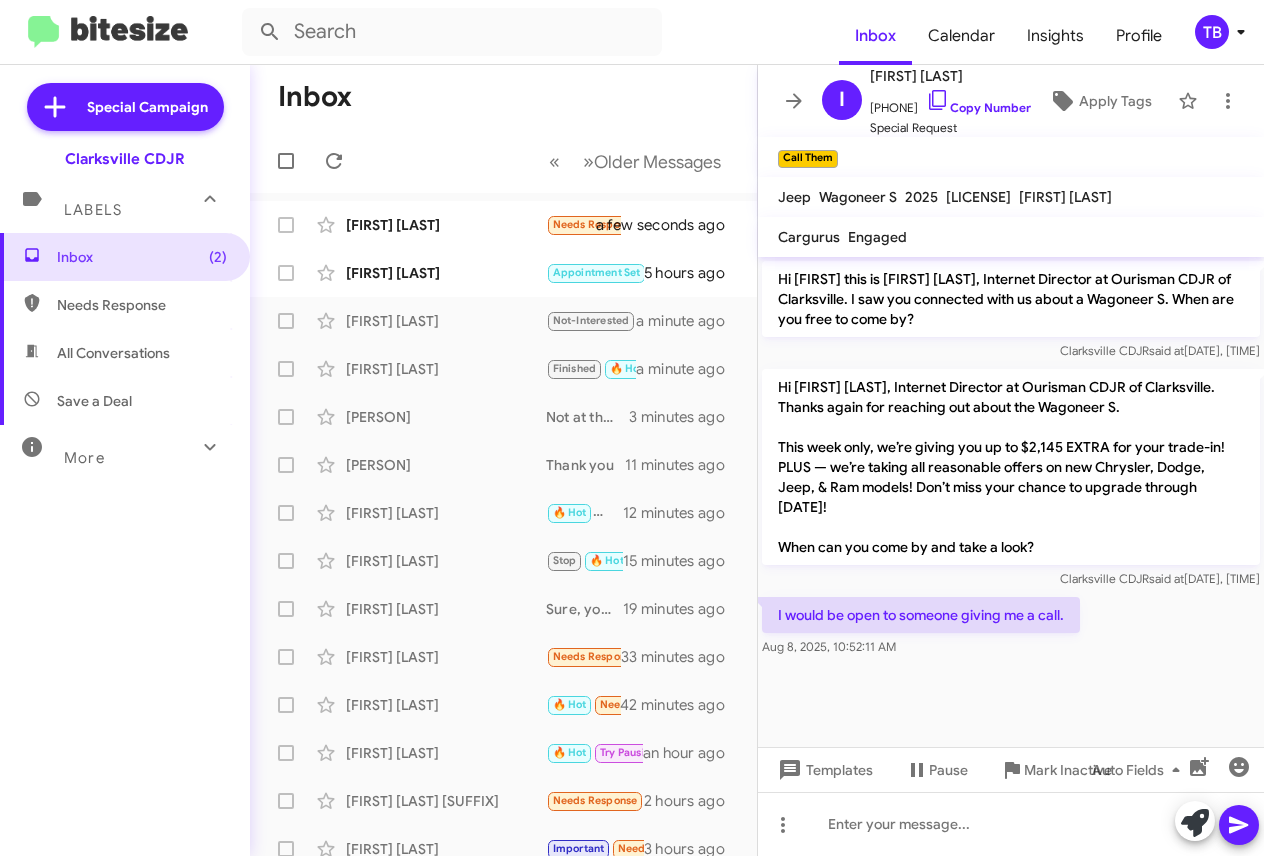 click on "Inbox  (2) Needs Response  All Conversations Save a Deal More Important  🔥 Hot Appointment Set
Starred Sent Sold Sold Responded Historic Reactivated Finished Opt out Paused Unpaused Phone Call" at bounding box center (125, 490) 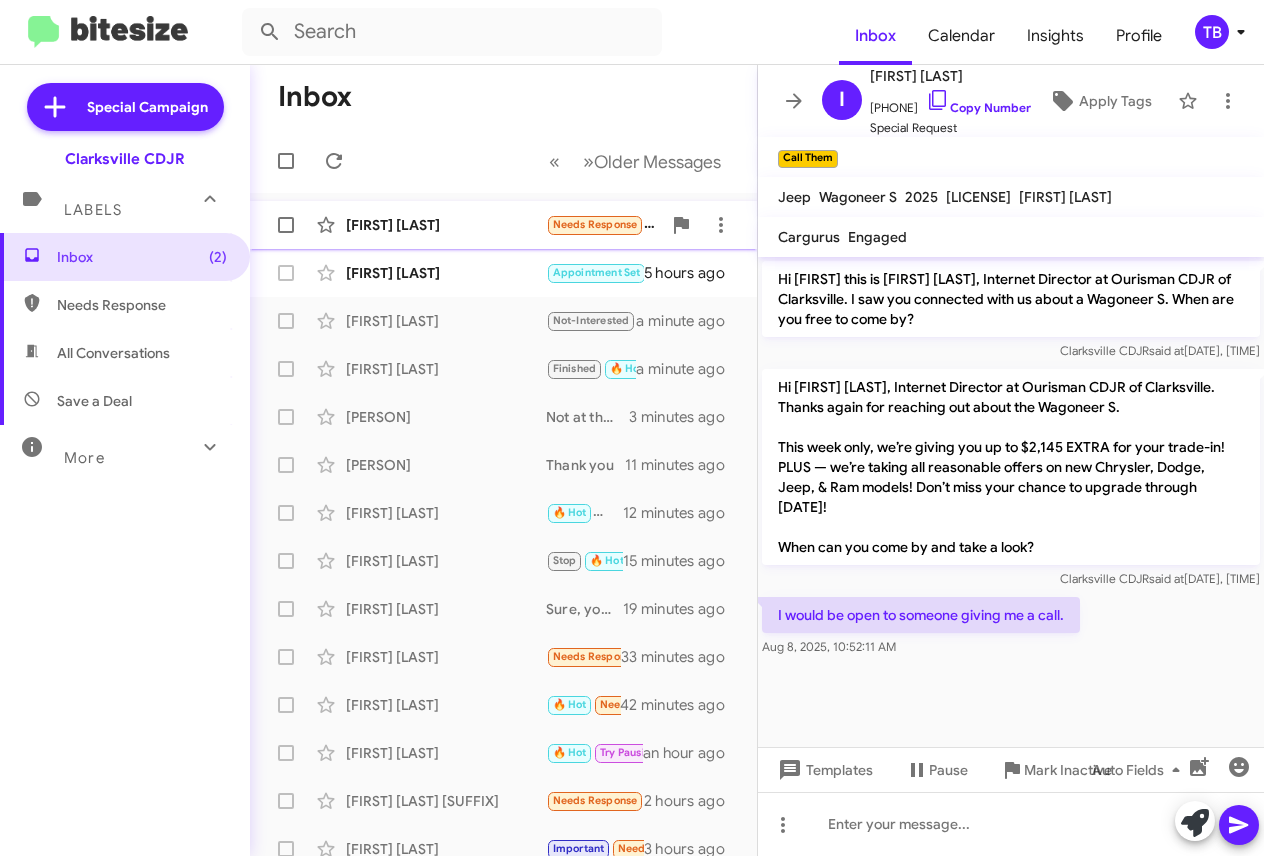 click on "[FIRST] [LAST]" 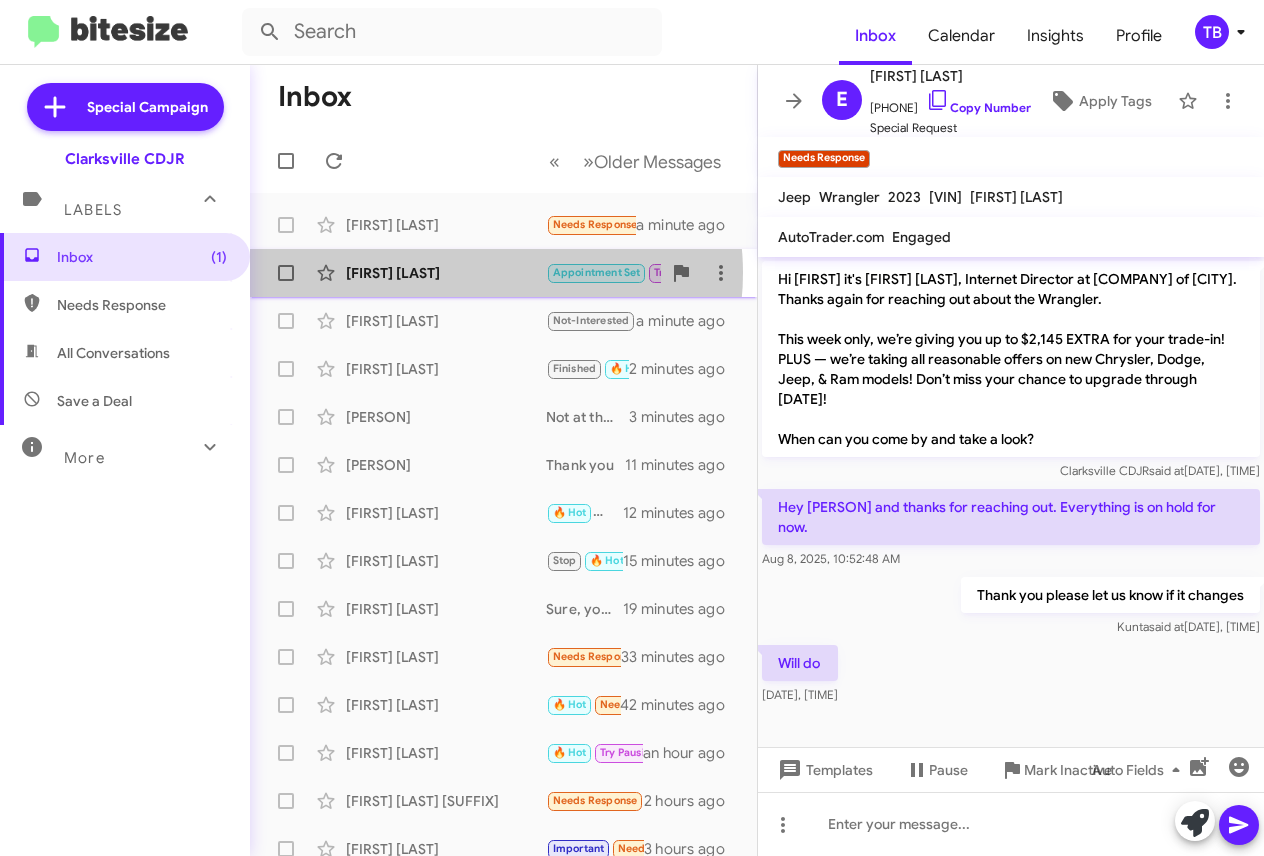 click on "[FIRST] [LAST]" 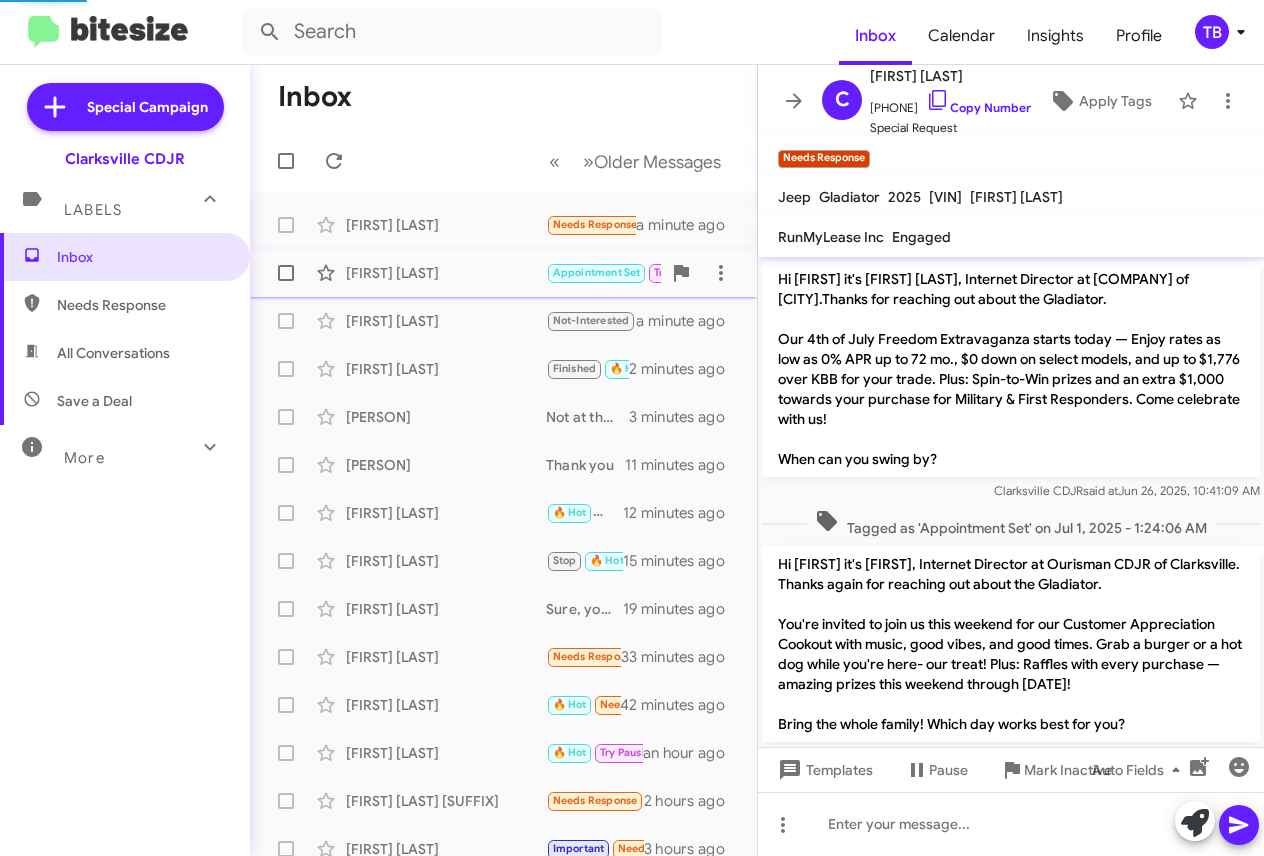 scroll, scrollTop: 1633, scrollLeft: 0, axis: vertical 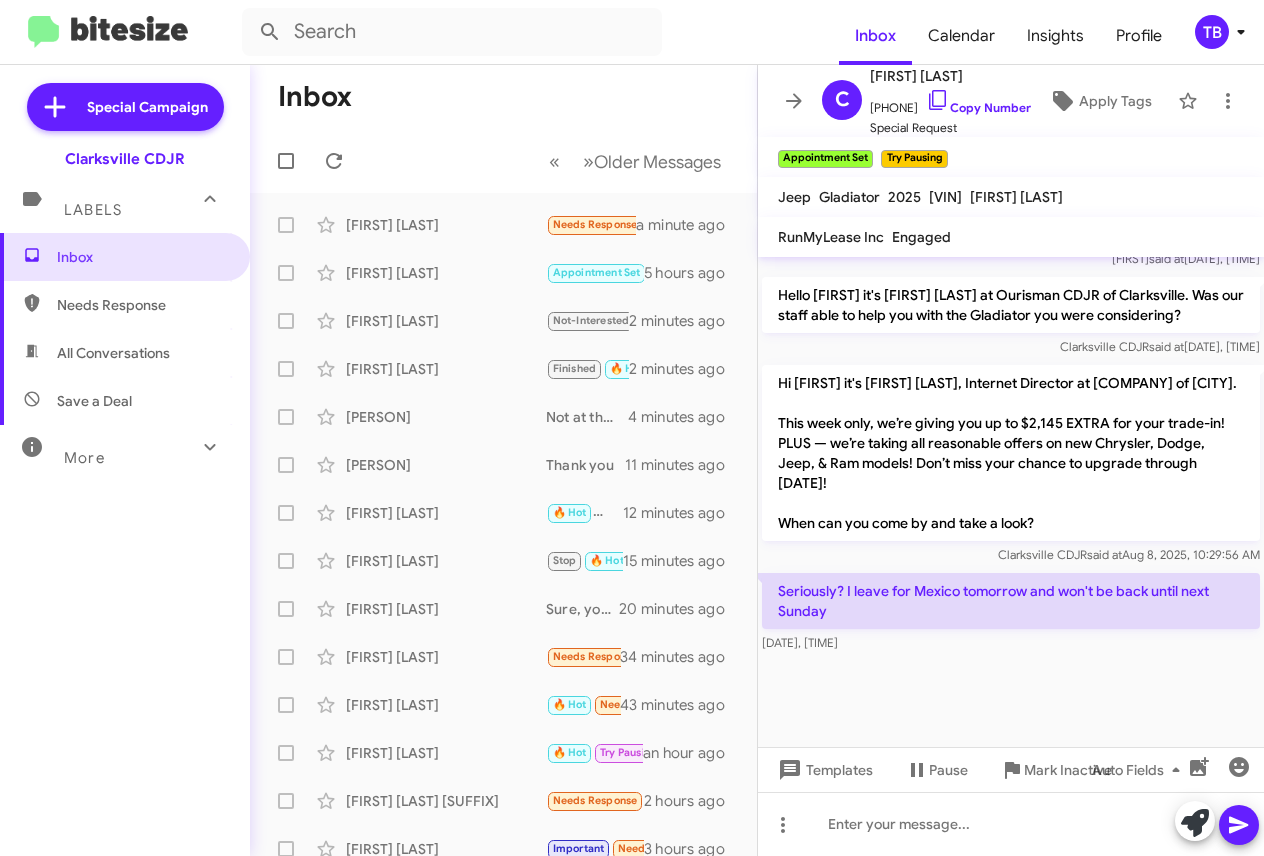 drag, startPoint x: 929, startPoint y: 633, endPoint x: 769, endPoint y: 417, distance: 268.80475 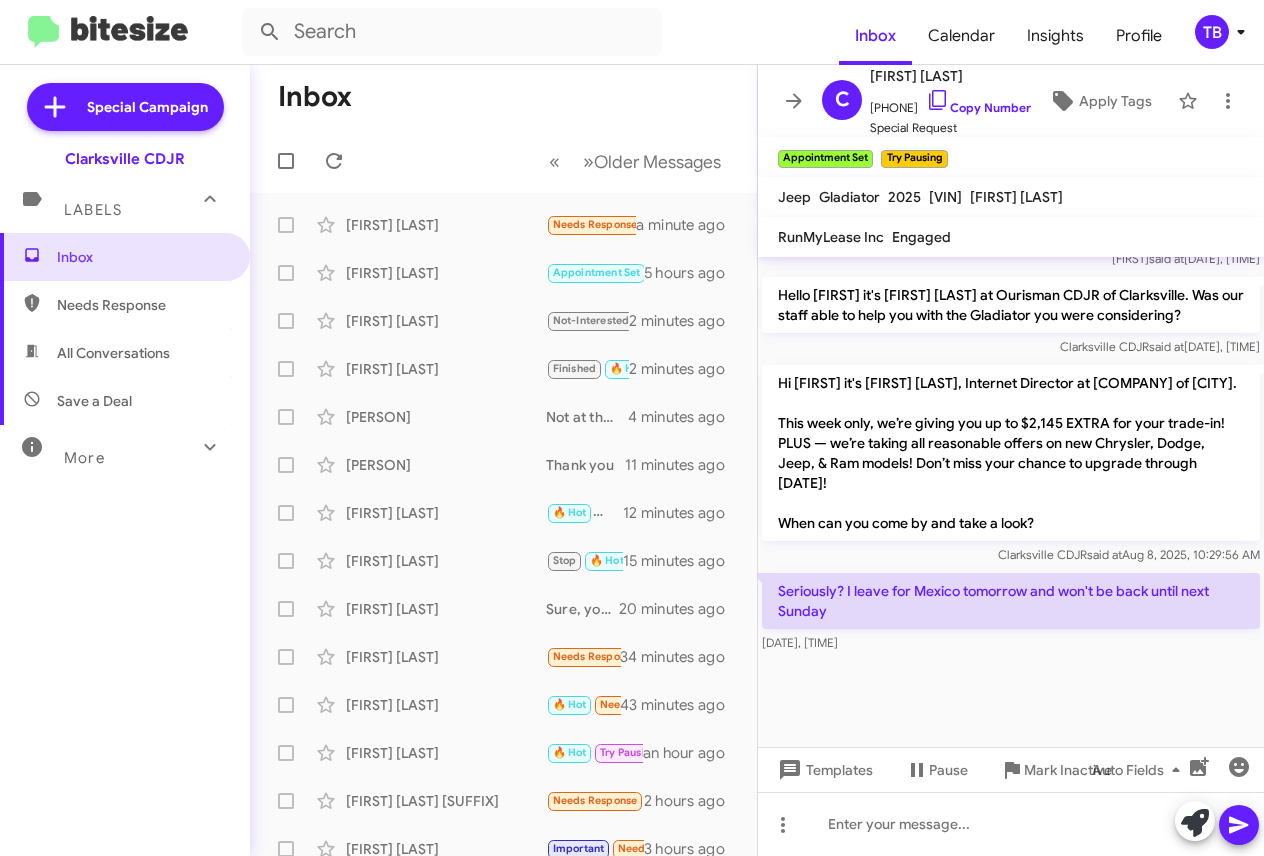 click on "Hi [FIRST] it's [FIRST] [LAST], Internet Director at Ourisman CDJR of Clarksville.Thanks for reaching out about the Gladiator.
Our 4th of July Freedom Extravaganza starts today — Enjoy rates as low as 0% APR up to 72 mo., $0 down on select models, and up to $1,776 over KBB for your trade. Plus: Spin-to-Win prizes and an extra $1,000 towards your purchase for Military & First Responders. Come celebrate with us!
When can you swing by? Clarksville CDJR   said at   [DATE], [TIME]   Tagged as 'Appointment Set' on [DATE] - [TIME]  Hi [FIRST] it's [FIRST] [LAST], Internet Director at Ourisman CDJR of Clarksville. Thanks again for reaching out about the Gladiator.
You're invited to join us this weekend for our Customer Appreciation Cookout with music, good vibes, and good times. Grab a burger or a hot dog while you're here- our treat! Plus: Raffles with every purchase — amazing prizes this weekend through [DATE]!
Bring the whole family!  Which day works best for you? Clarksville CDJR" 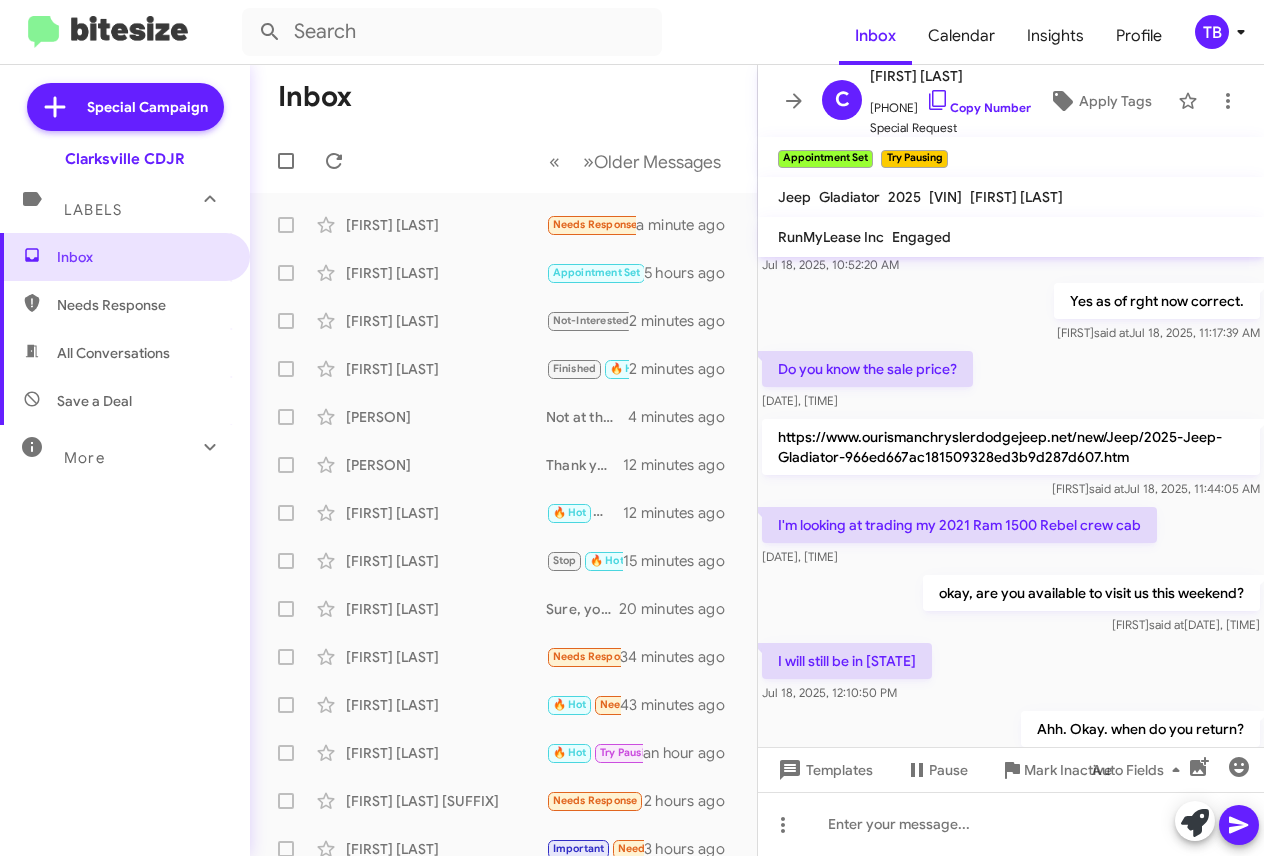scroll, scrollTop: 933, scrollLeft: 0, axis: vertical 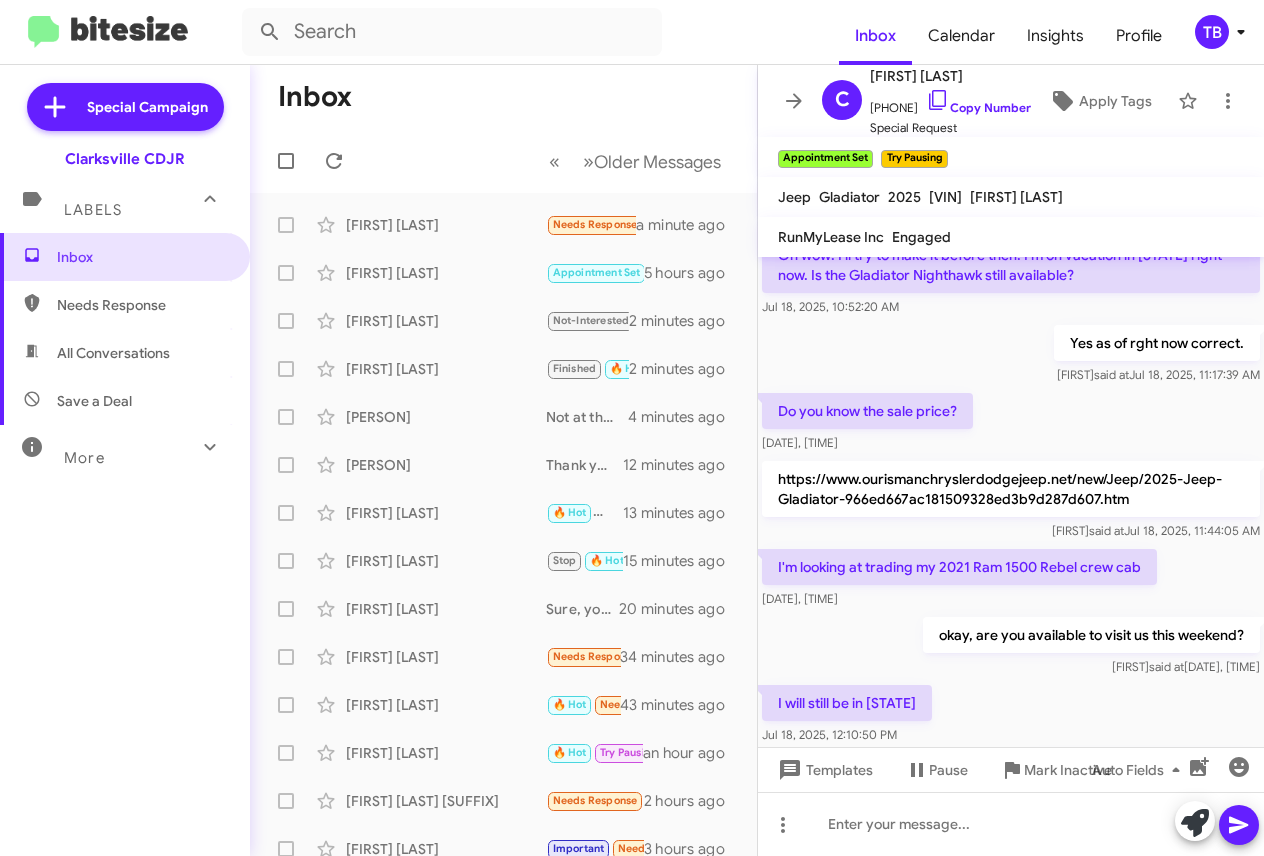 click on "Inbox  Needs Response  All Conversations Save a Deal More Important  🔥 Hot Appointment Set
Starred Sent Sold Sold Responded Historic Reactivated Finished Opt out Paused Unpaused Phone Call" at bounding box center [125, 490] 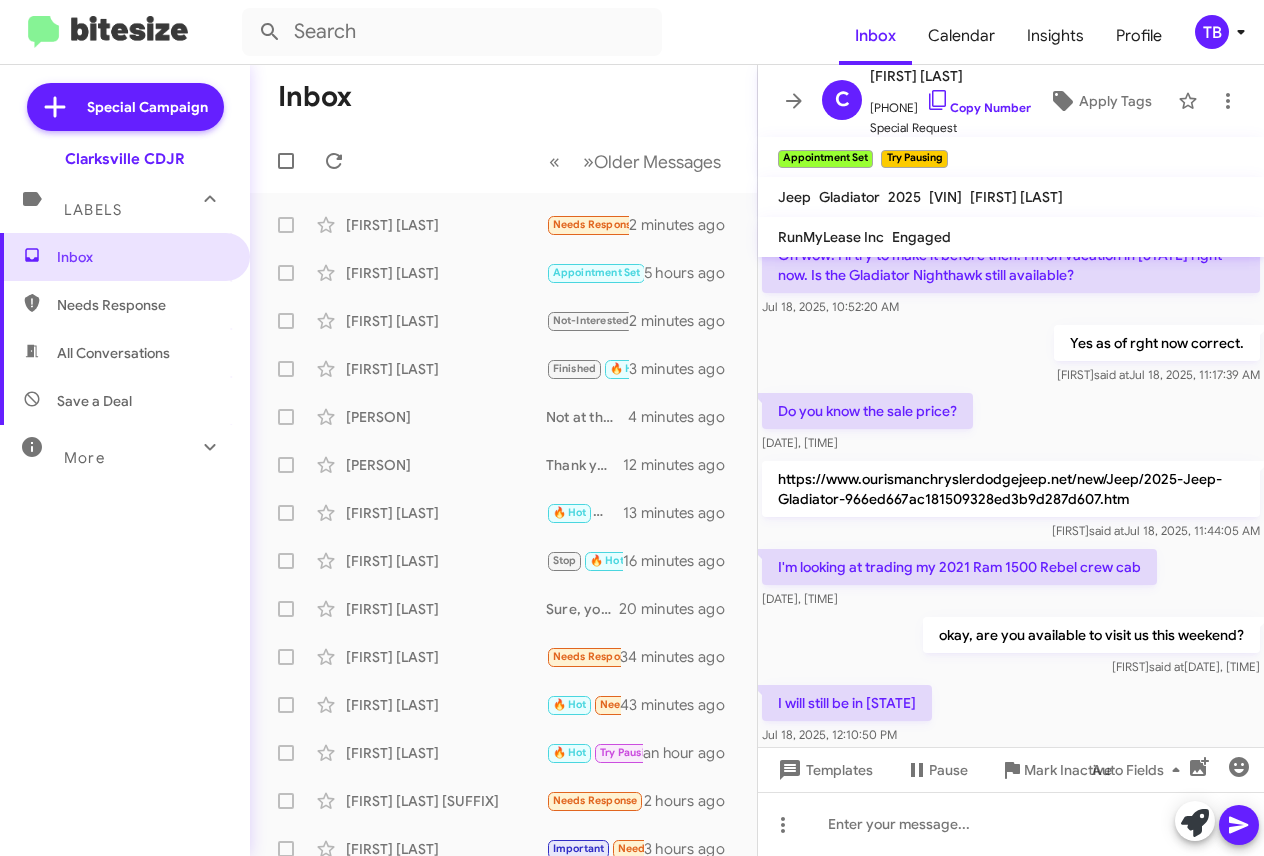click on "Inbox  Needs Response  All Conversations Save a Deal More Important  🔥 Hot Appointment Set
Starred Sent Sold Sold Responded Historic Reactivated Finished Opt out Paused Unpaused Phone Call" at bounding box center [125, 490] 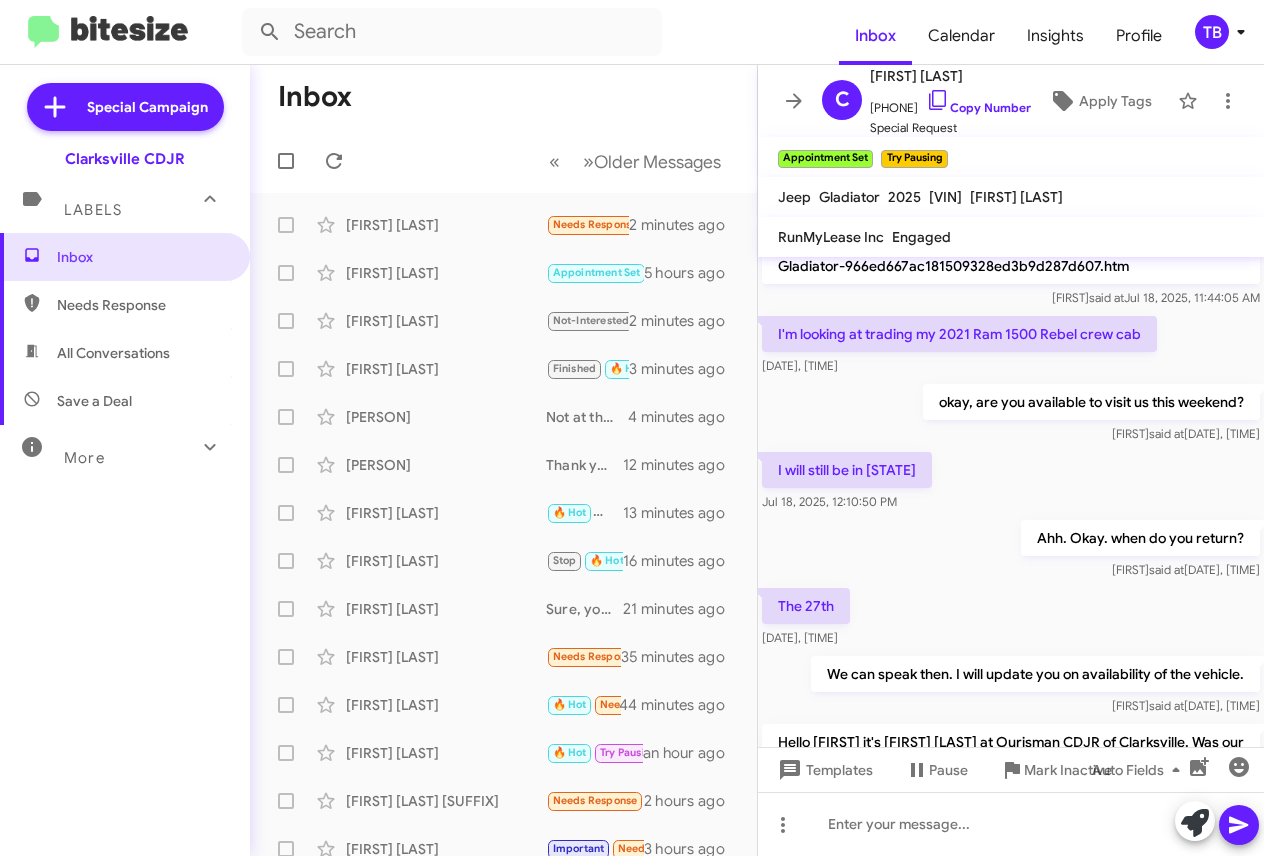 scroll, scrollTop: 1633, scrollLeft: 0, axis: vertical 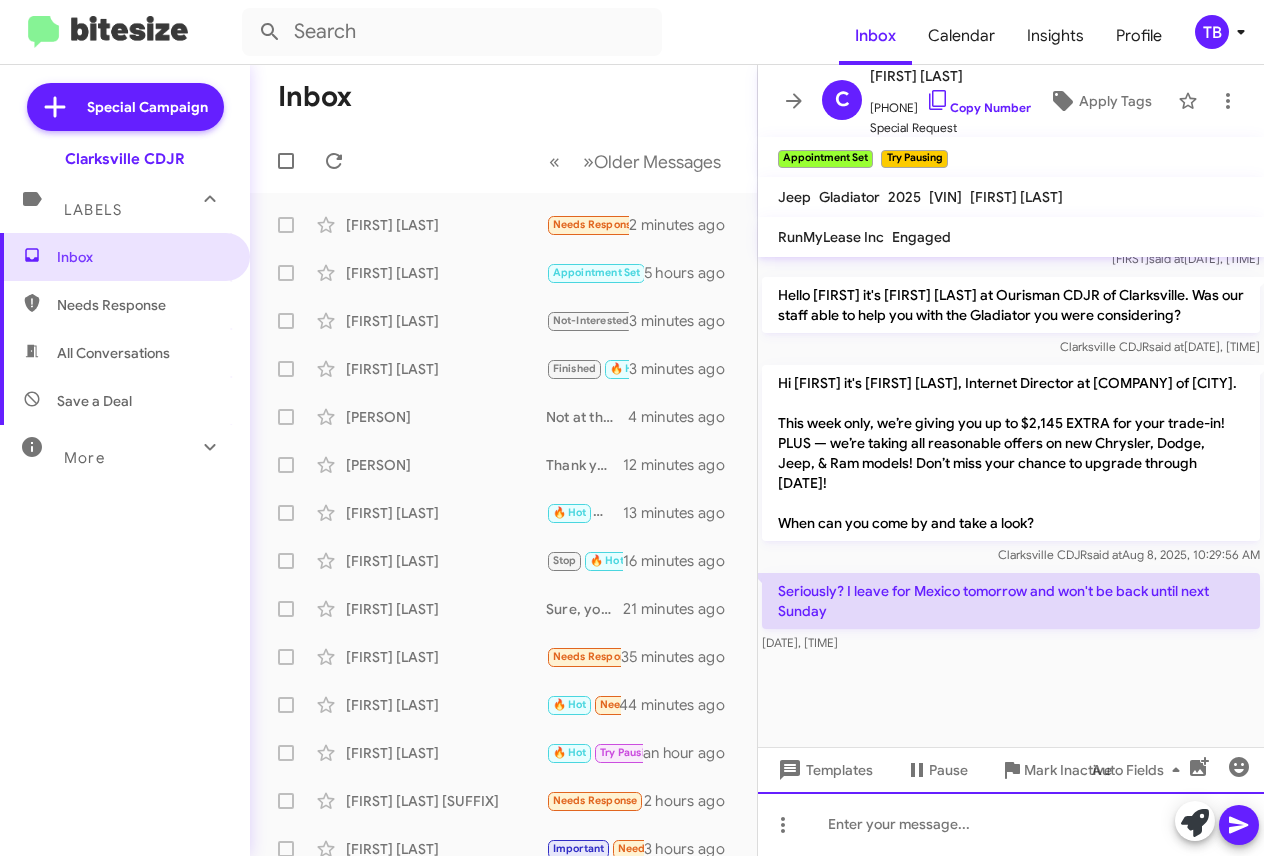 click 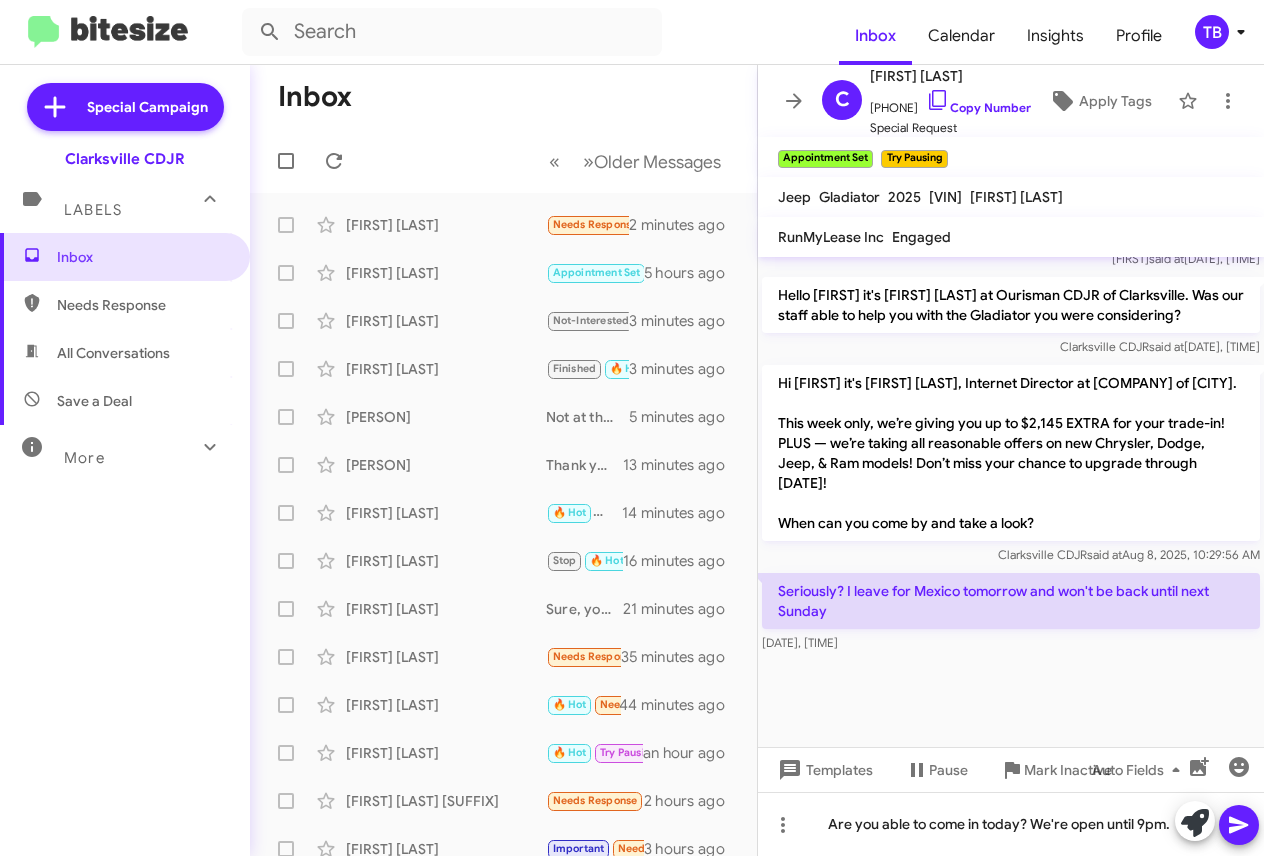 click 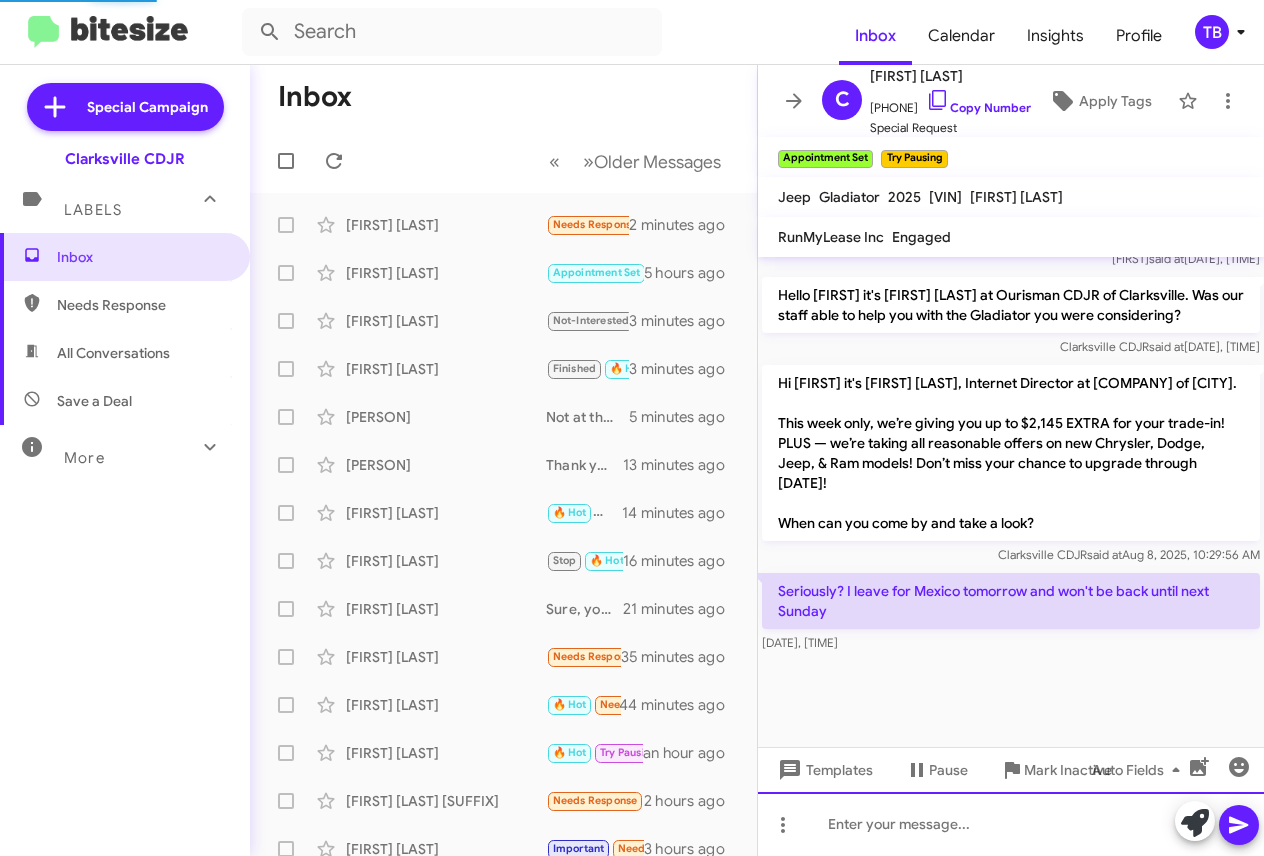 scroll, scrollTop: 0, scrollLeft: 0, axis: both 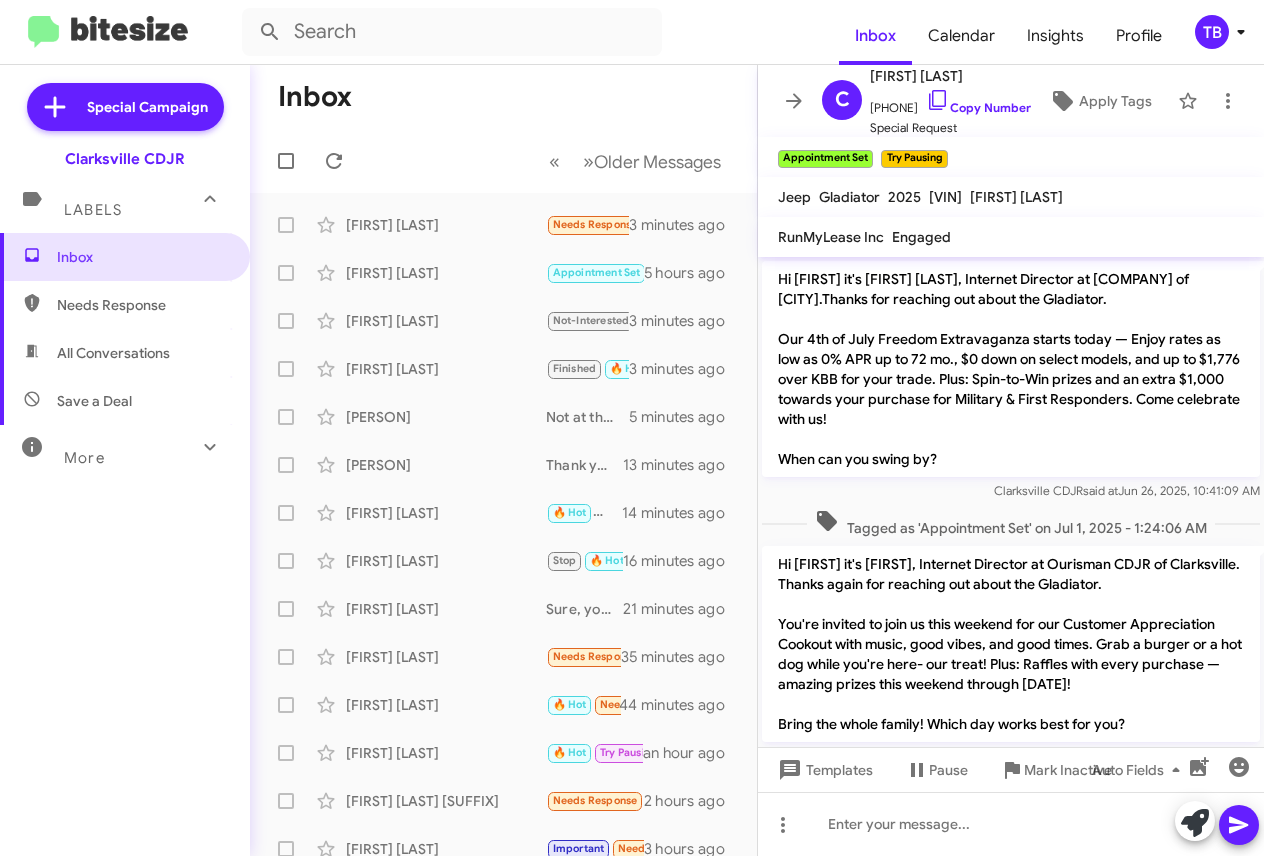 click on "Inbox  Needs Response  All Conversations Save a Deal More Important  🔥 Hot Appointment Set
Starred Sent Sold Sold Responded Historic Reactivated Finished Opt out Paused Unpaused Phone Call" at bounding box center (125, 490) 